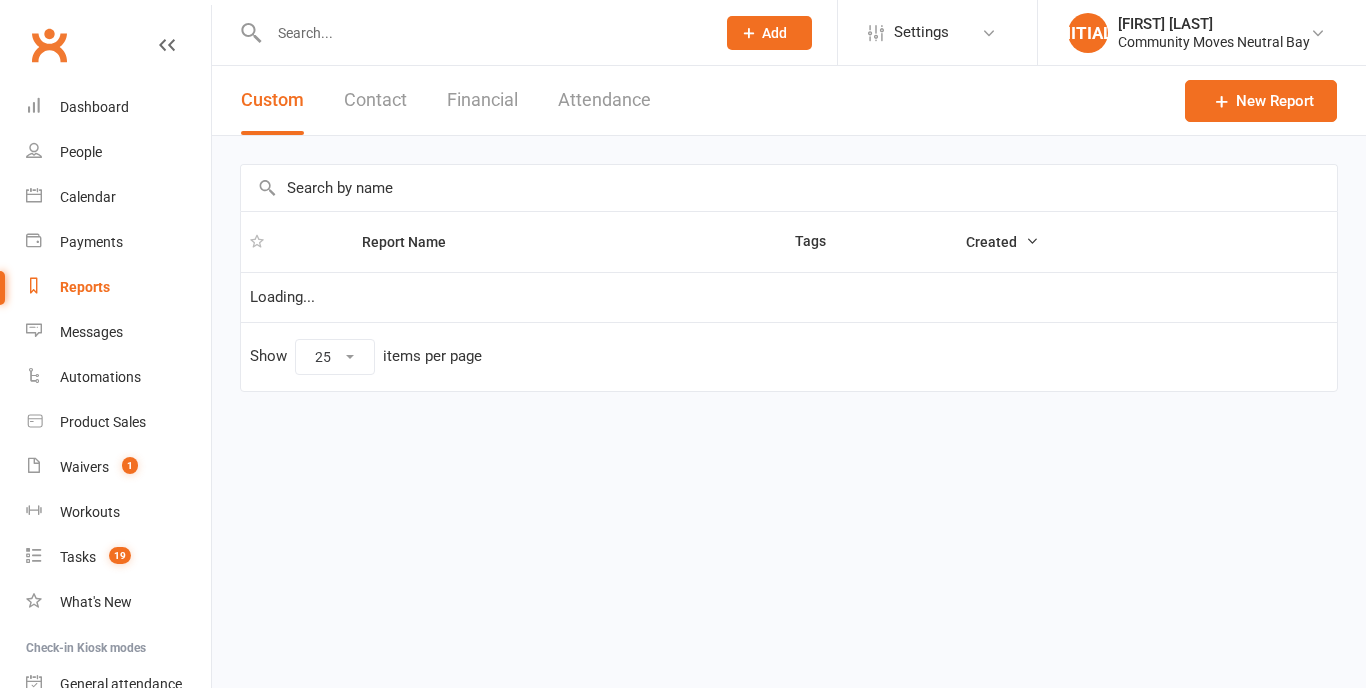 select on "25" 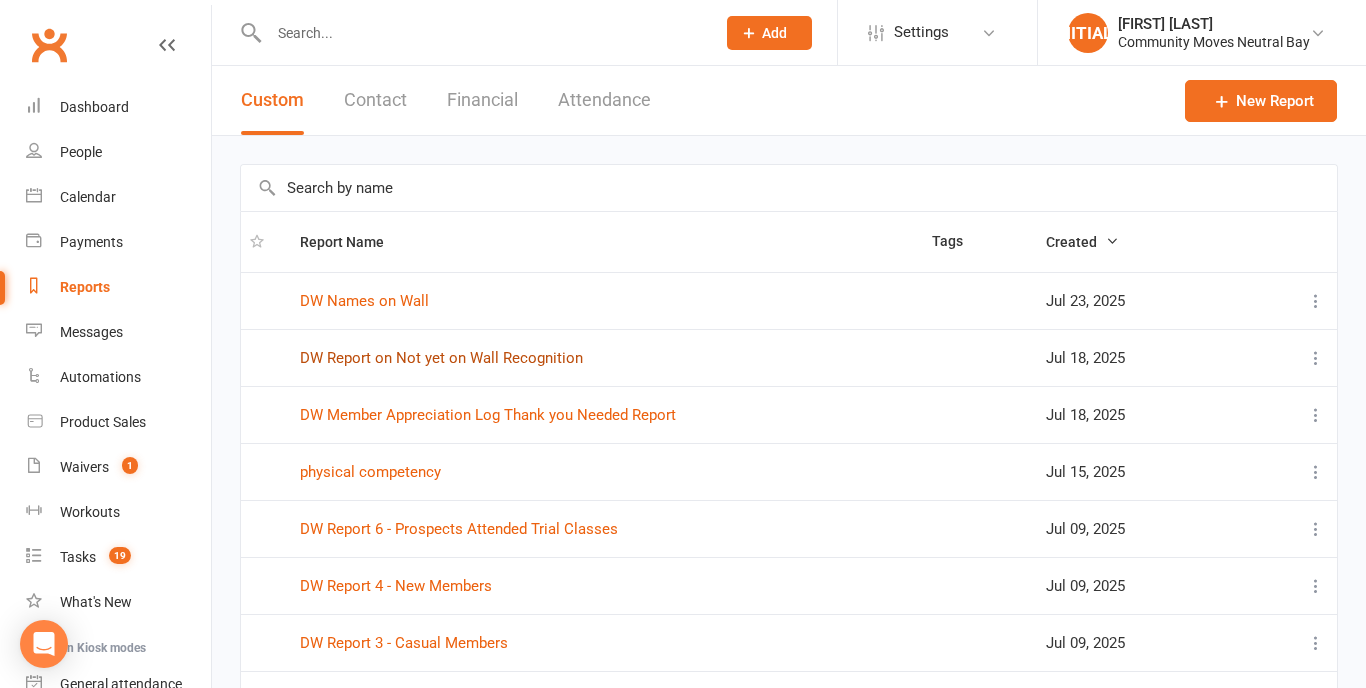 click on "DW Report on Not yet on Wall Recognition" at bounding box center [441, 358] 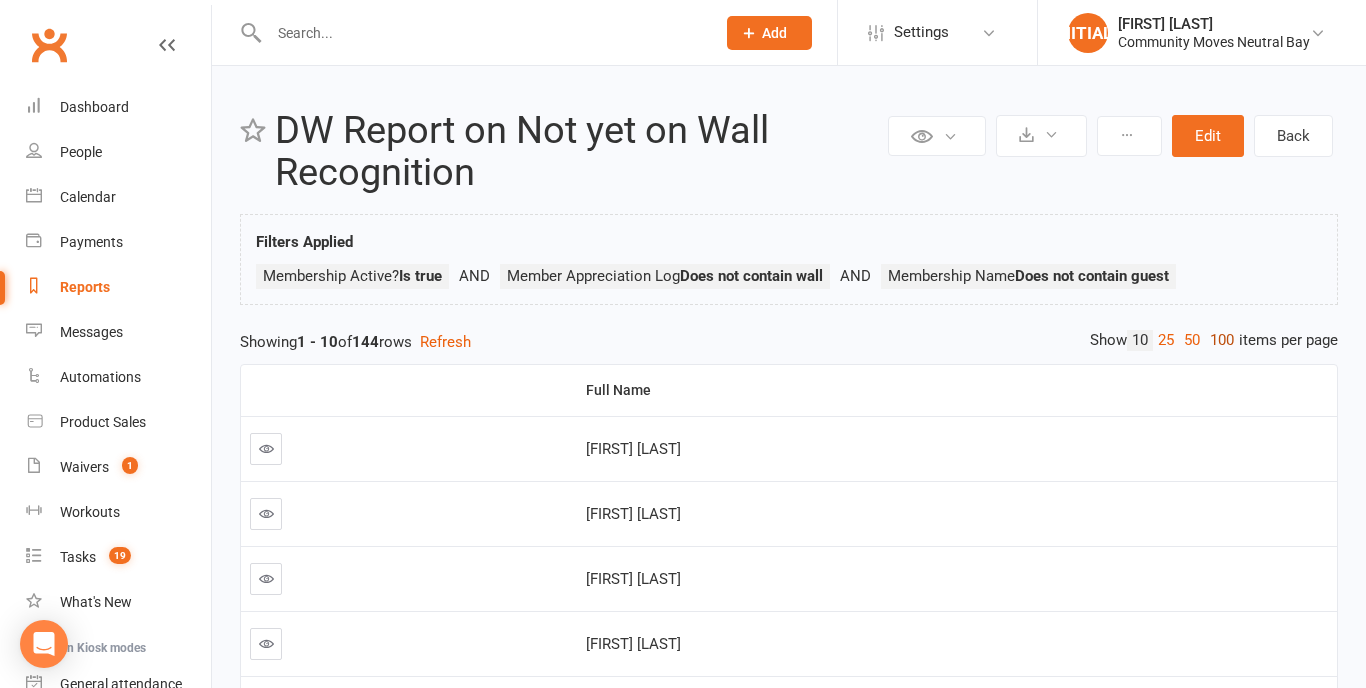 click on "100" at bounding box center [1222, 340] 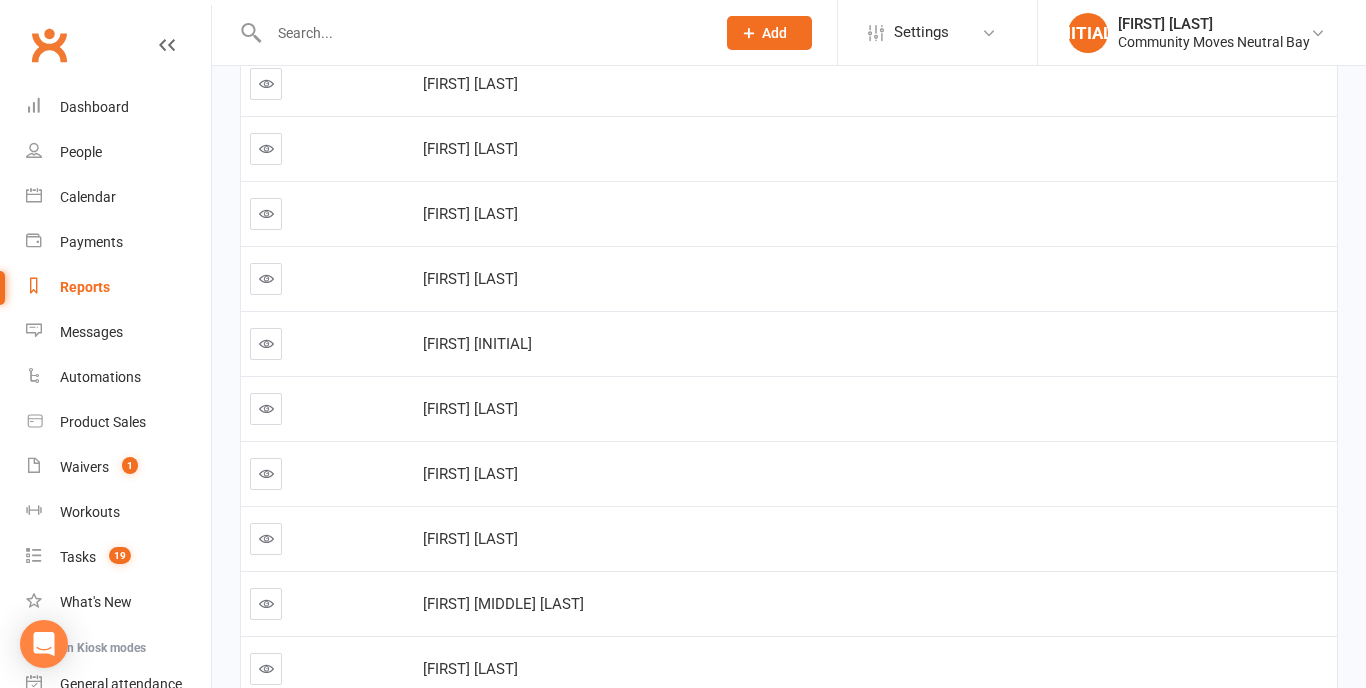 scroll, scrollTop: 4504, scrollLeft: 0, axis: vertical 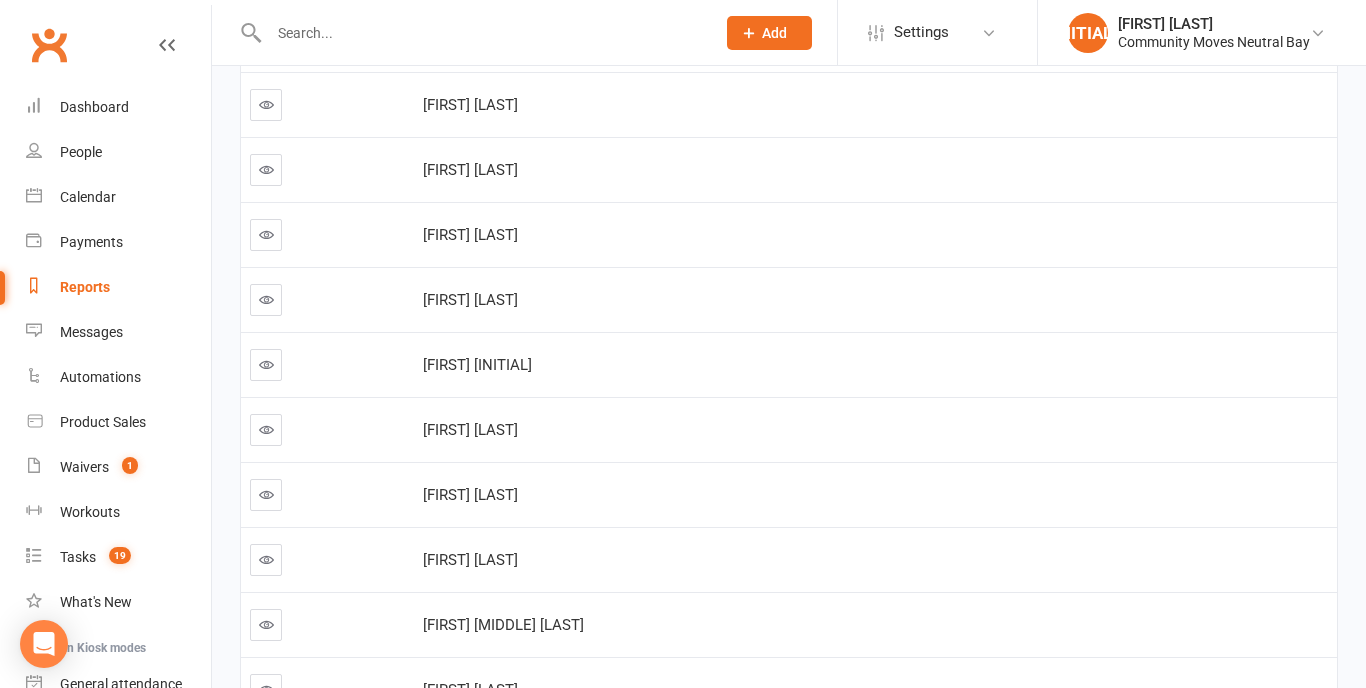 click at bounding box center [482, 33] 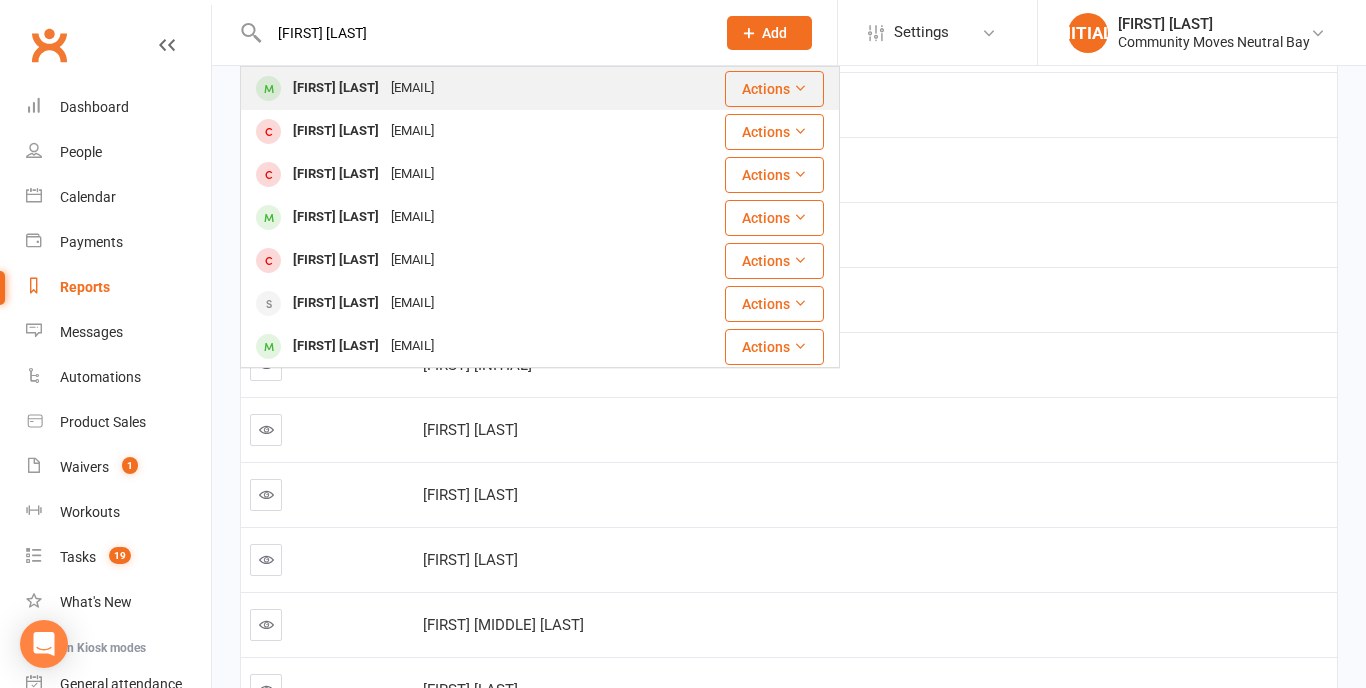 type on "[FIRST] [LAST]" 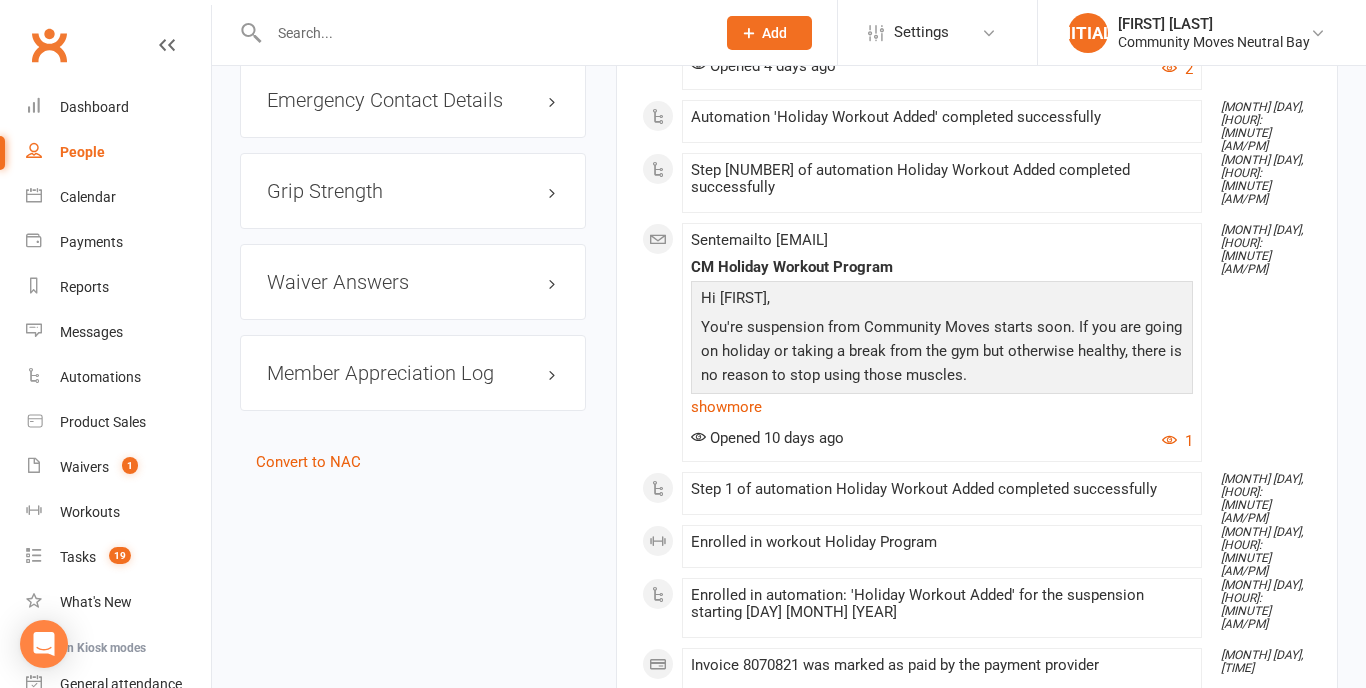 scroll, scrollTop: 1931, scrollLeft: 0, axis: vertical 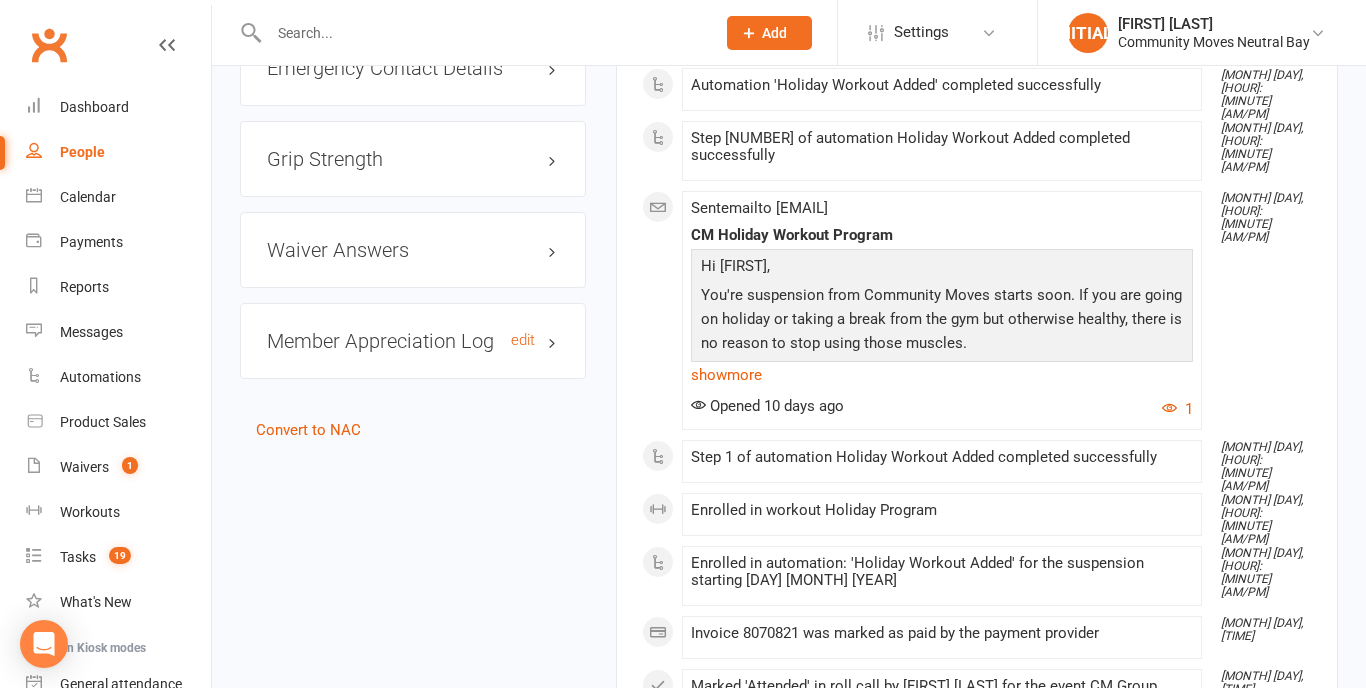 click on "Member Appreciation Log  edit" at bounding box center [413, 341] 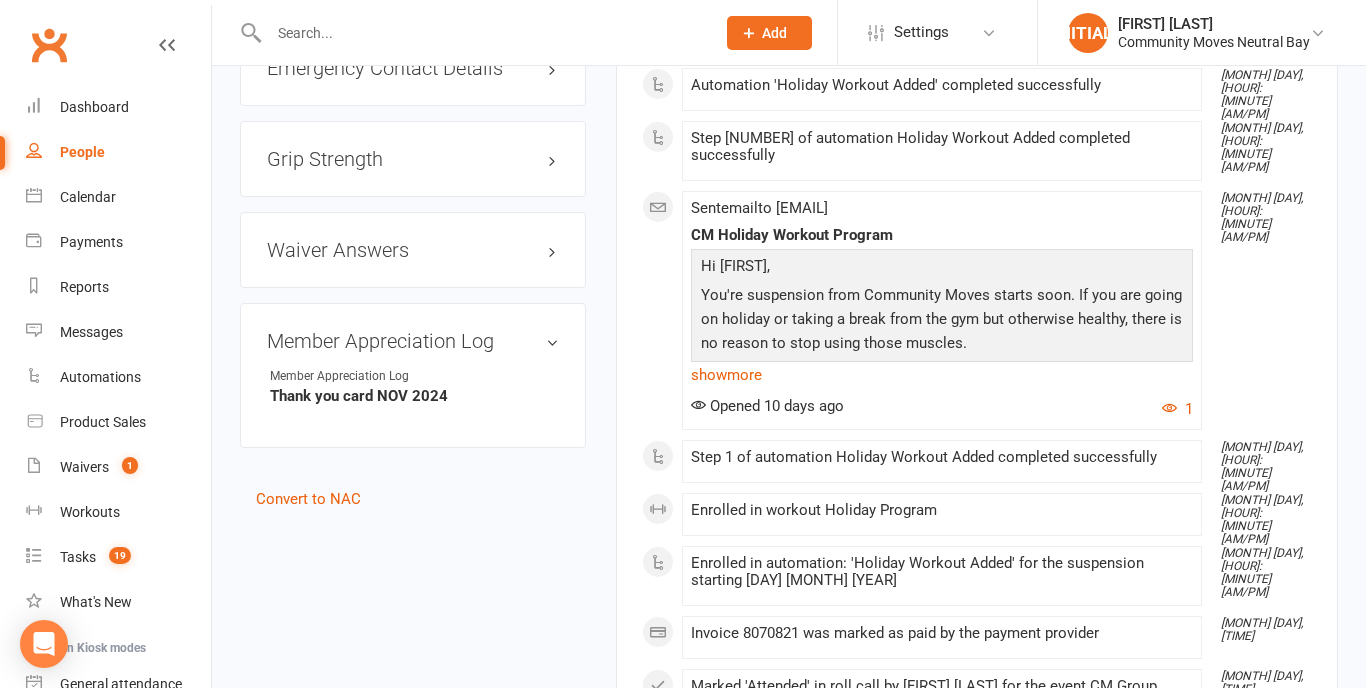 click at bounding box center (482, 33) 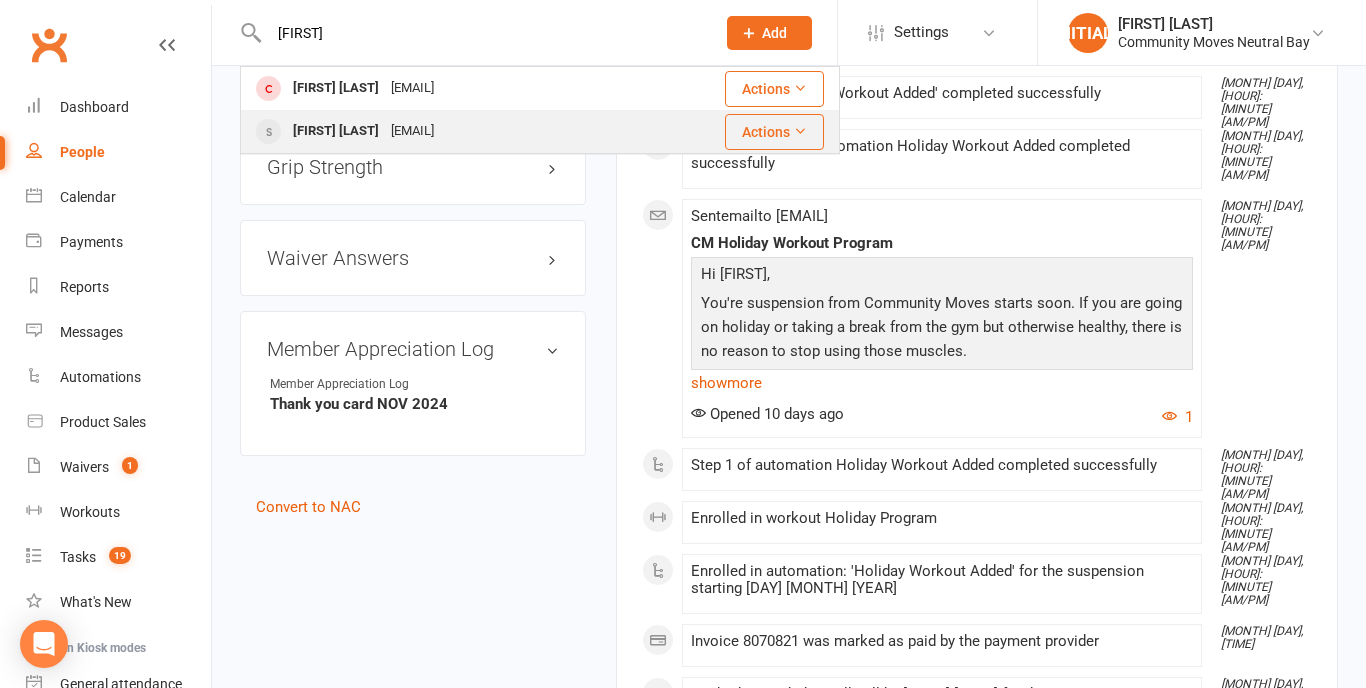 scroll, scrollTop: 1918, scrollLeft: 0, axis: vertical 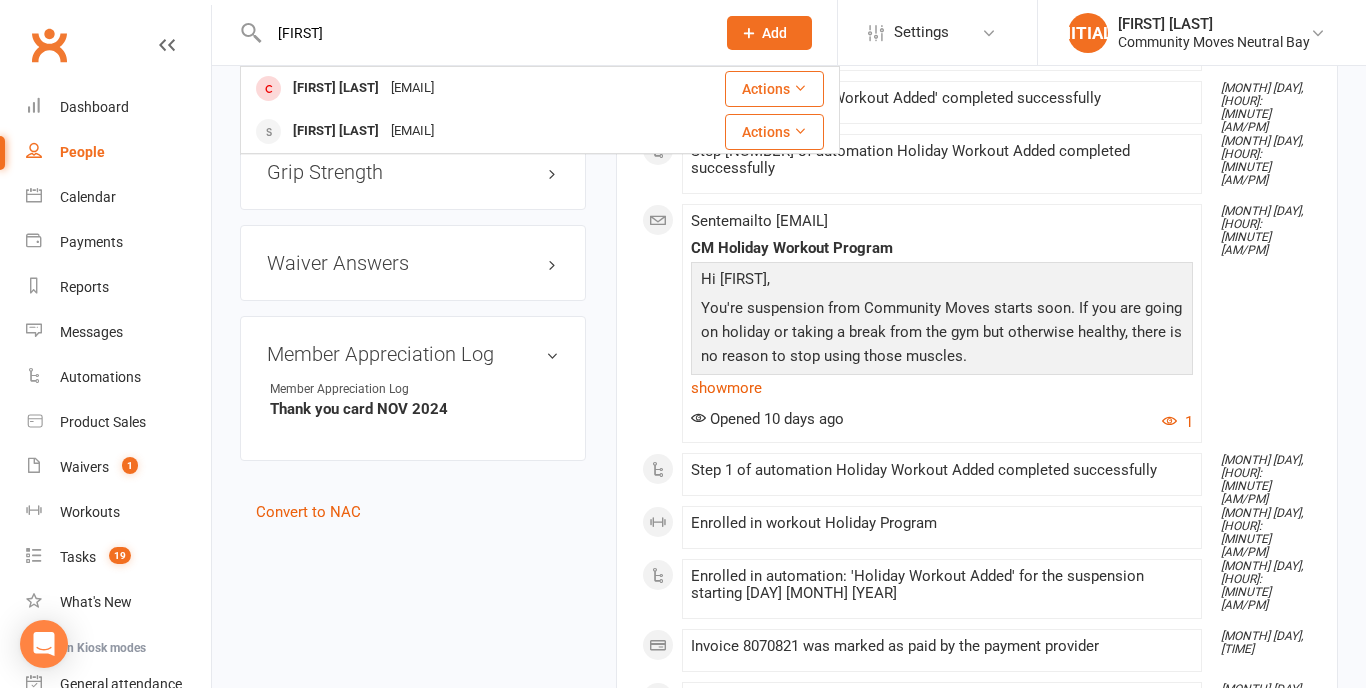 type on "y" 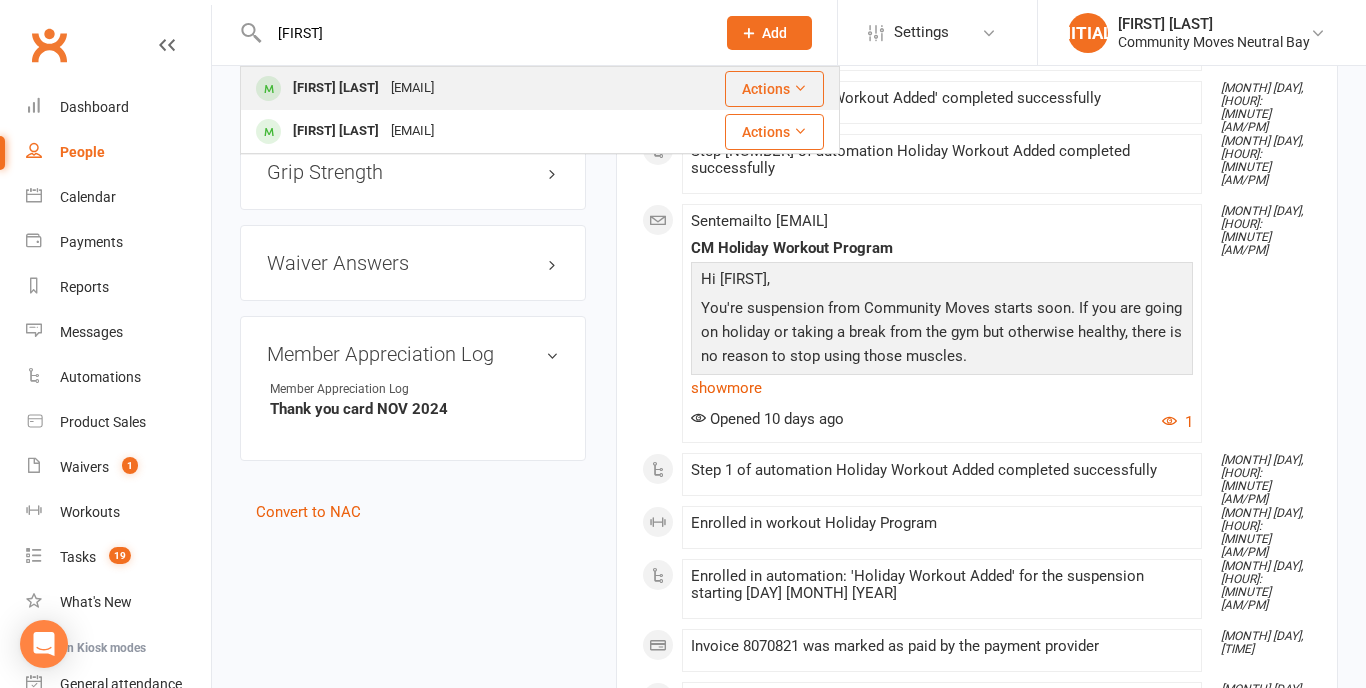 type on "[FIRST]" 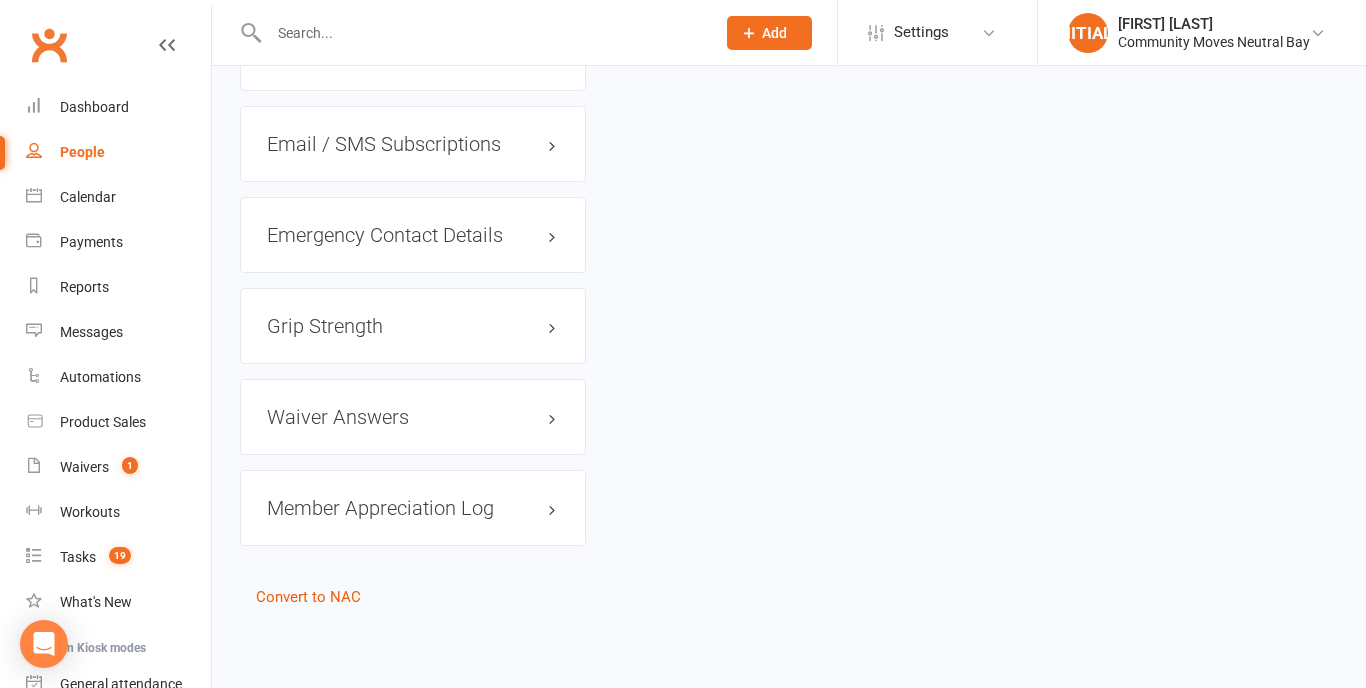 scroll, scrollTop: 0, scrollLeft: 0, axis: both 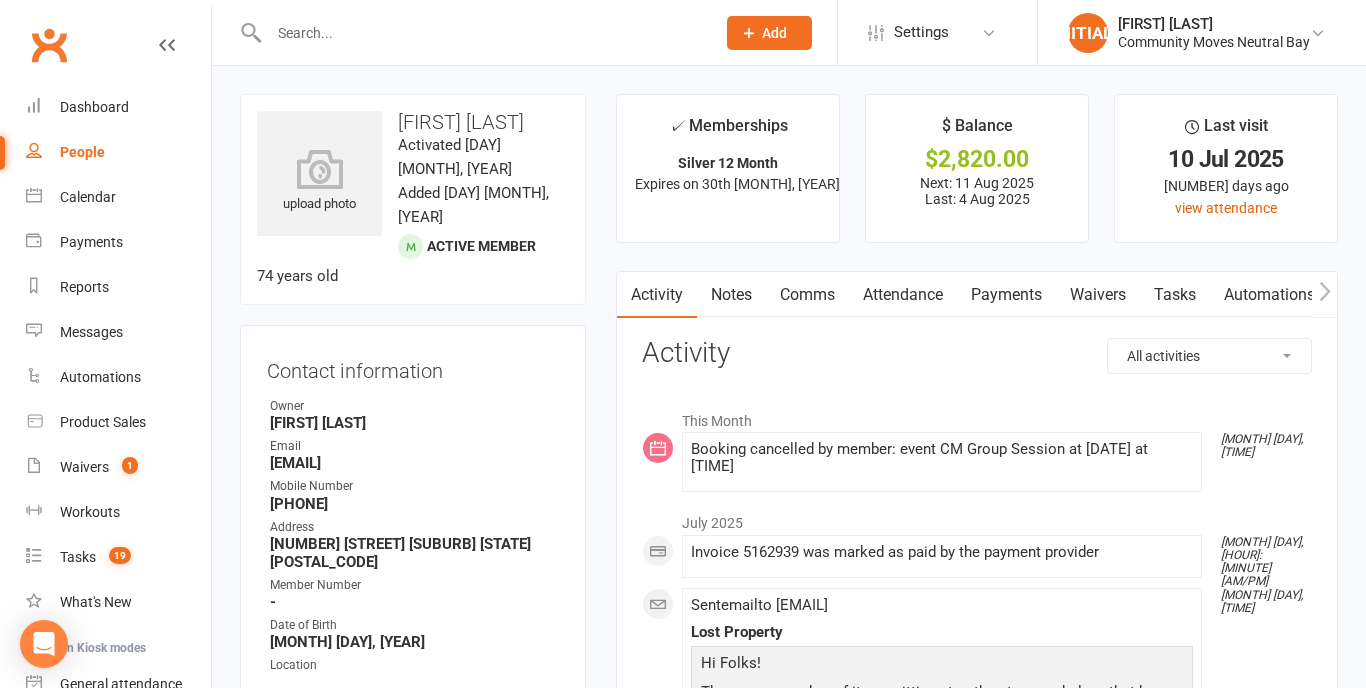 click at bounding box center (482, 33) 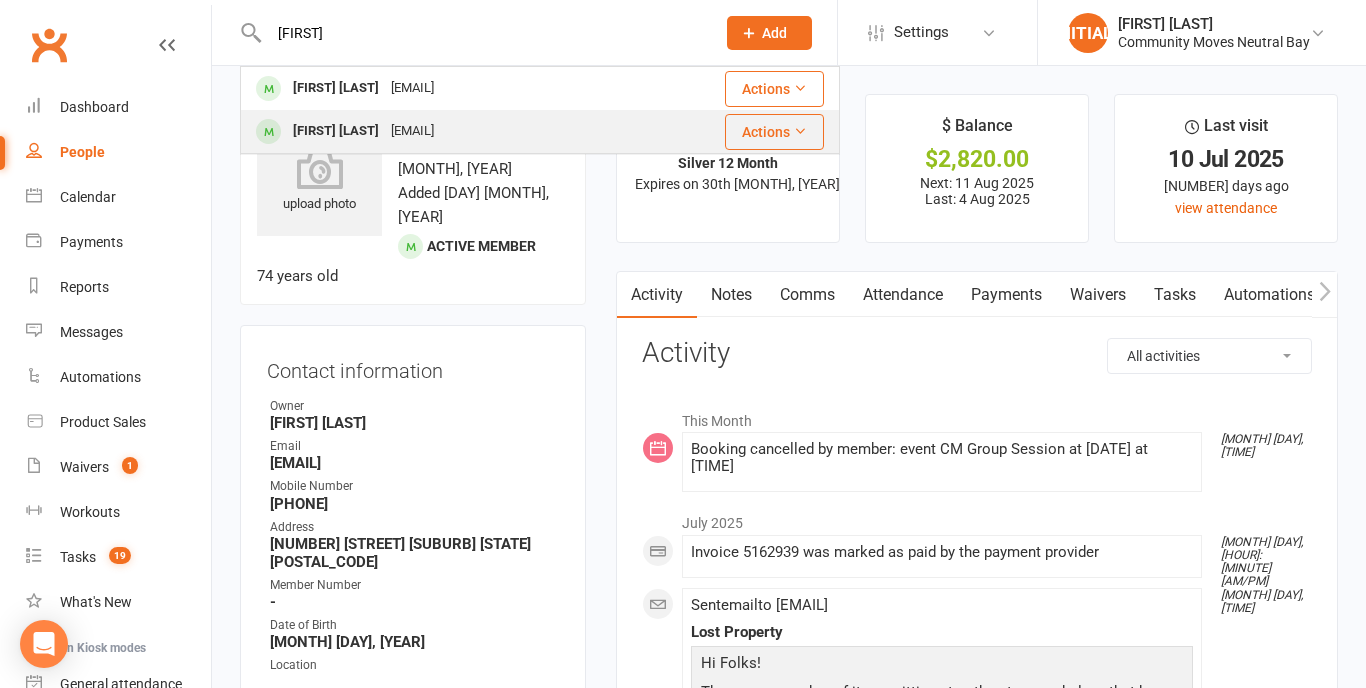 type on "[FIRST]" 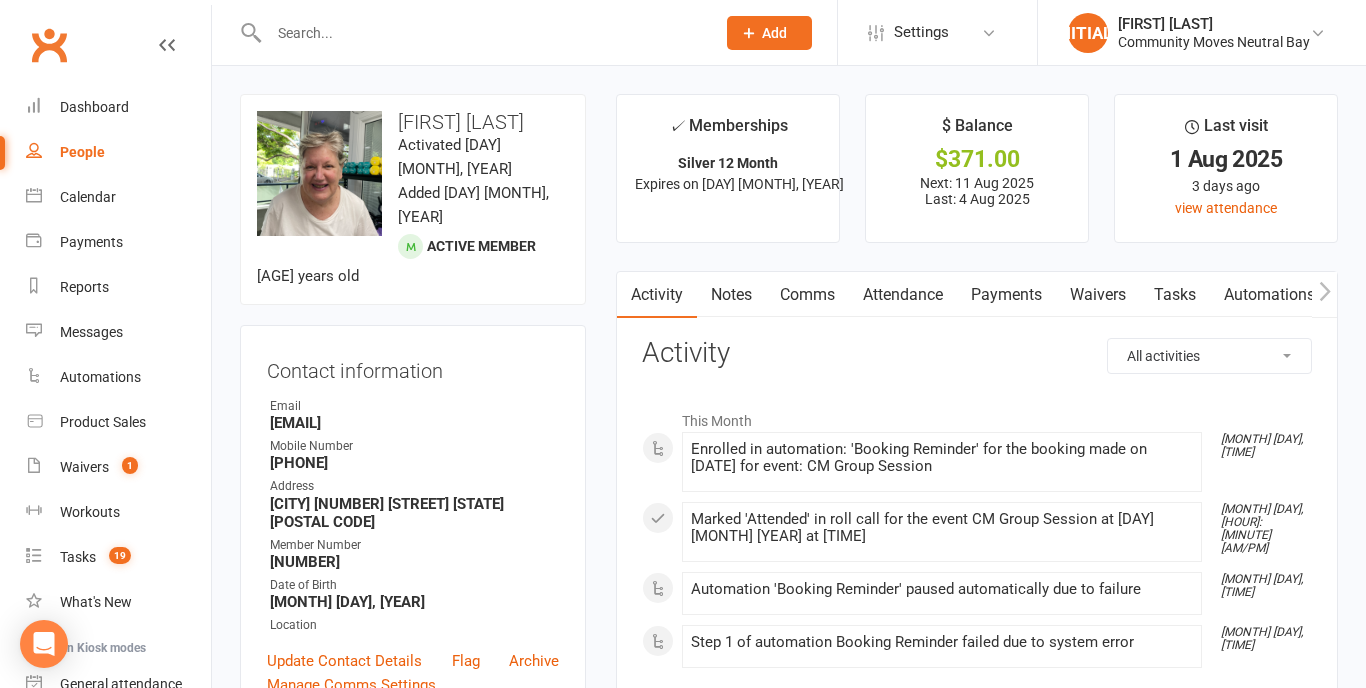 click at bounding box center [482, 33] 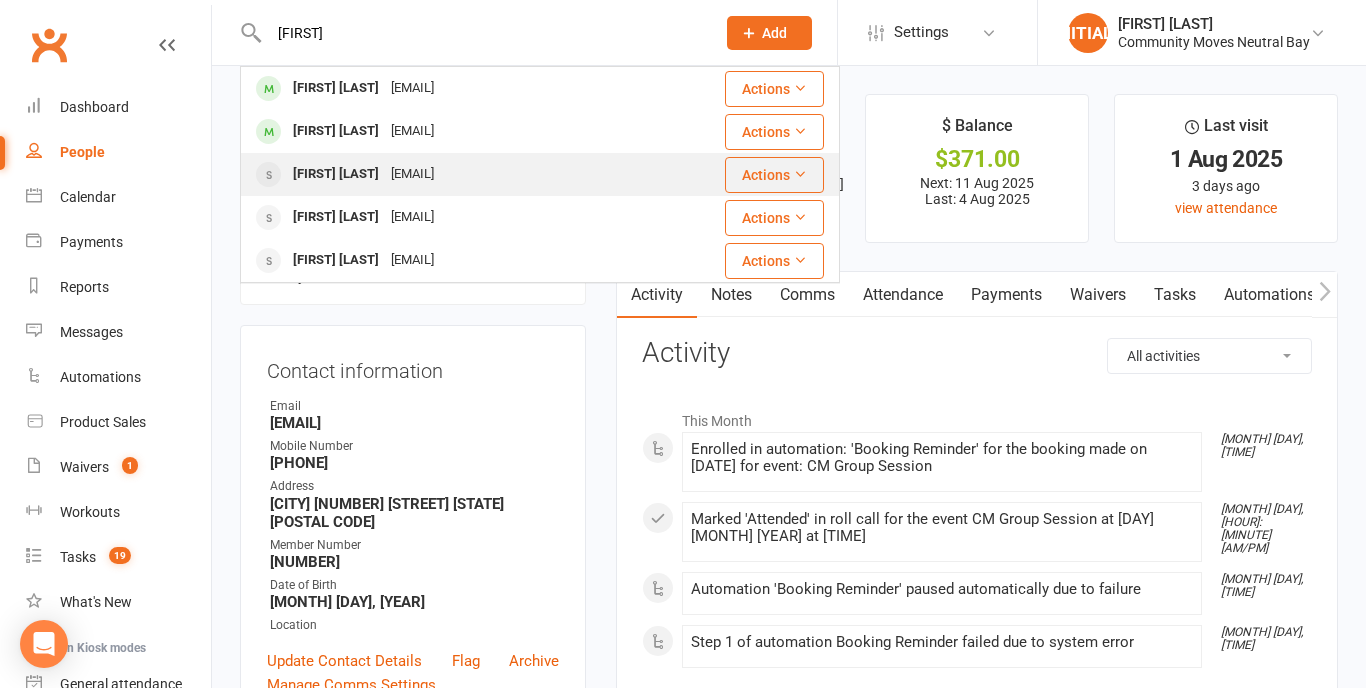type on "[FIRST]" 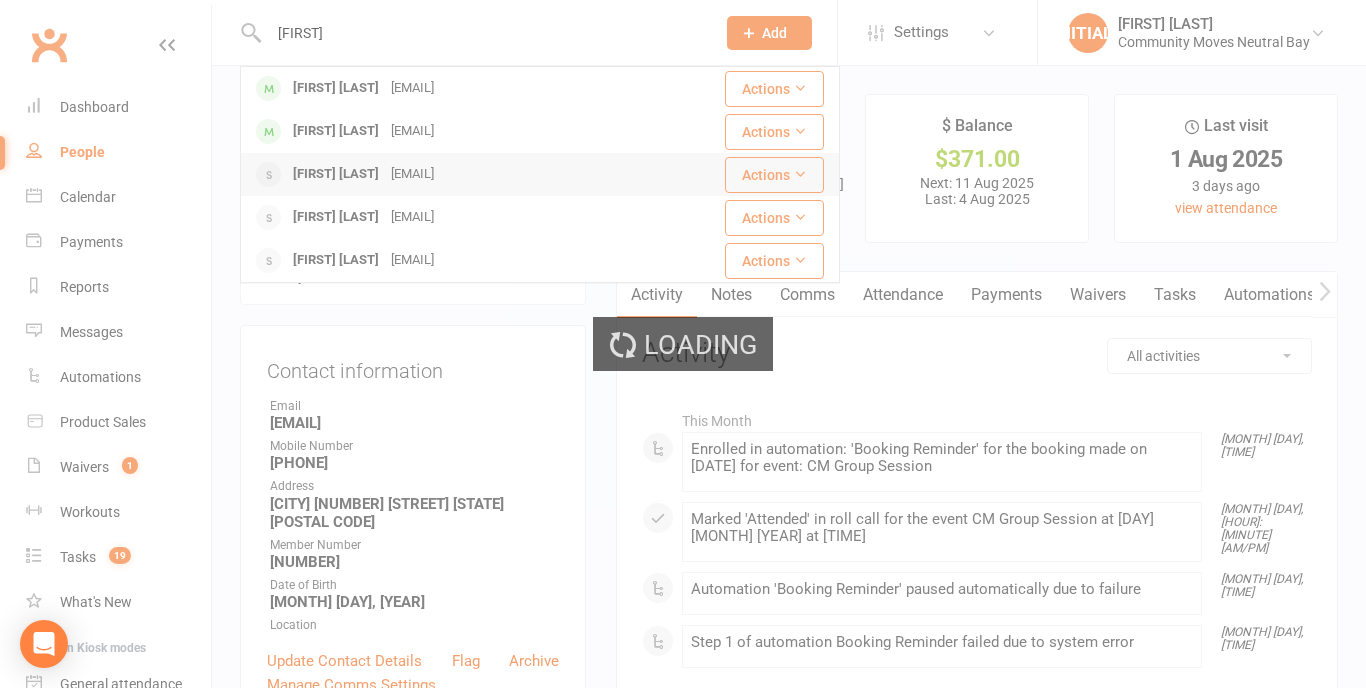 type 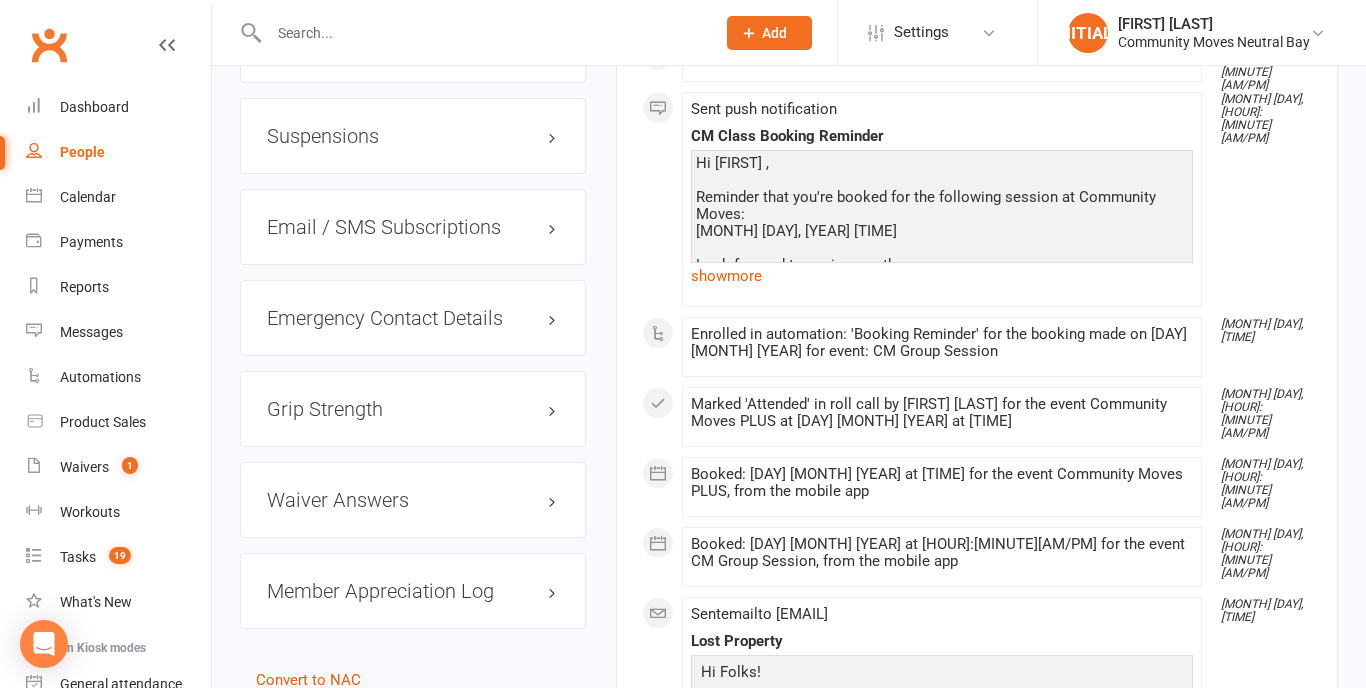 scroll, scrollTop: 1659, scrollLeft: 0, axis: vertical 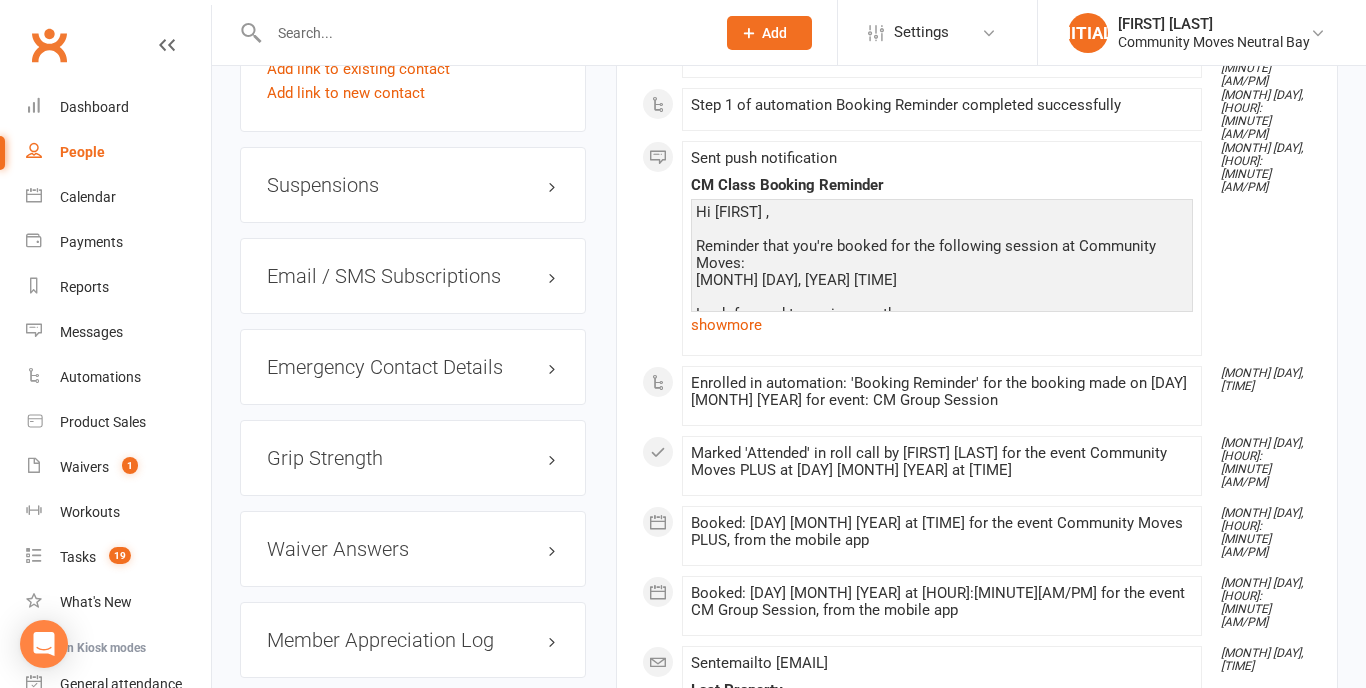 click on "Suspensions" at bounding box center [413, 185] 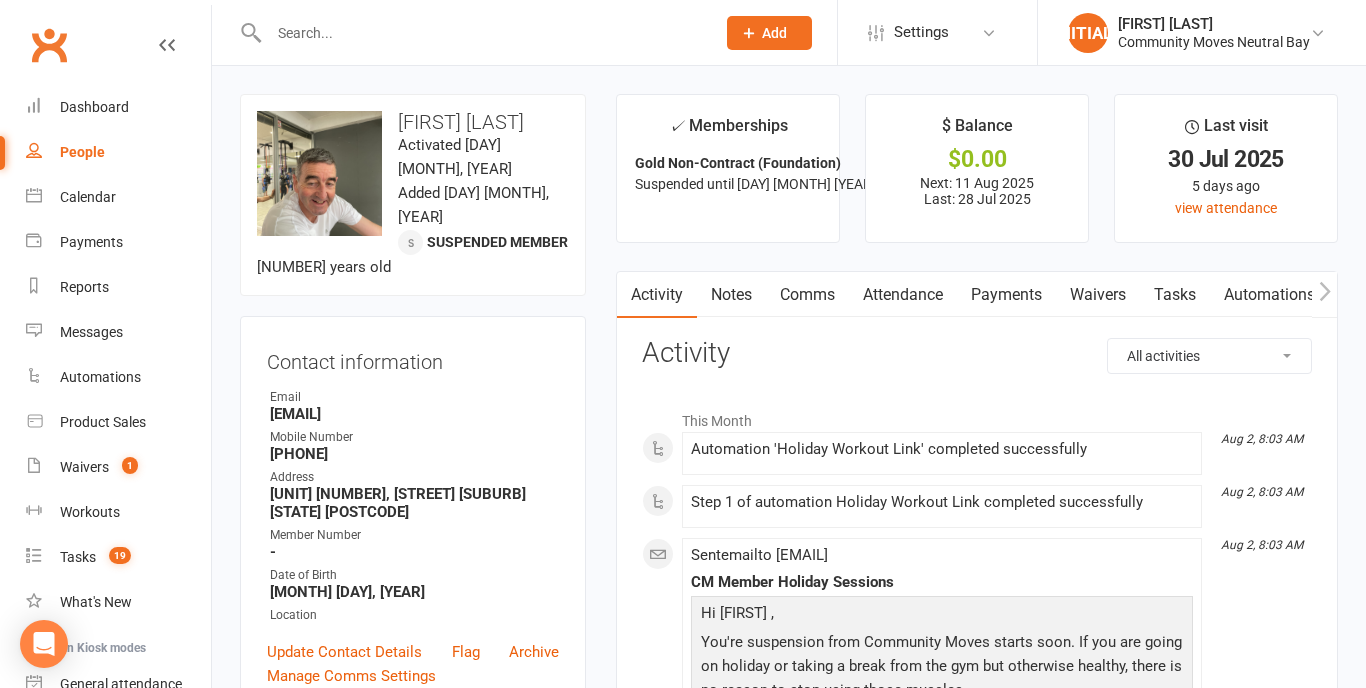 scroll, scrollTop: 0, scrollLeft: 0, axis: both 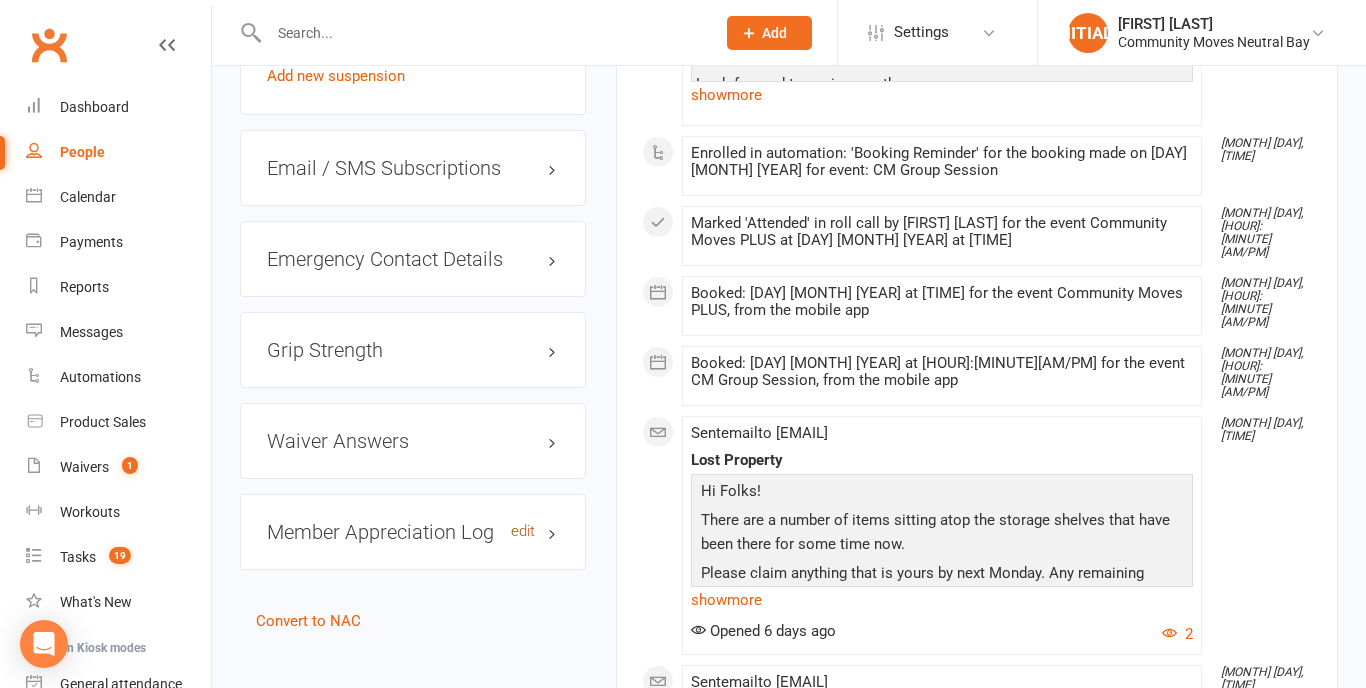 click on "edit" at bounding box center (523, 531) 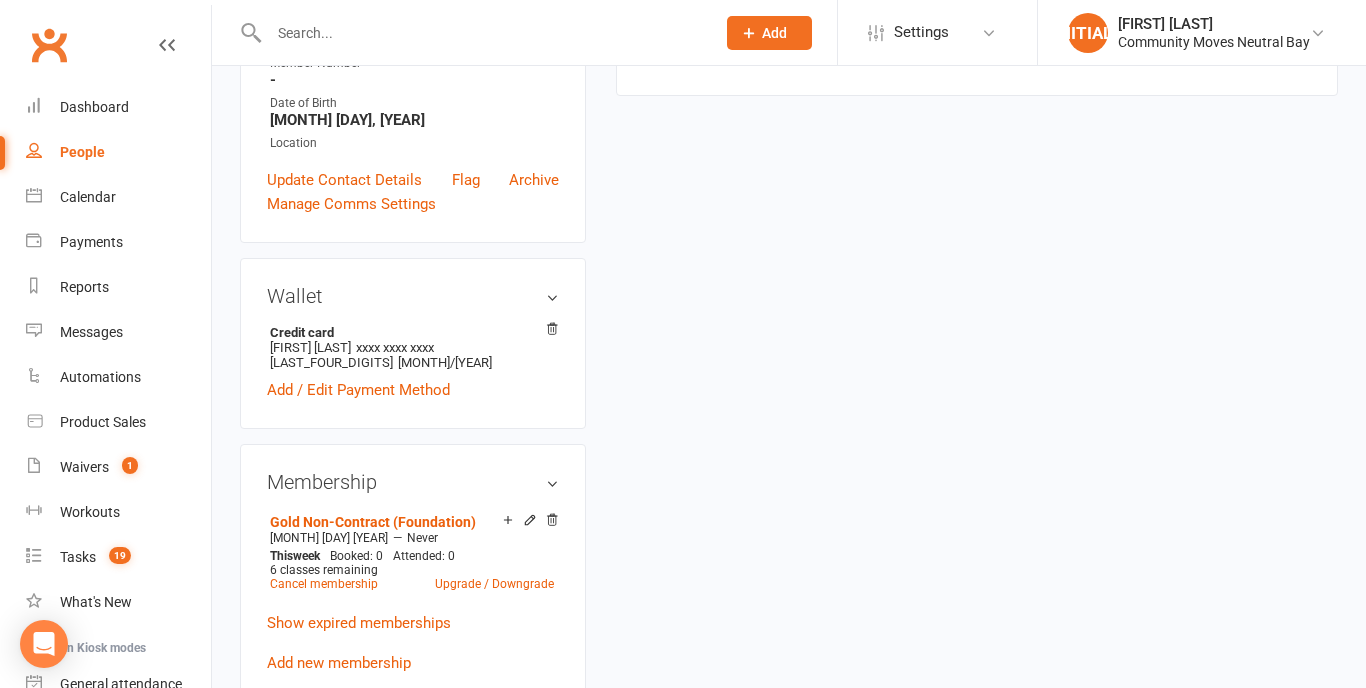 scroll, scrollTop: 170, scrollLeft: 0, axis: vertical 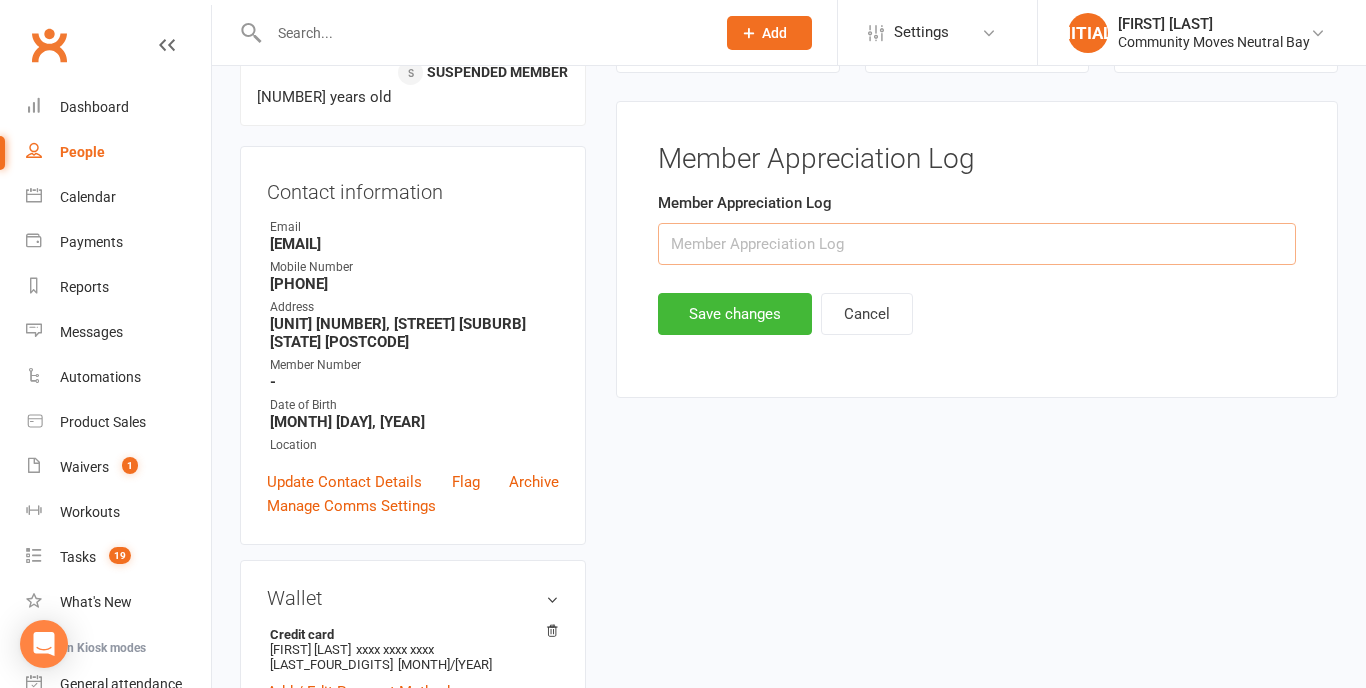 click at bounding box center (977, 244) 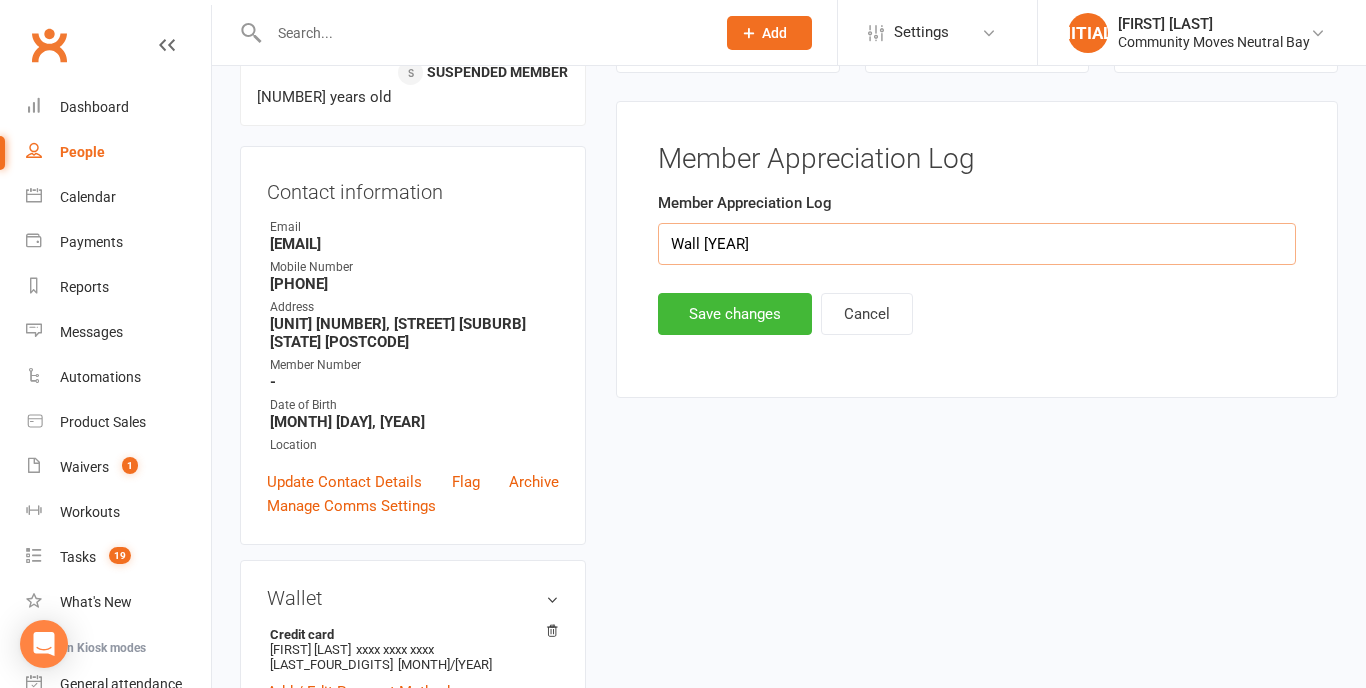 click on "Wall [YEAR]" at bounding box center (977, 244) 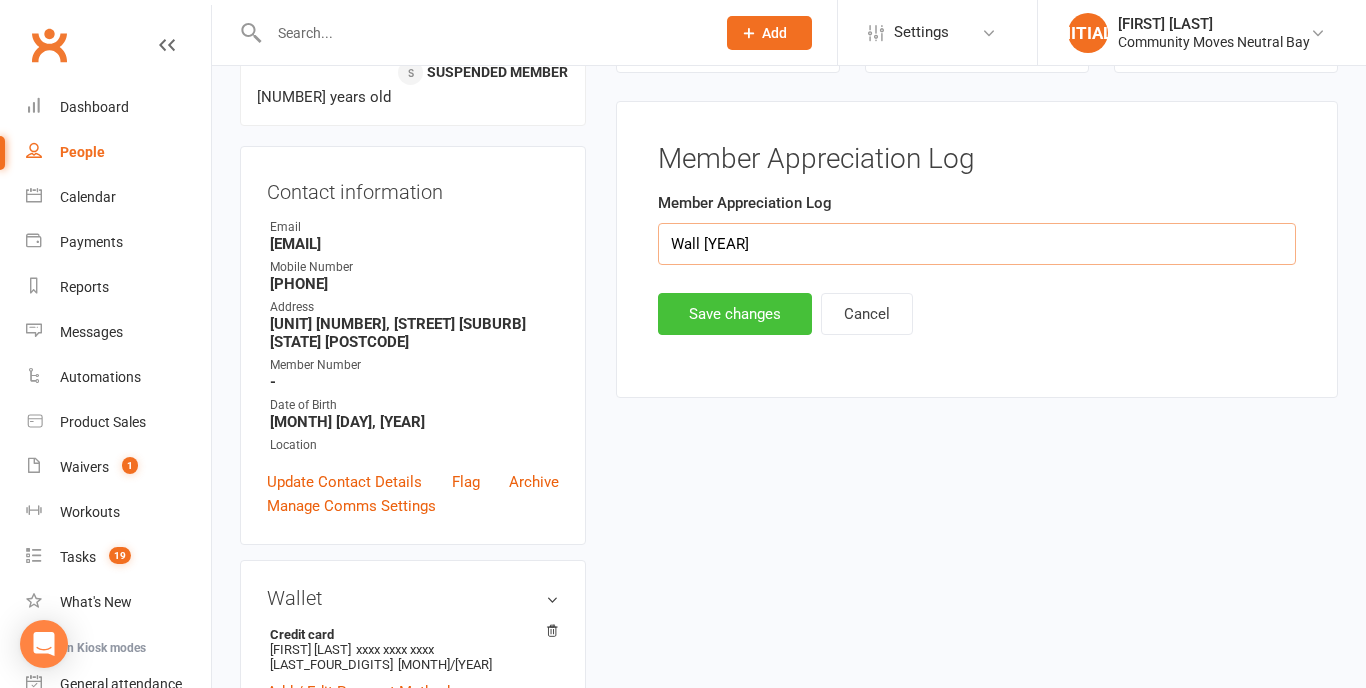 type on "Wall [YEAR]" 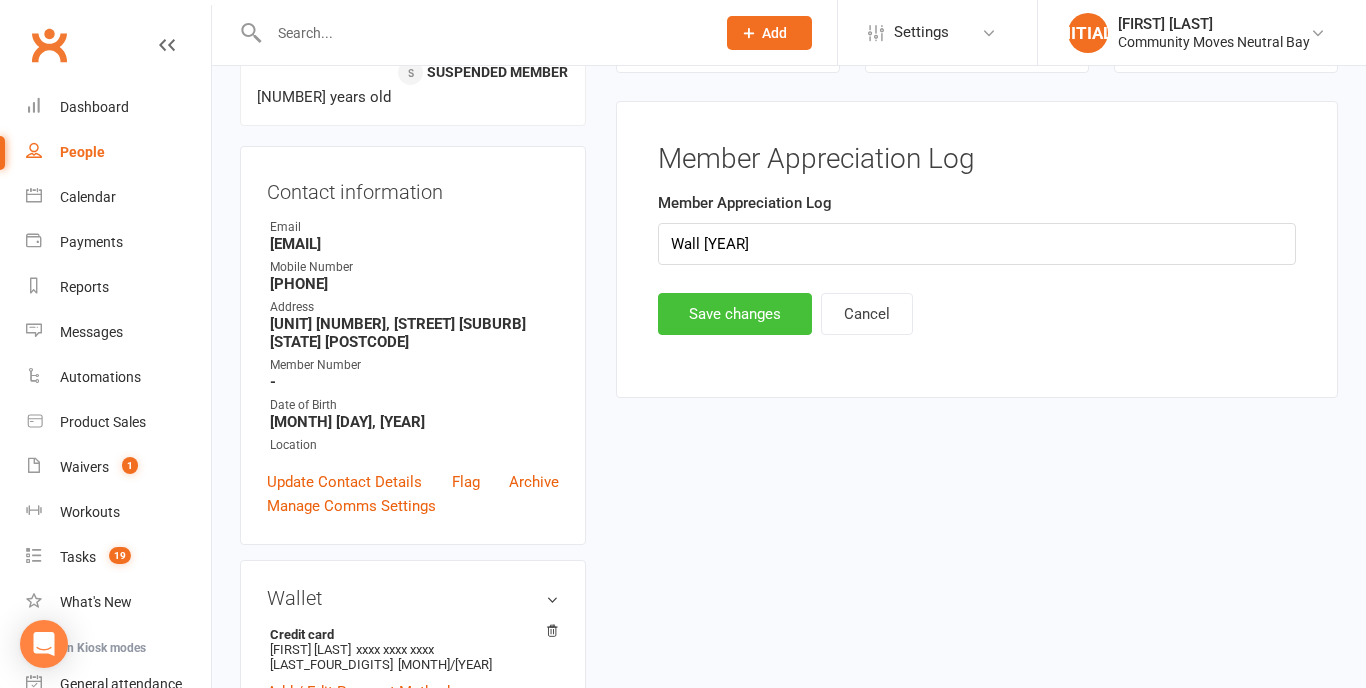 click on "Save changes" at bounding box center [735, 314] 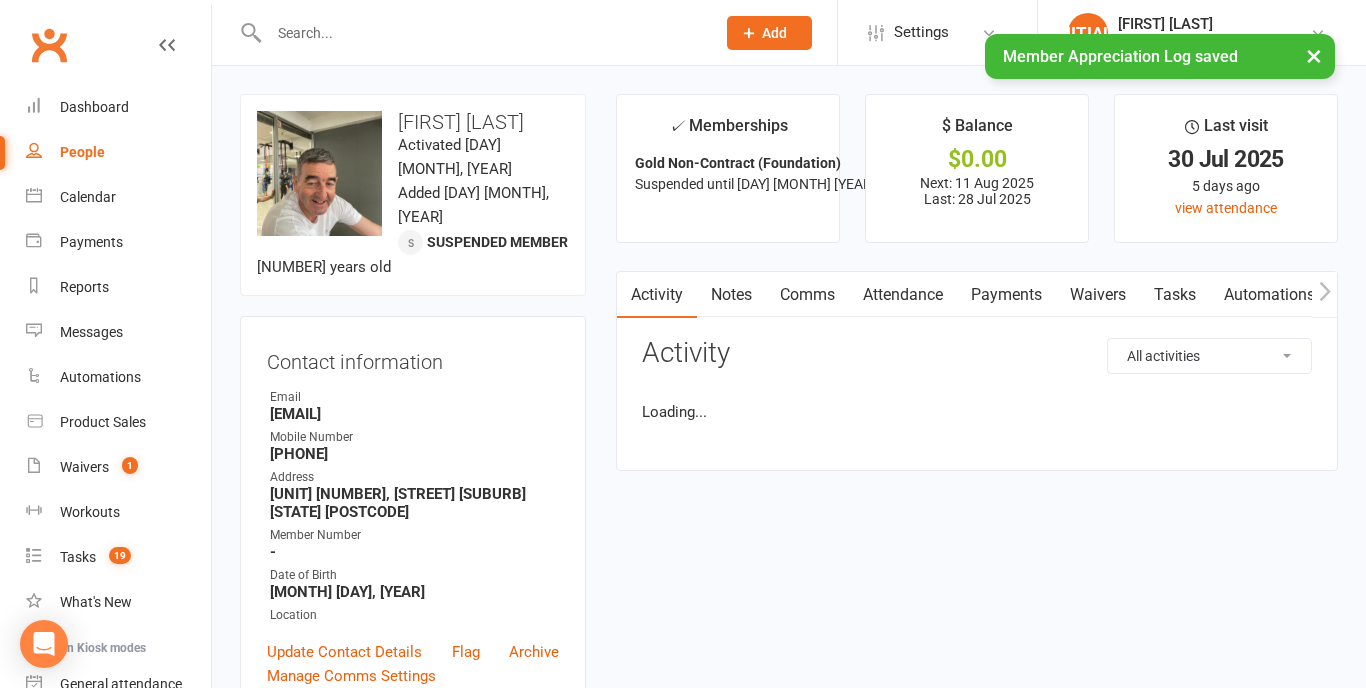 scroll, scrollTop: 0, scrollLeft: 0, axis: both 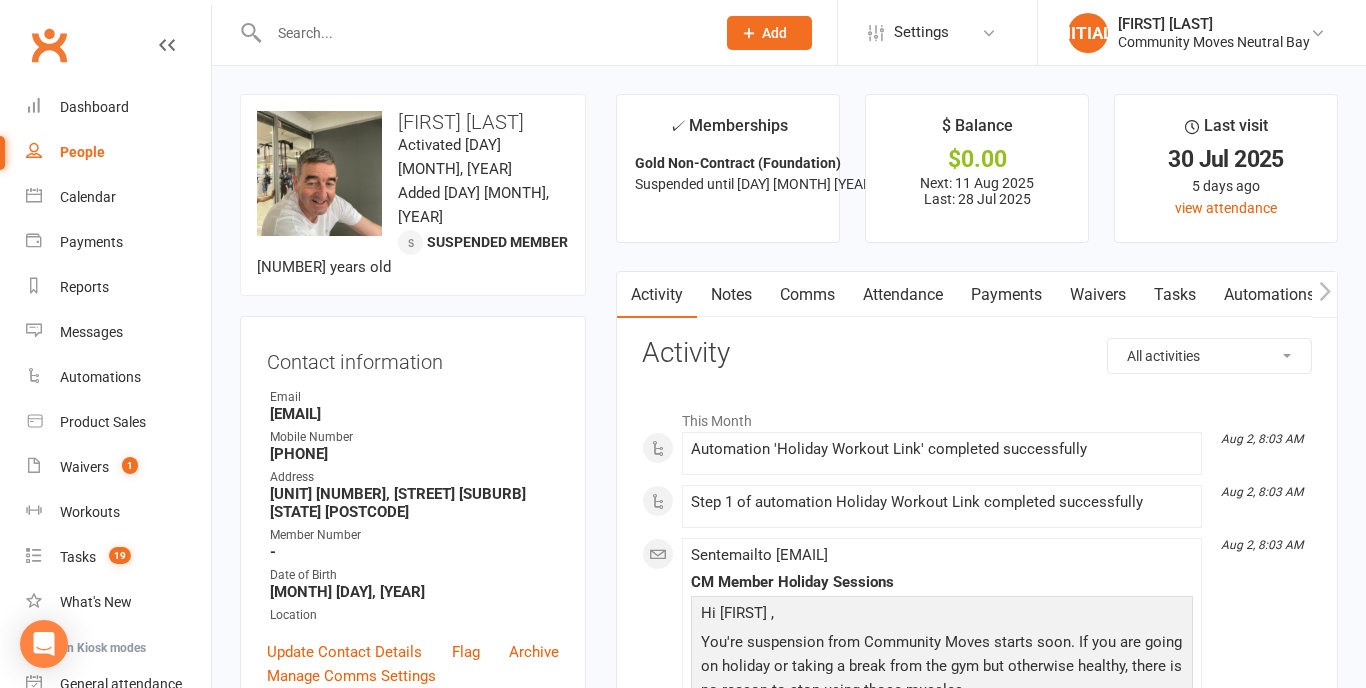 click at bounding box center (482, 33) 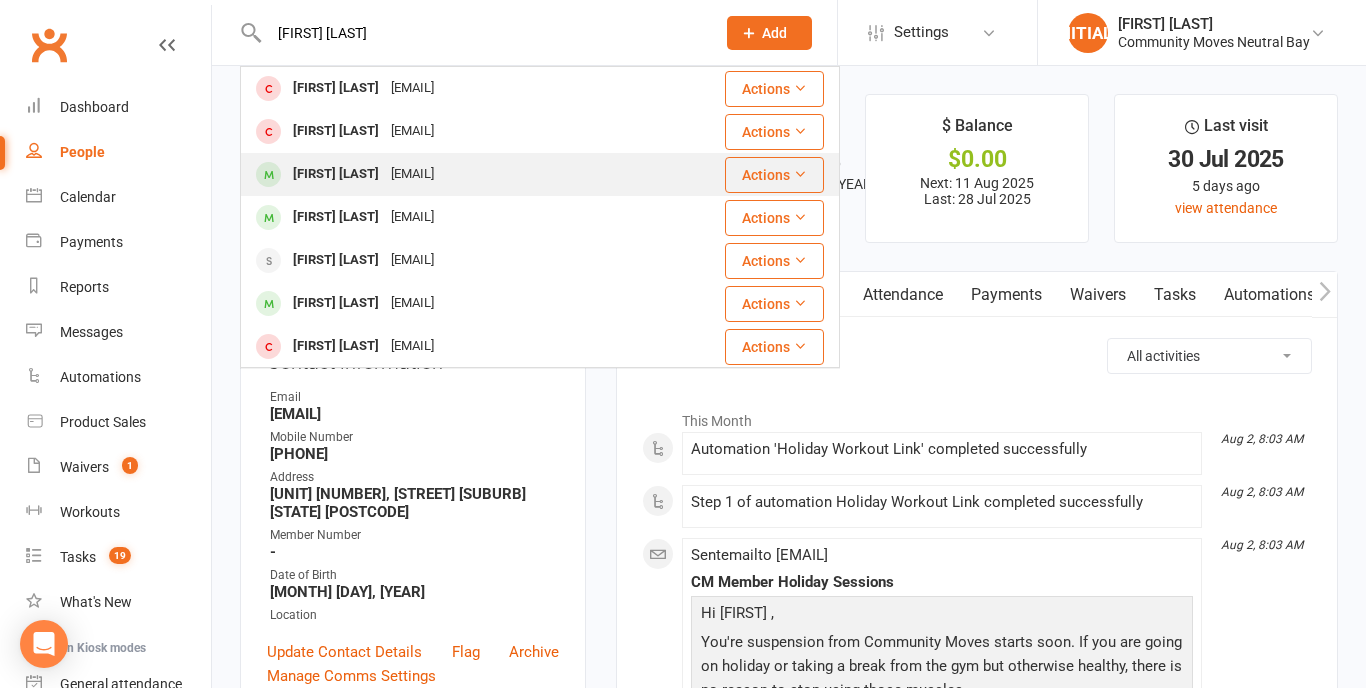 type on "[FIRST] [LAST]" 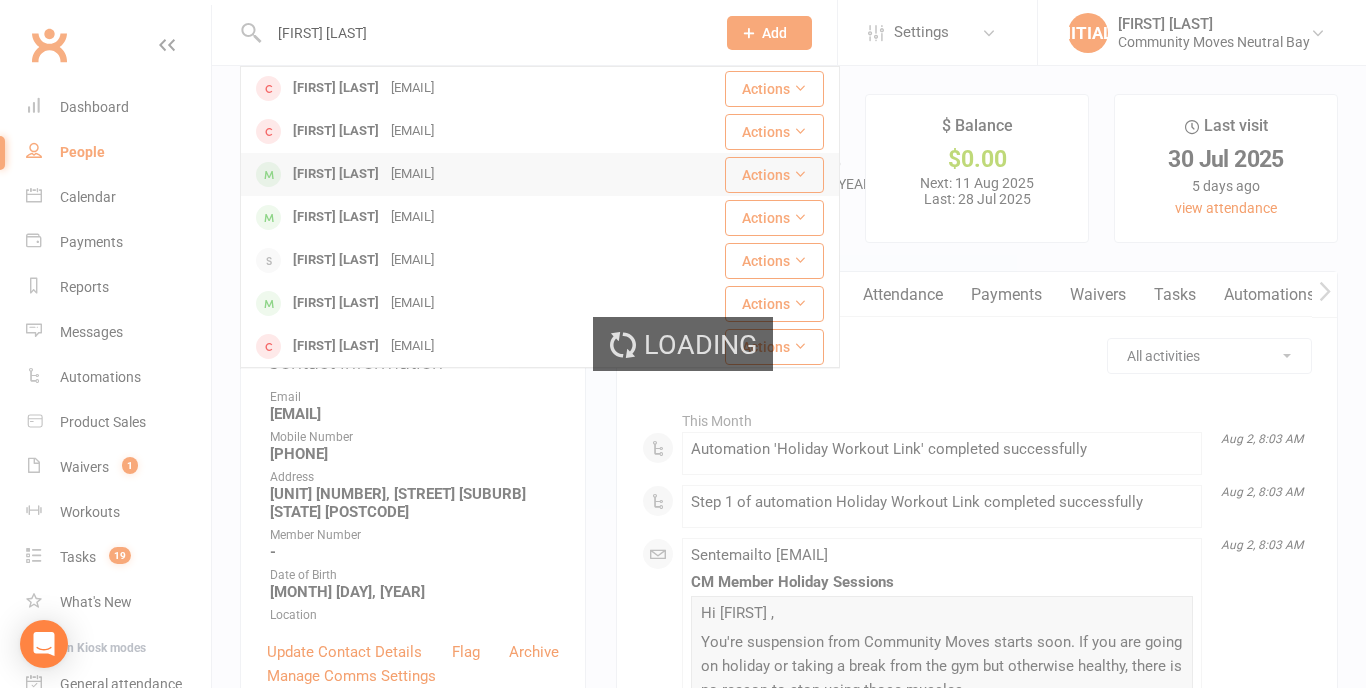 type 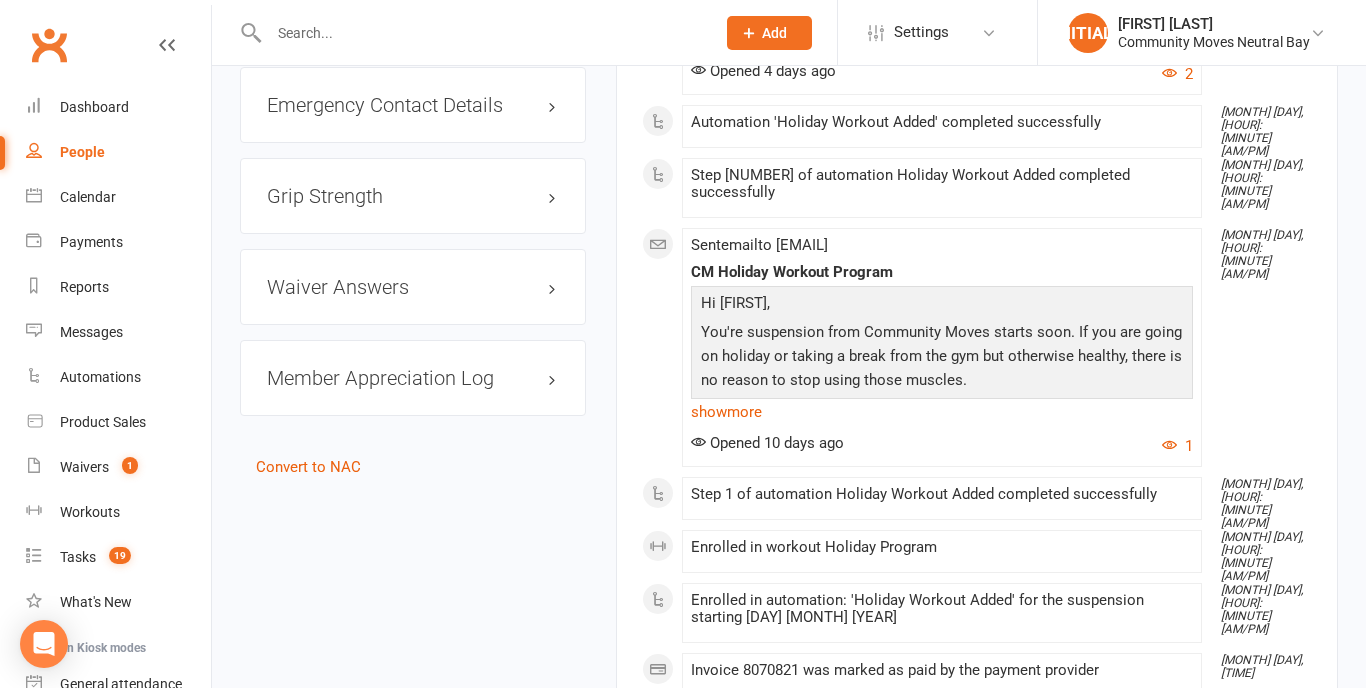scroll, scrollTop: 1903, scrollLeft: 0, axis: vertical 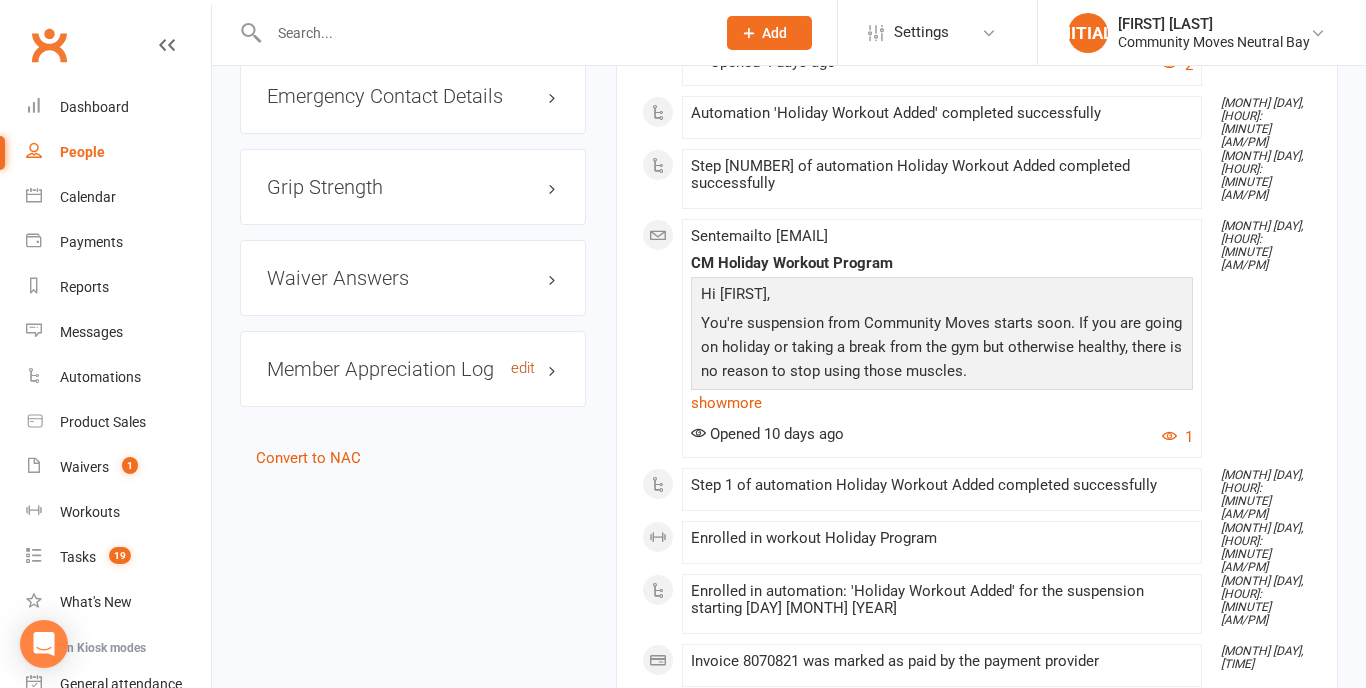 click on "edit" at bounding box center [523, 368] 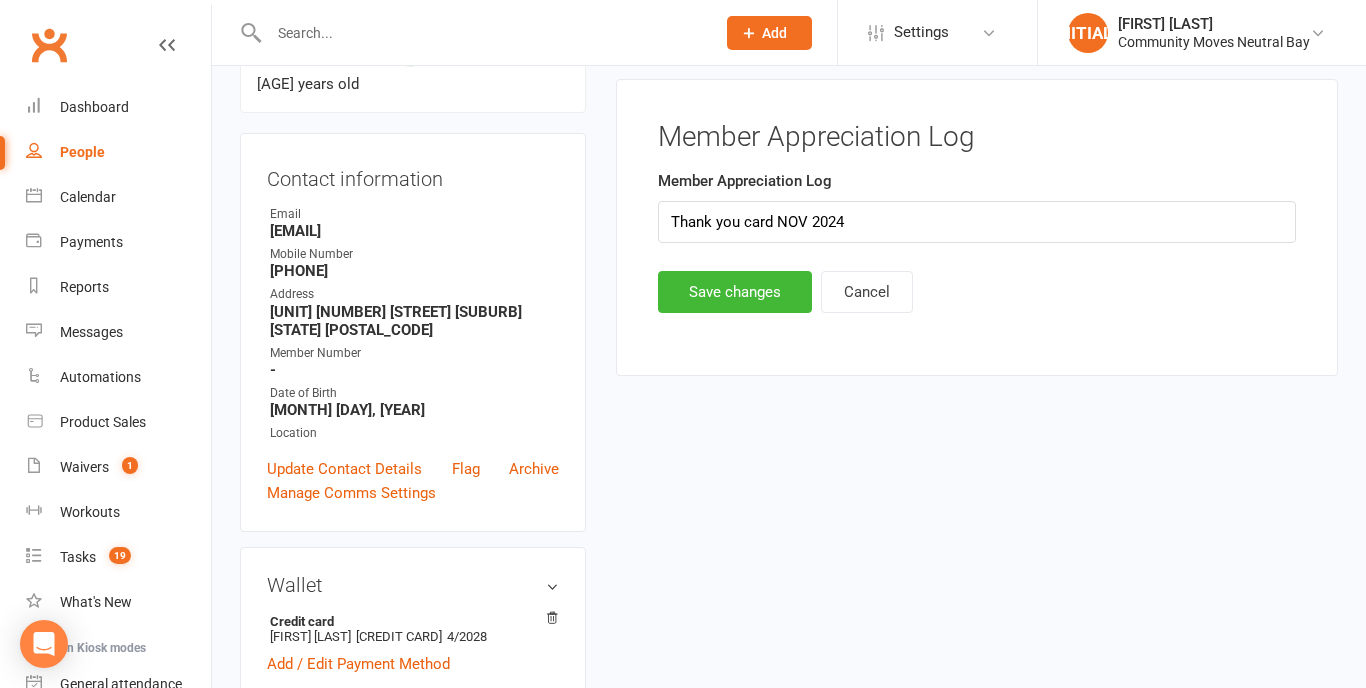 scroll, scrollTop: 170, scrollLeft: 0, axis: vertical 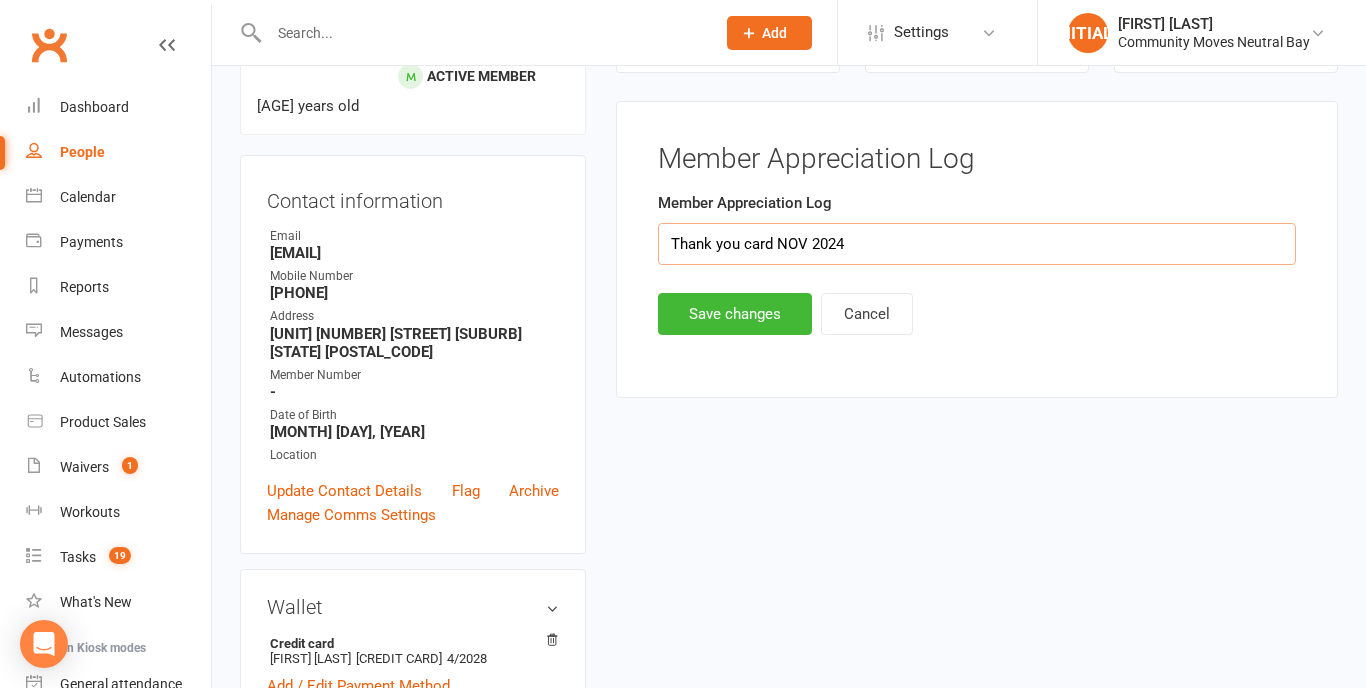 click on "Thank you card NOV 2024" at bounding box center (977, 244) 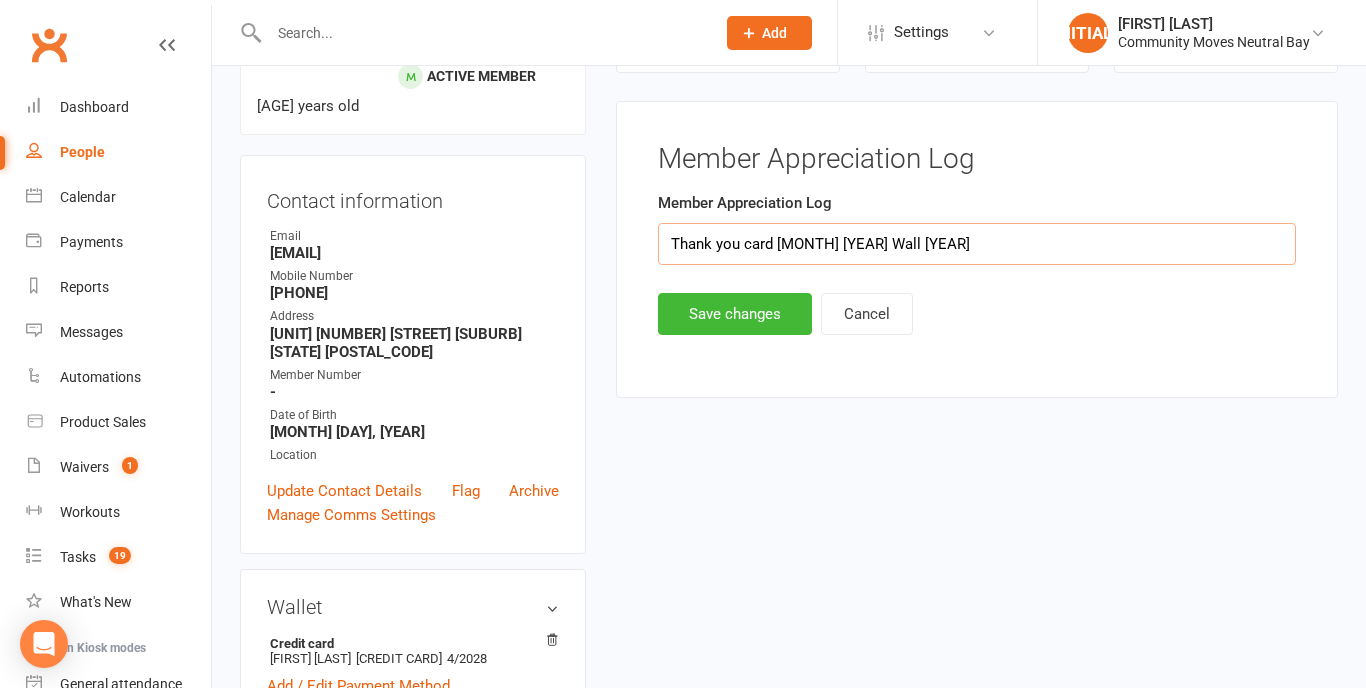 click on "Thank you card [MONTH] [YEAR] Wall [YEAR]" at bounding box center [977, 244] 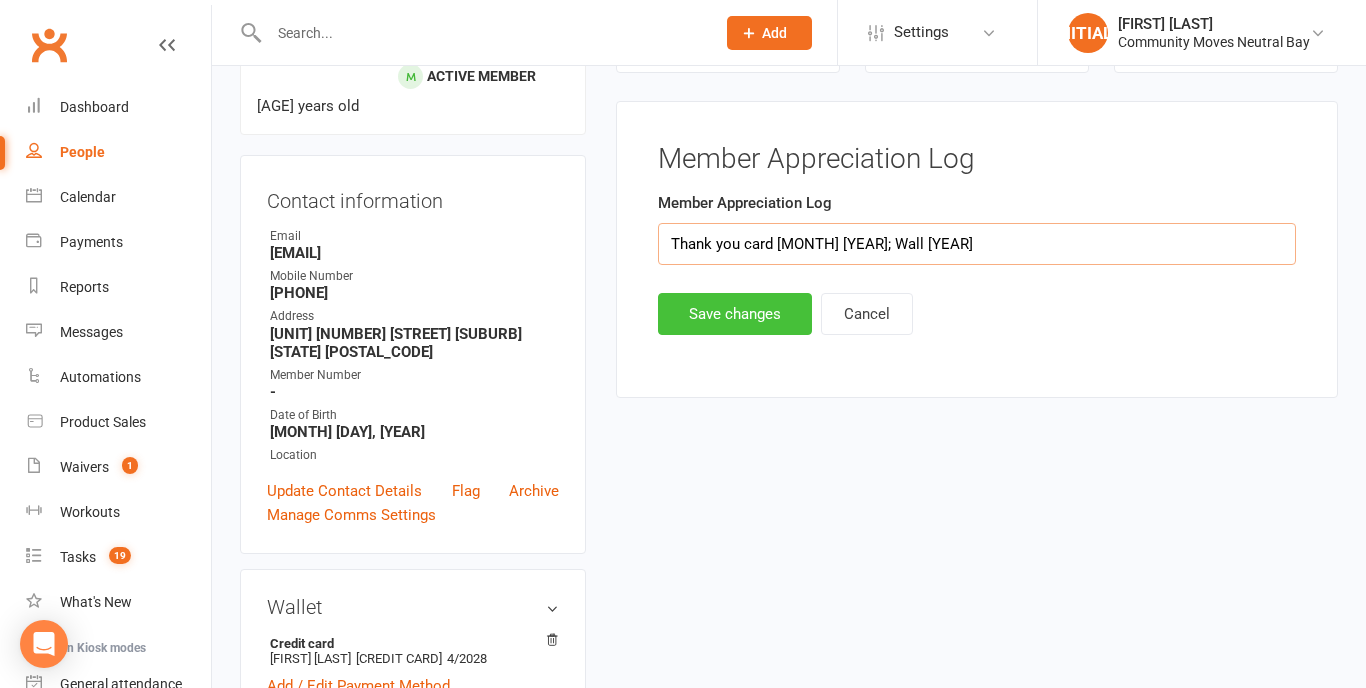 type on "Thank you card [MONTH] [YEAR]; Wall [YEAR]" 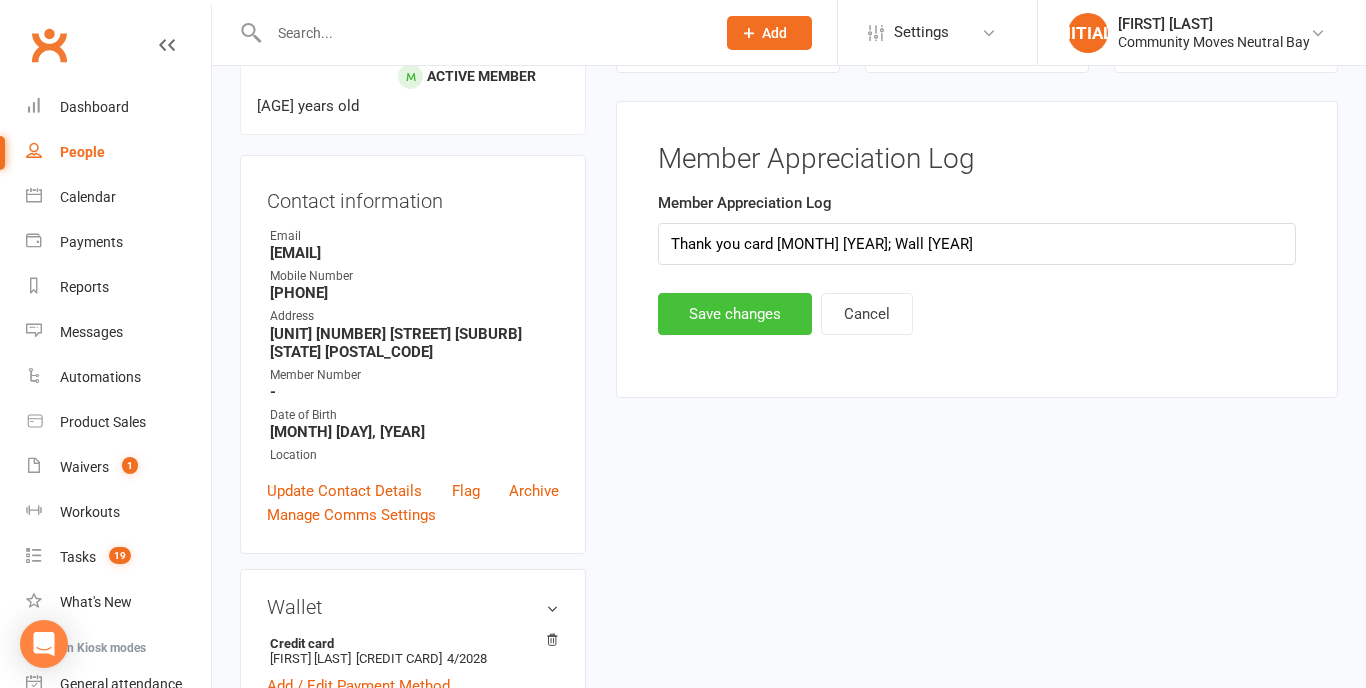 click on "Save changes" at bounding box center [735, 314] 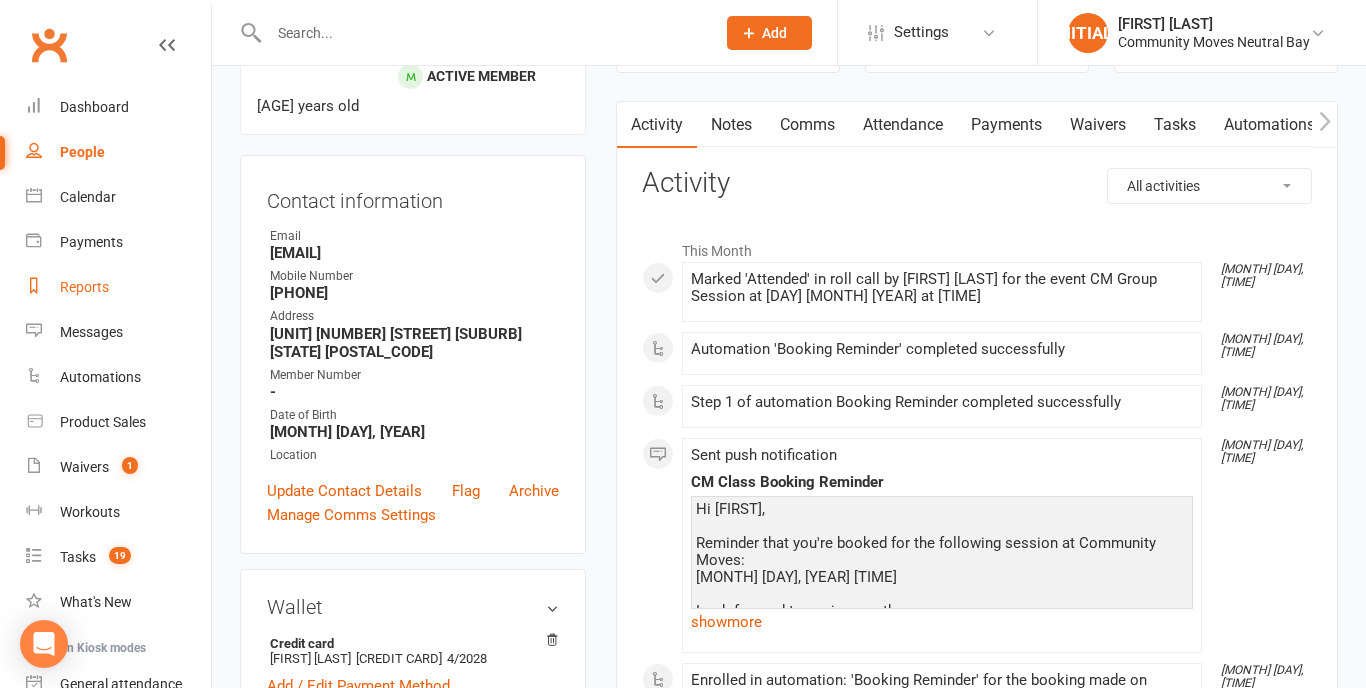 click on "Reports" at bounding box center (84, 287) 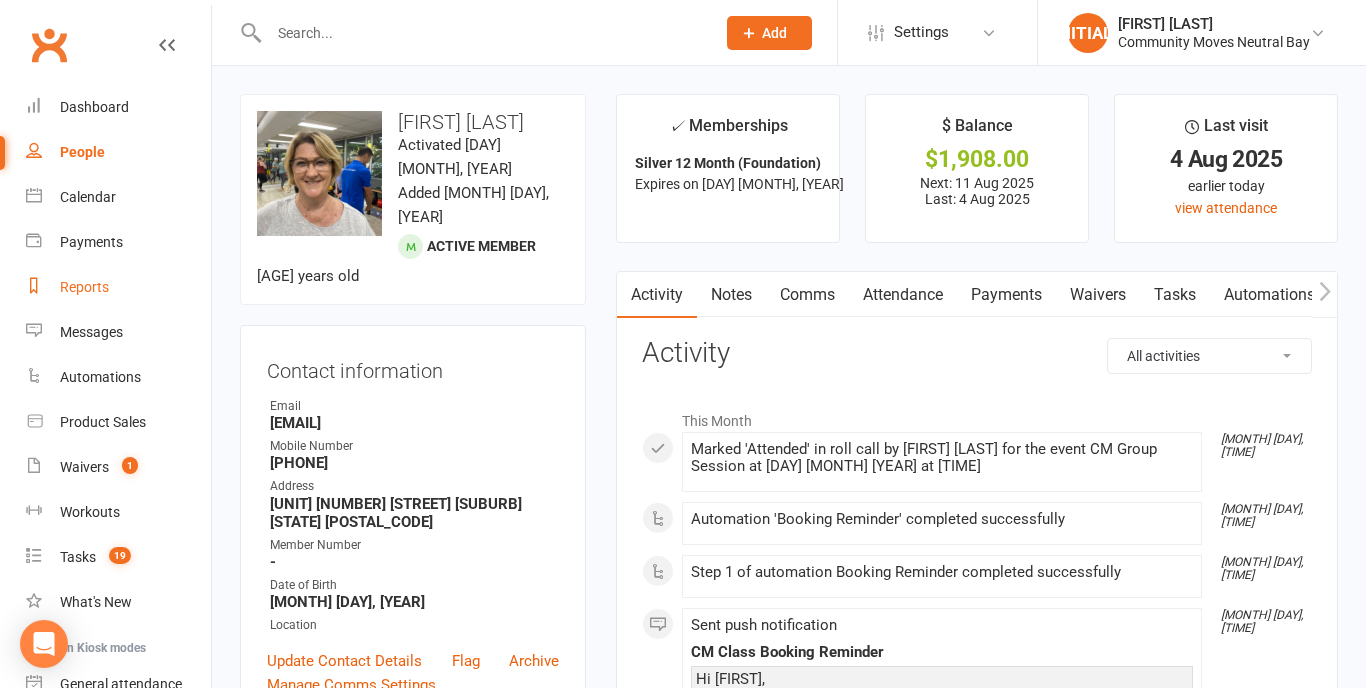 select on "25" 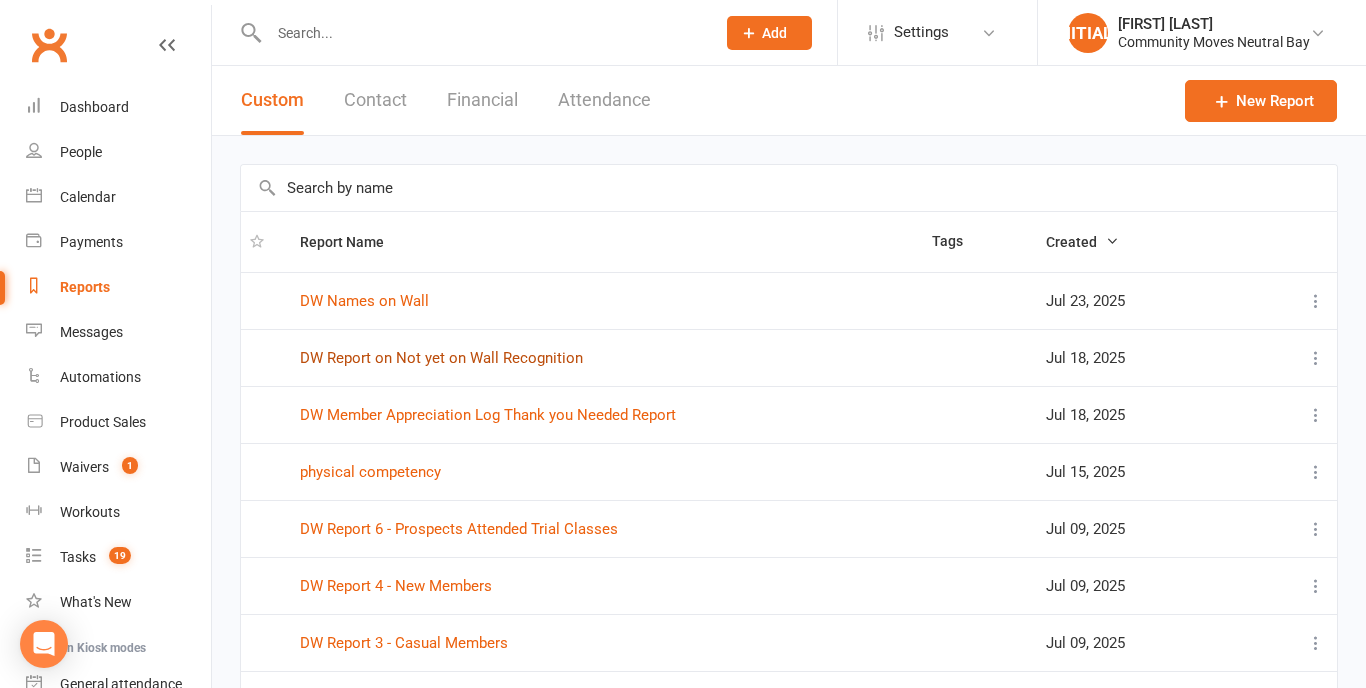 click on "DW Report on Not yet on Wall Recognition" at bounding box center (441, 358) 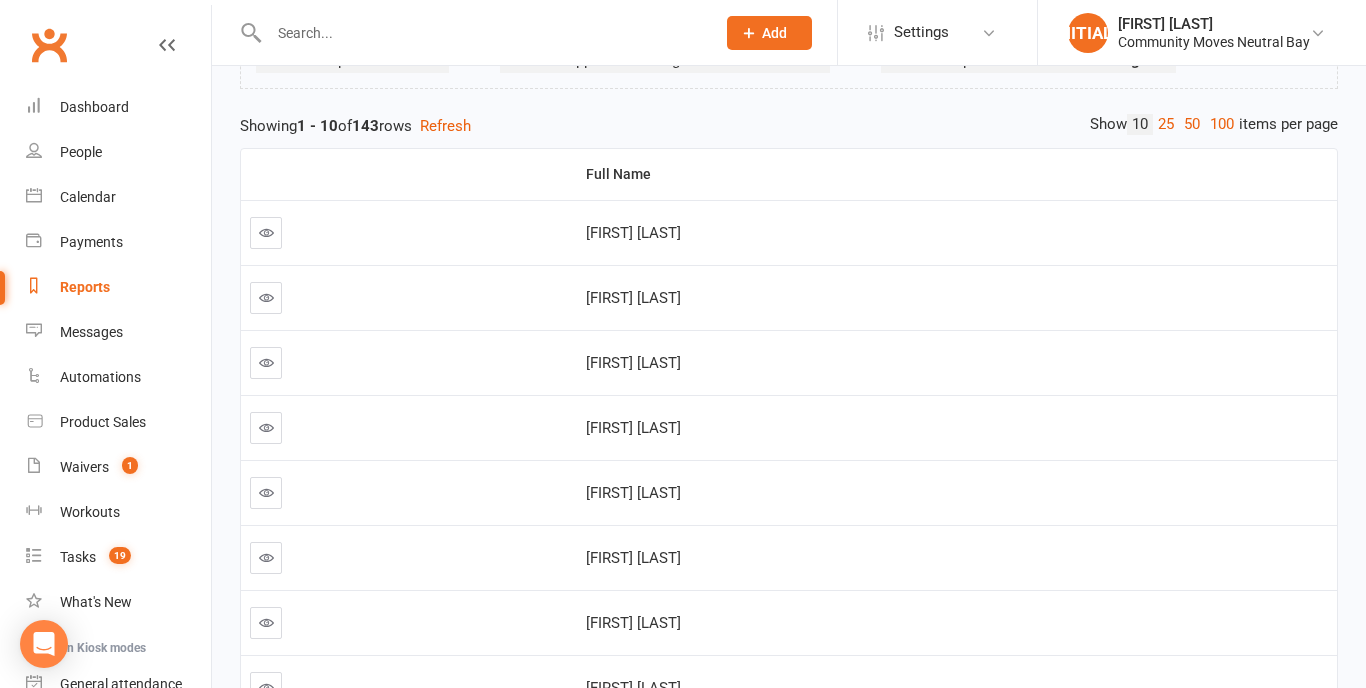scroll, scrollTop: 216, scrollLeft: 0, axis: vertical 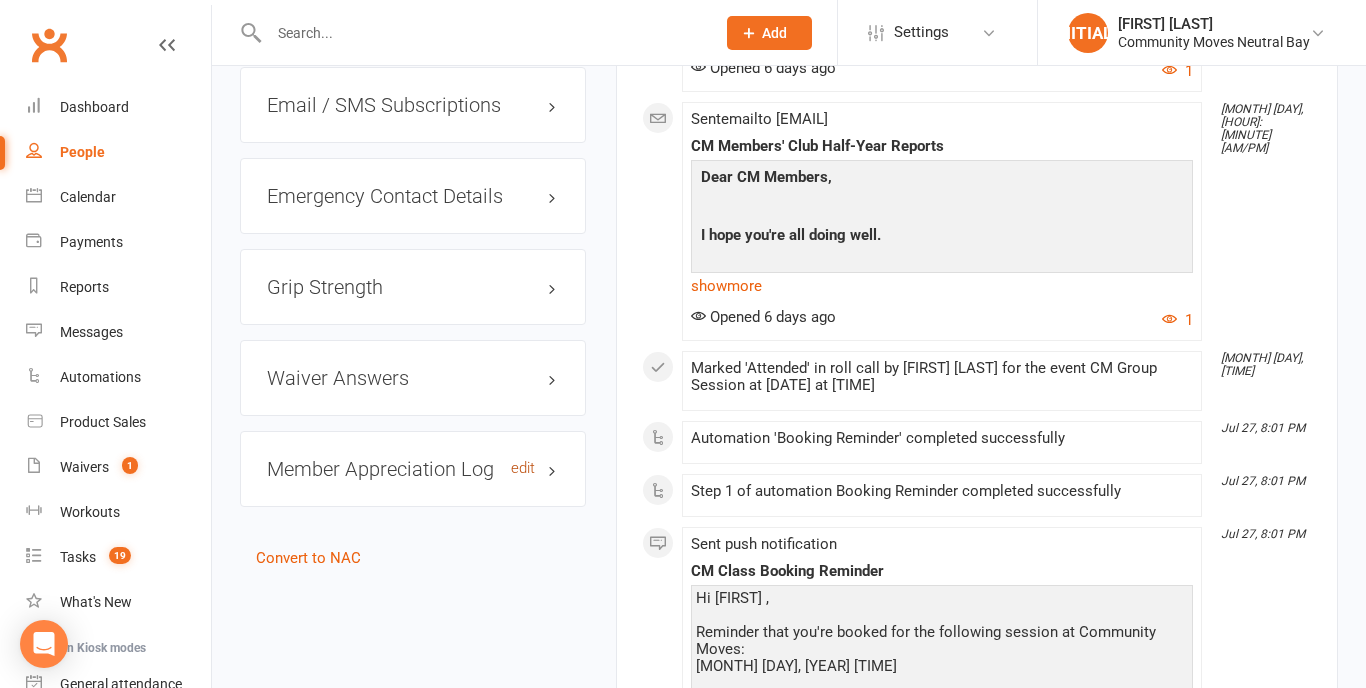 click on "edit" at bounding box center [523, 468] 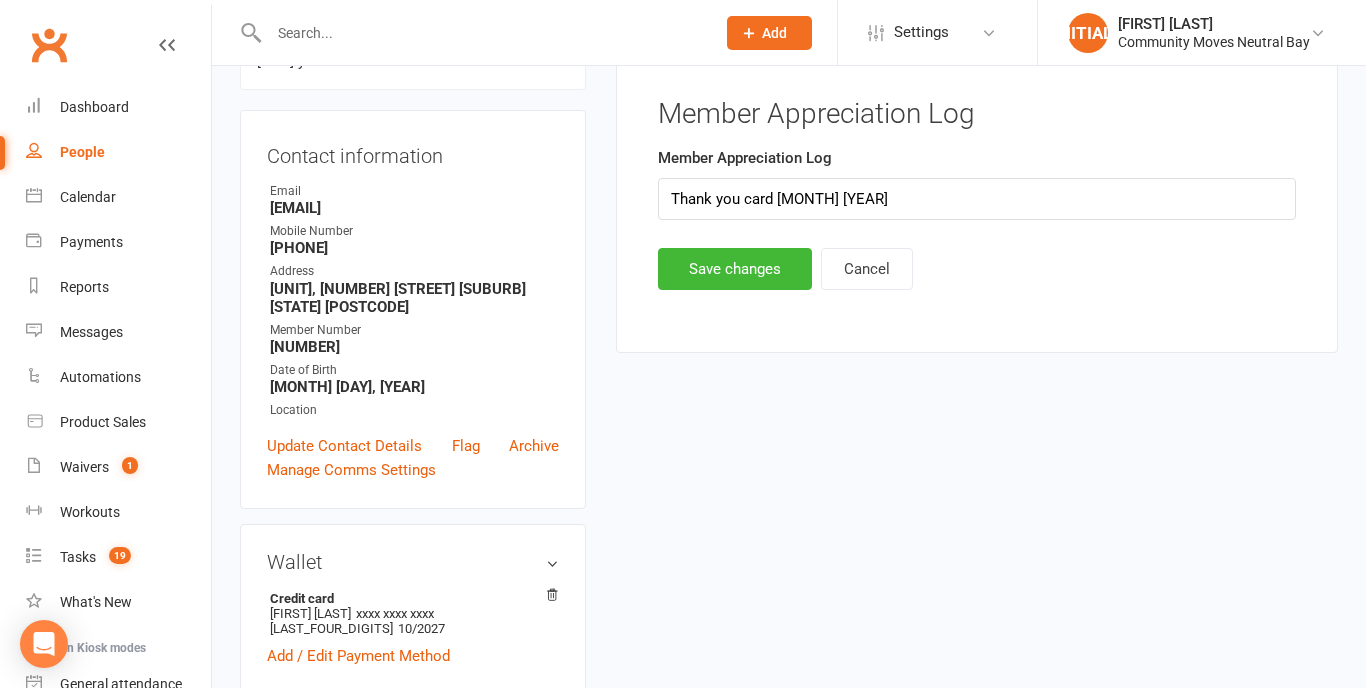 scroll, scrollTop: 194, scrollLeft: 0, axis: vertical 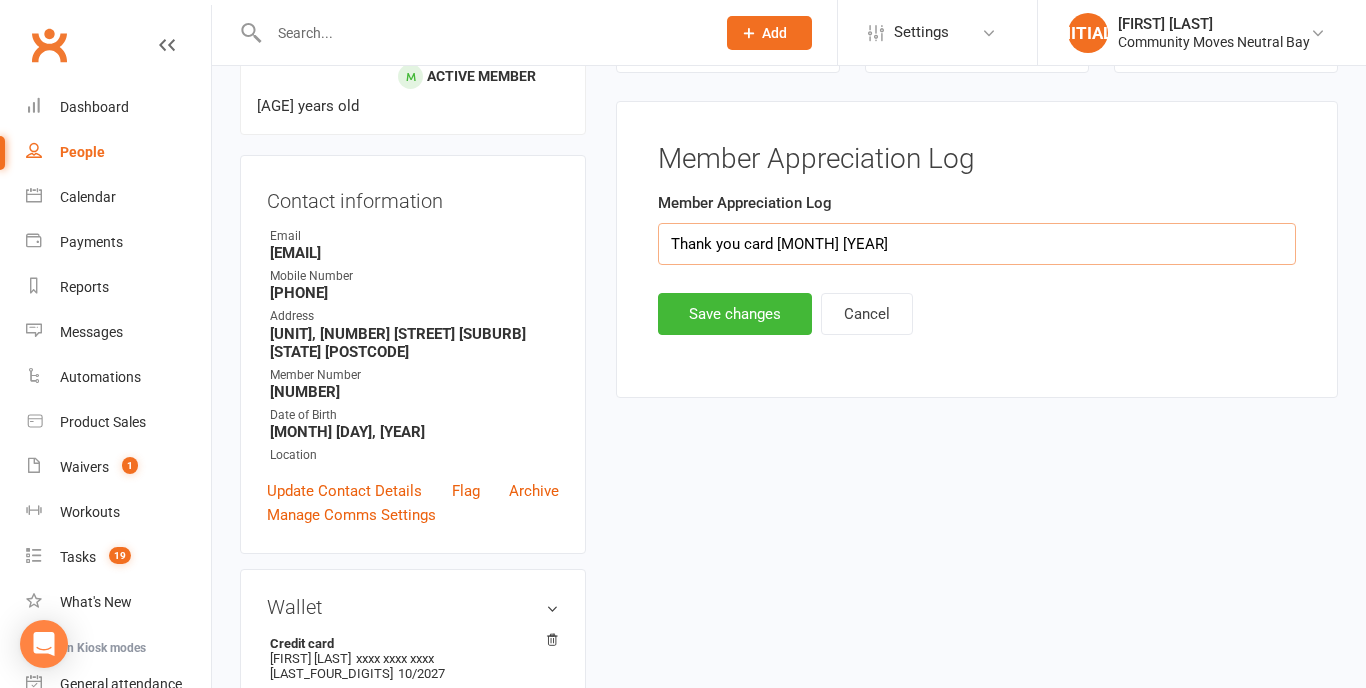 click on "Thank you card [MONTH] [YEAR]" at bounding box center [977, 244] 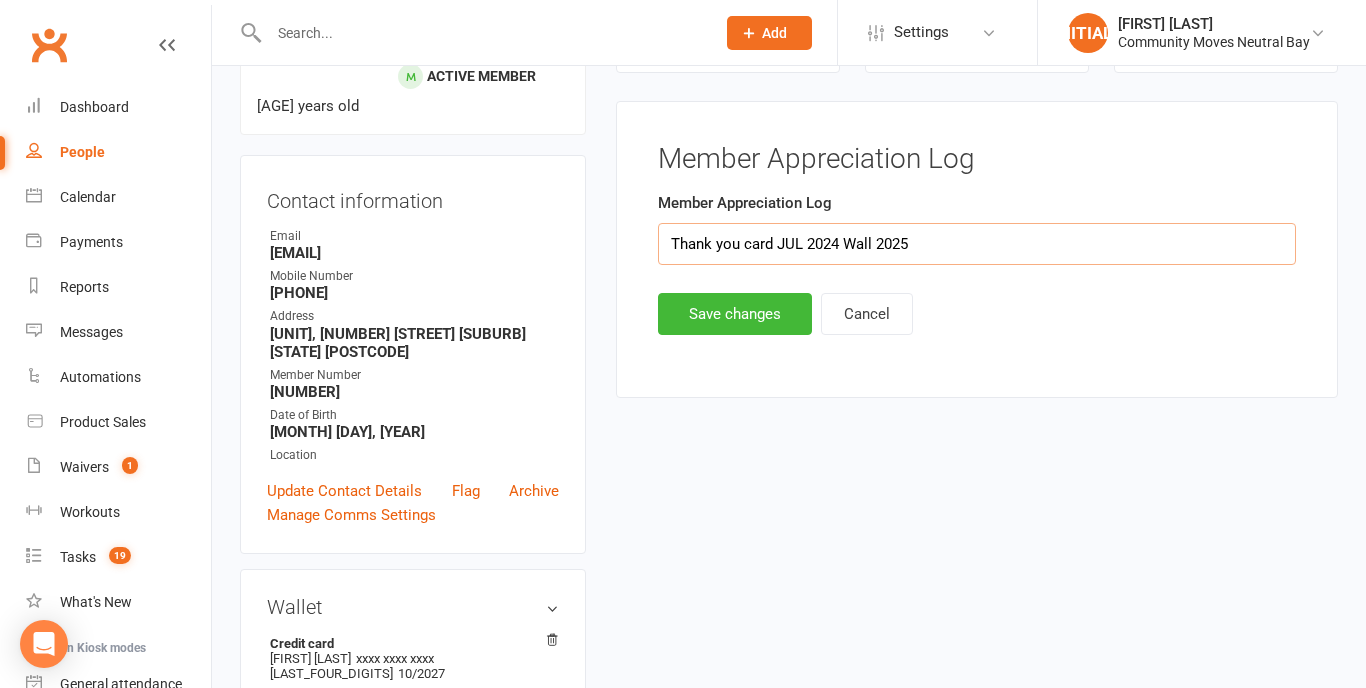 click on "Thank you card JUL 2024 Wall 2025" at bounding box center [977, 244] 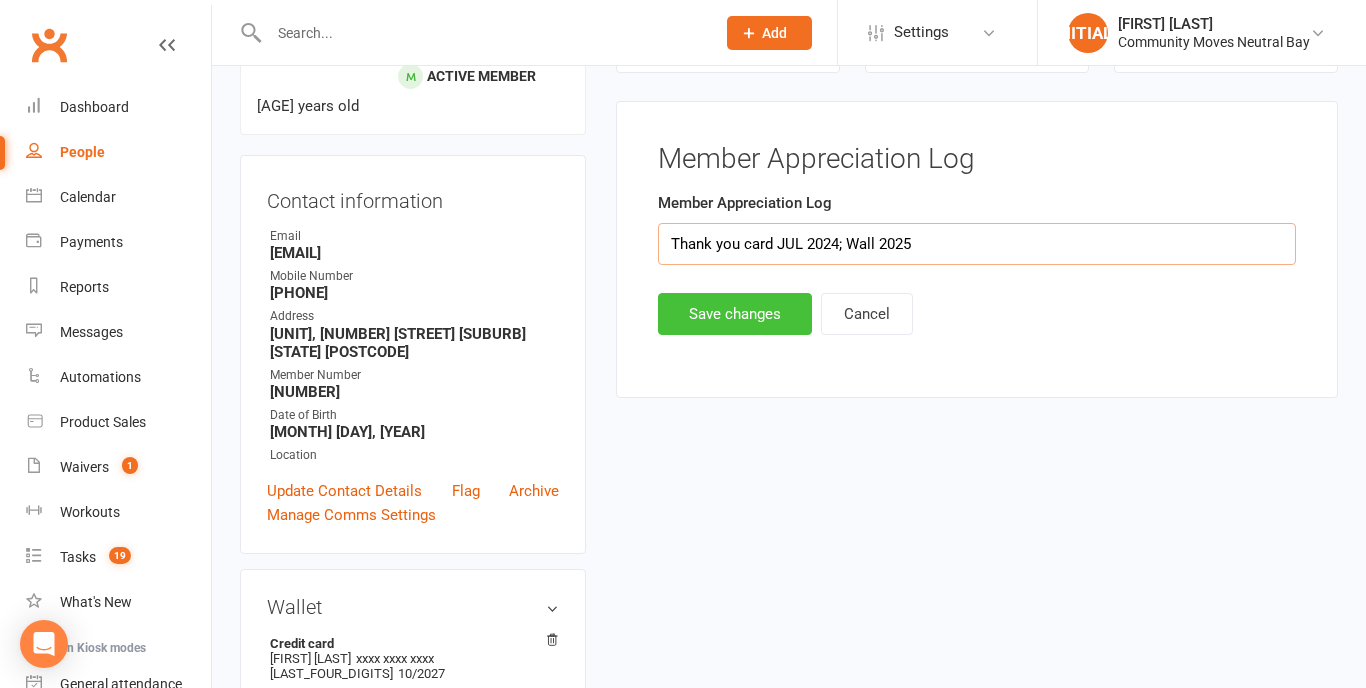 type on "Thank you card JUL 2024; Wall 2025" 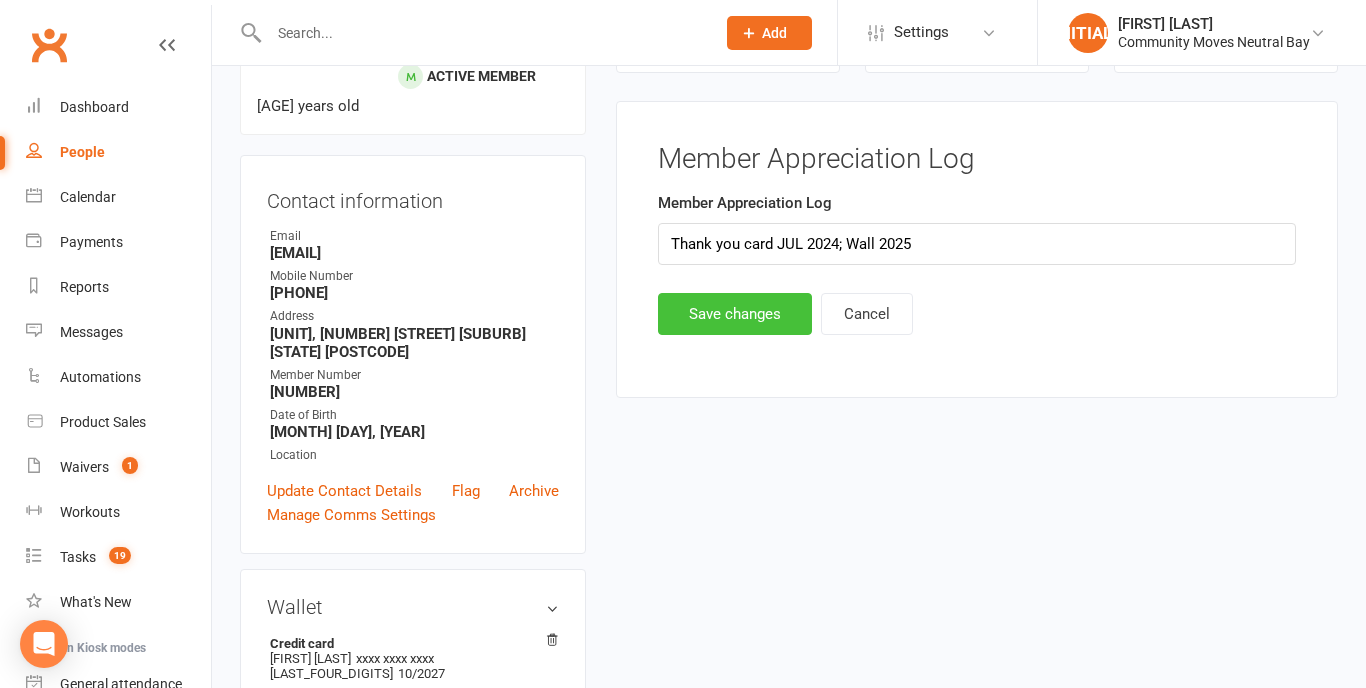 click on "Save changes" at bounding box center (735, 314) 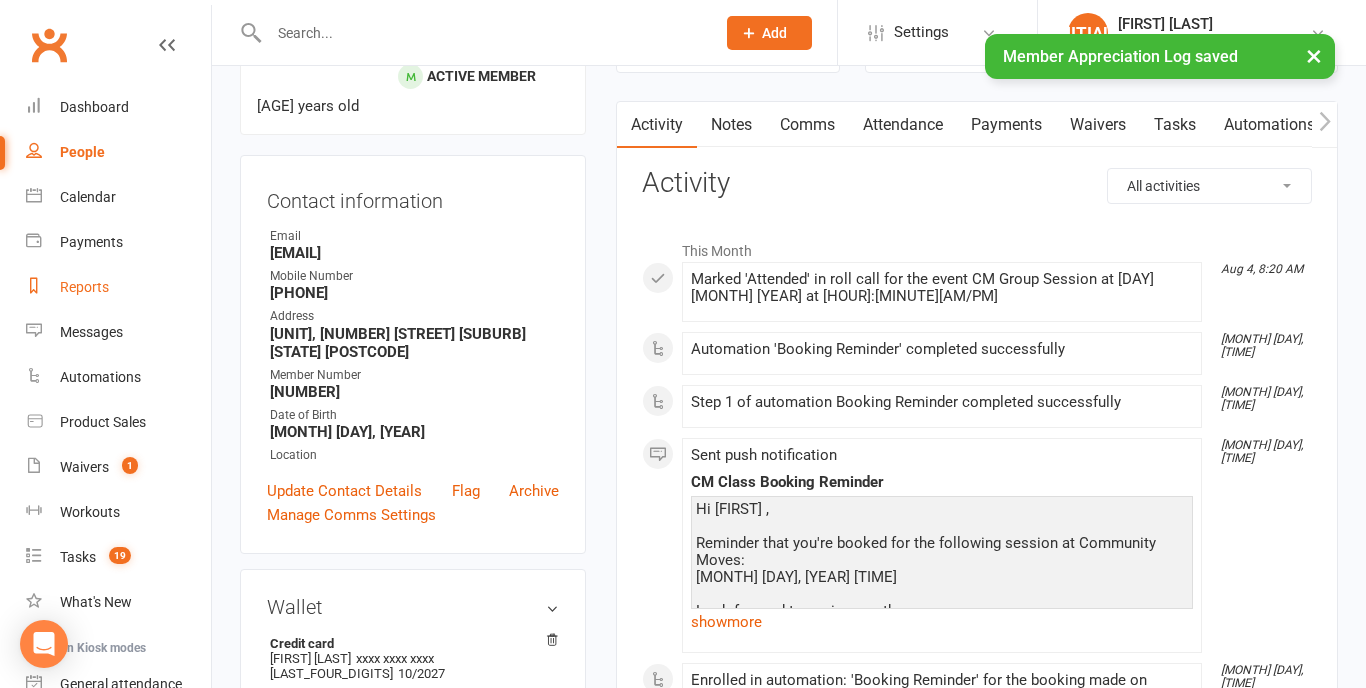 click on "Reports" at bounding box center [84, 287] 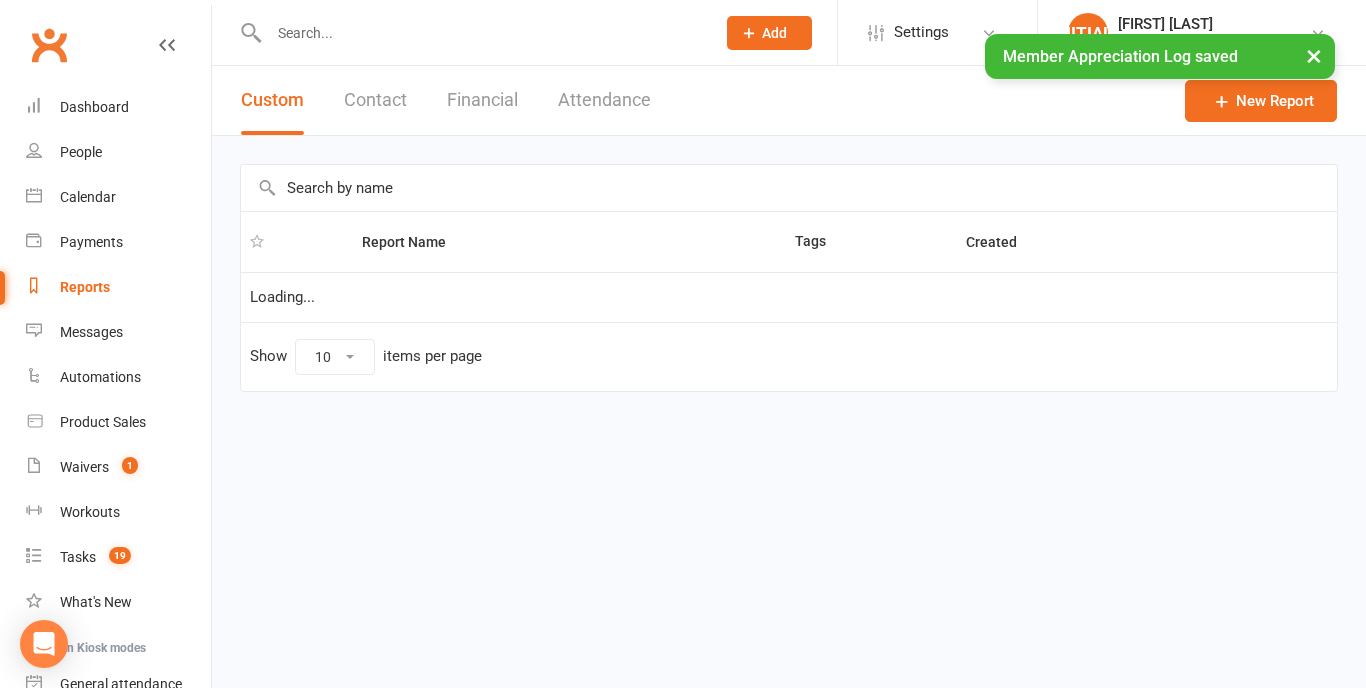 select on "25" 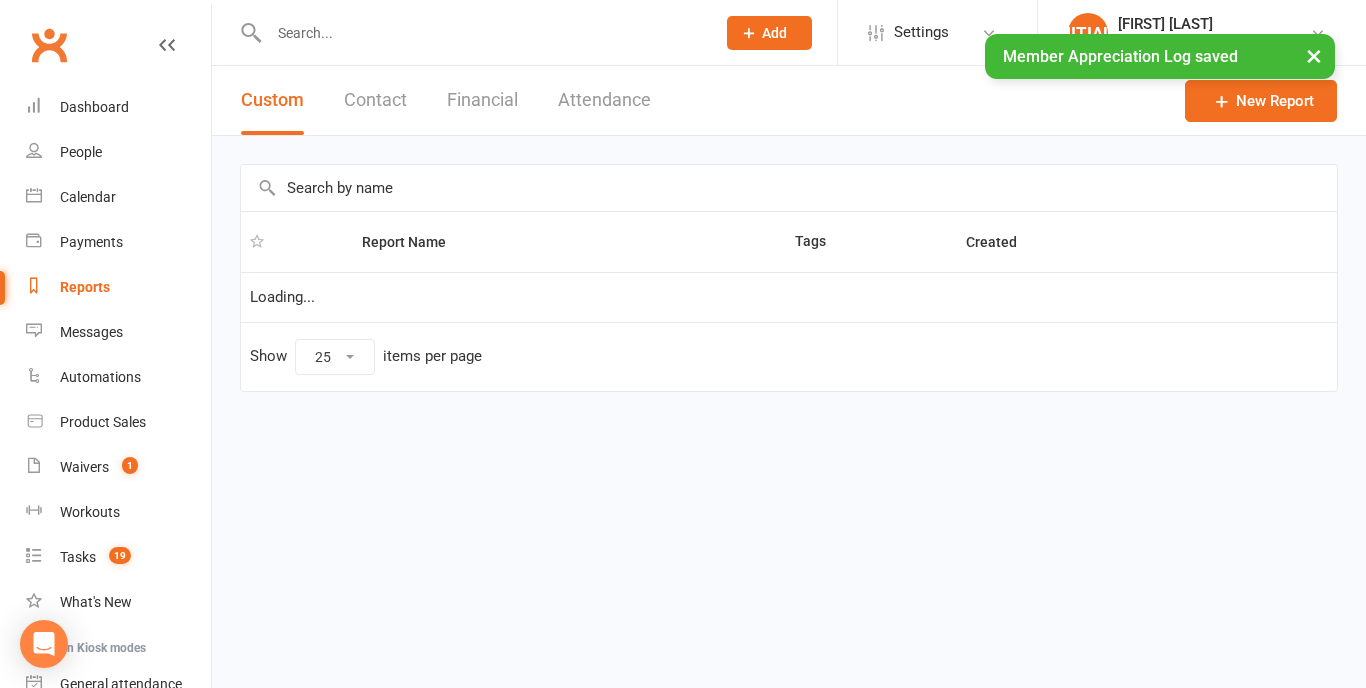 scroll, scrollTop: 0, scrollLeft: 0, axis: both 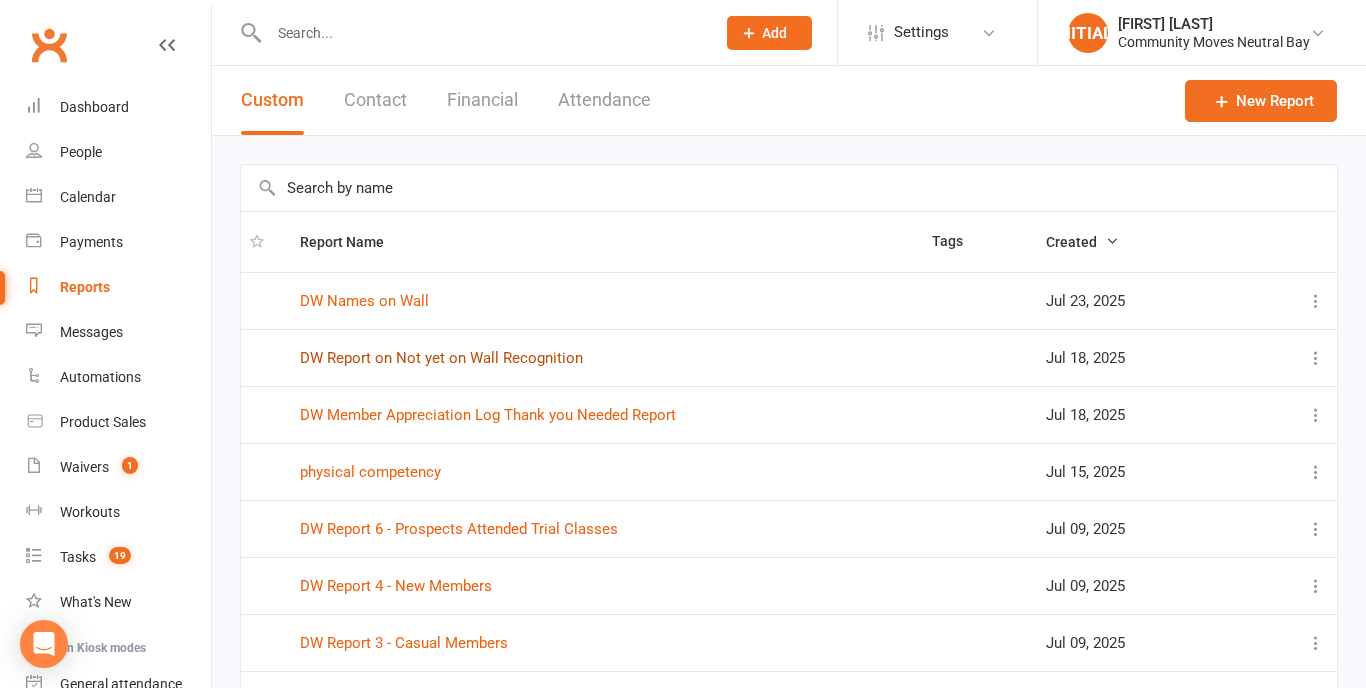 click on "DW Report on Not yet on Wall Recognition" at bounding box center [441, 358] 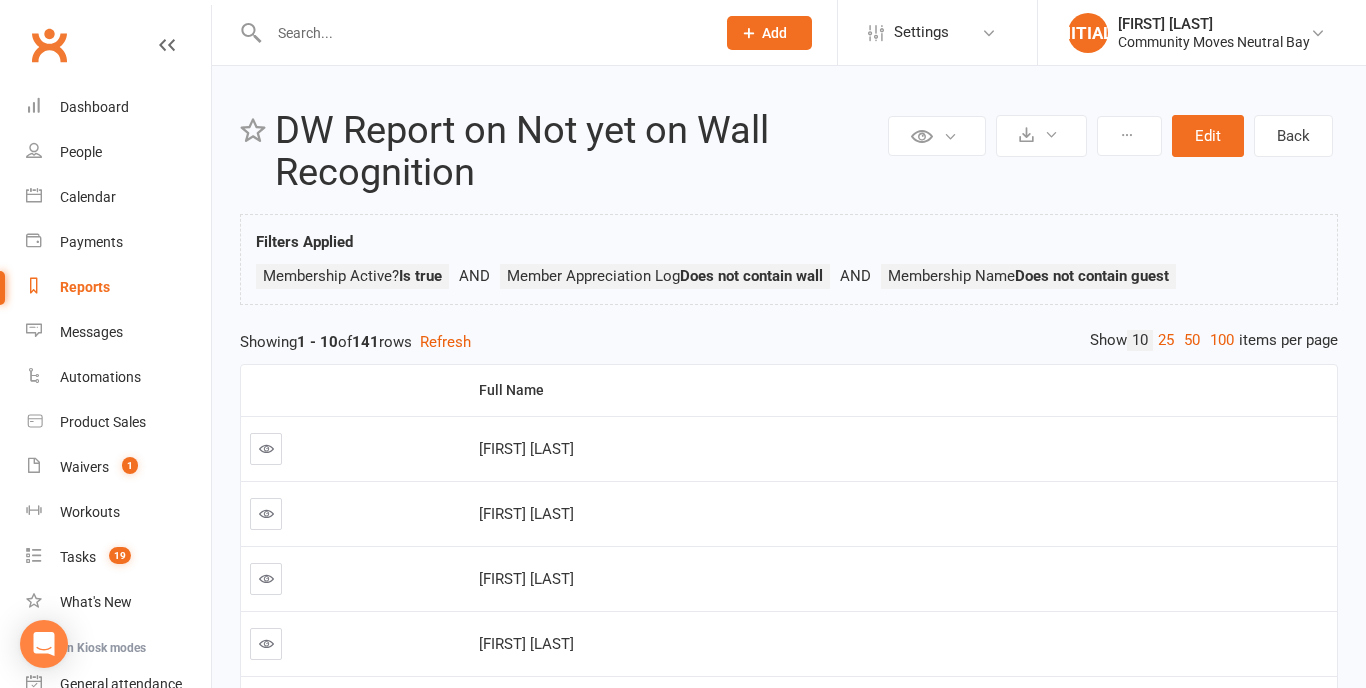 scroll, scrollTop: 0, scrollLeft: 0, axis: both 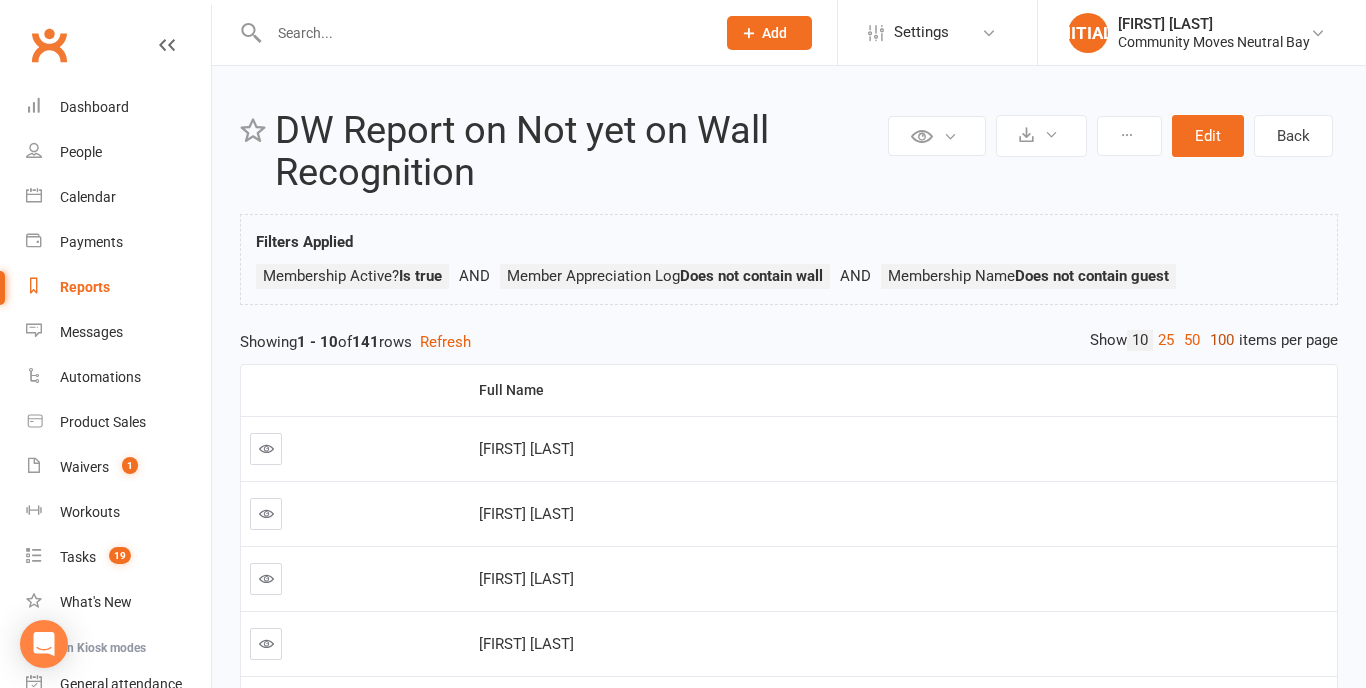 click on "100" at bounding box center [1222, 340] 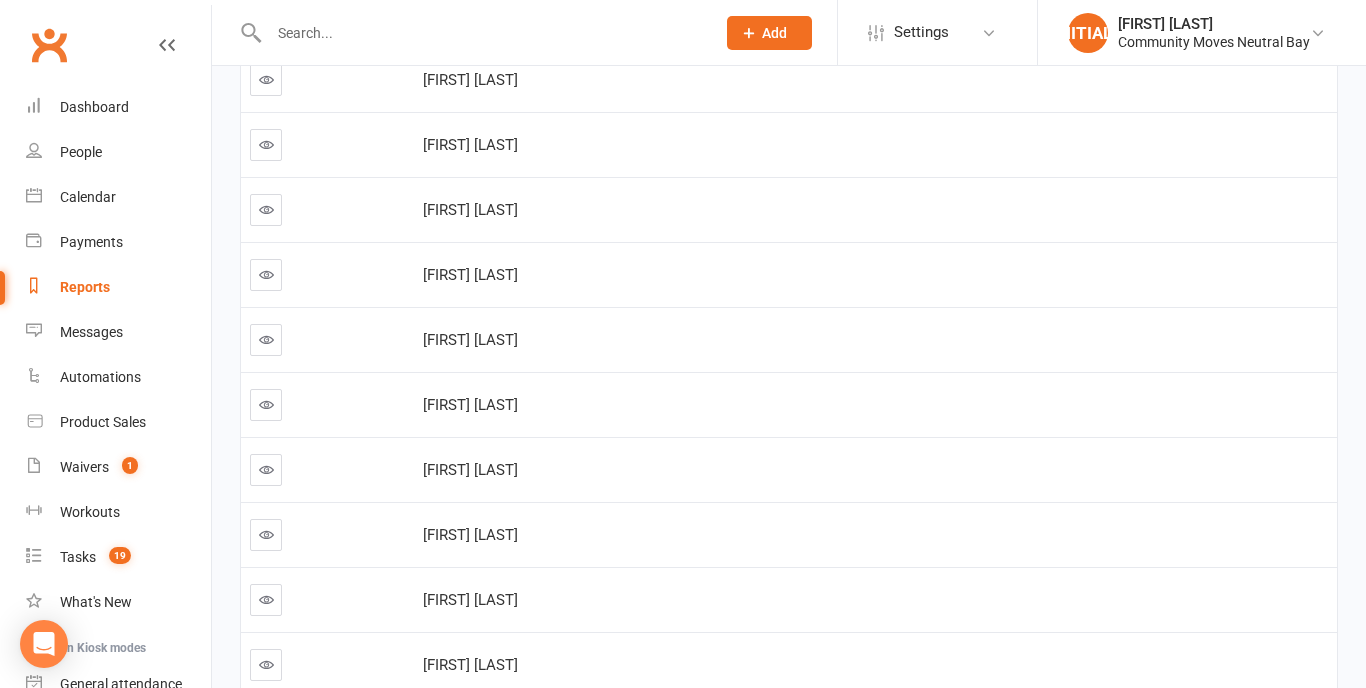 scroll, scrollTop: 6027, scrollLeft: 0, axis: vertical 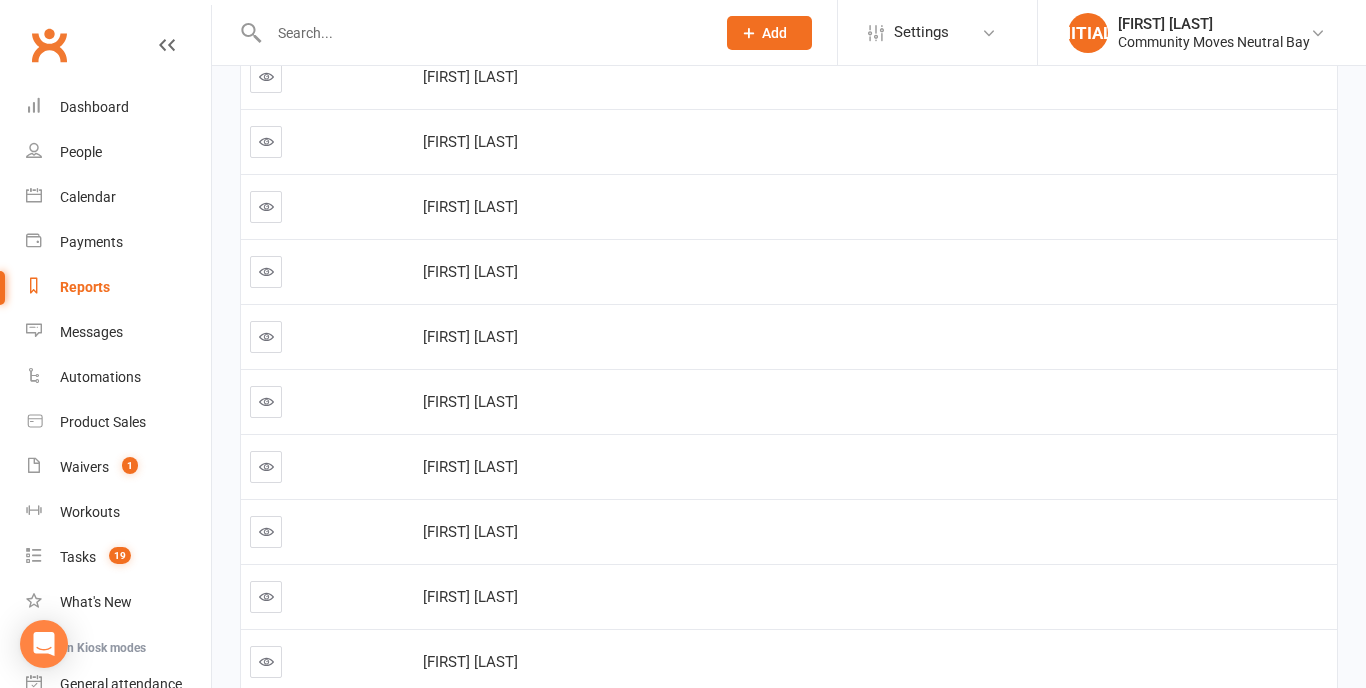 click at bounding box center [266, 271] 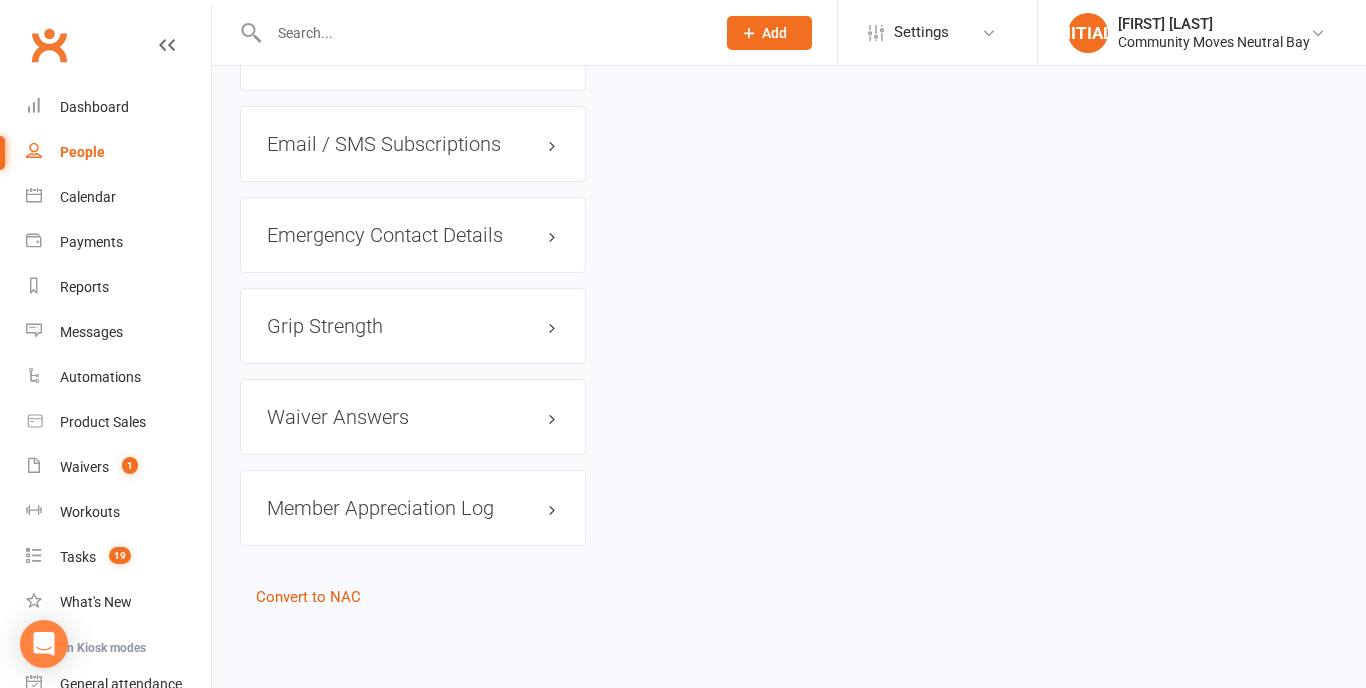 scroll, scrollTop: 0, scrollLeft: 0, axis: both 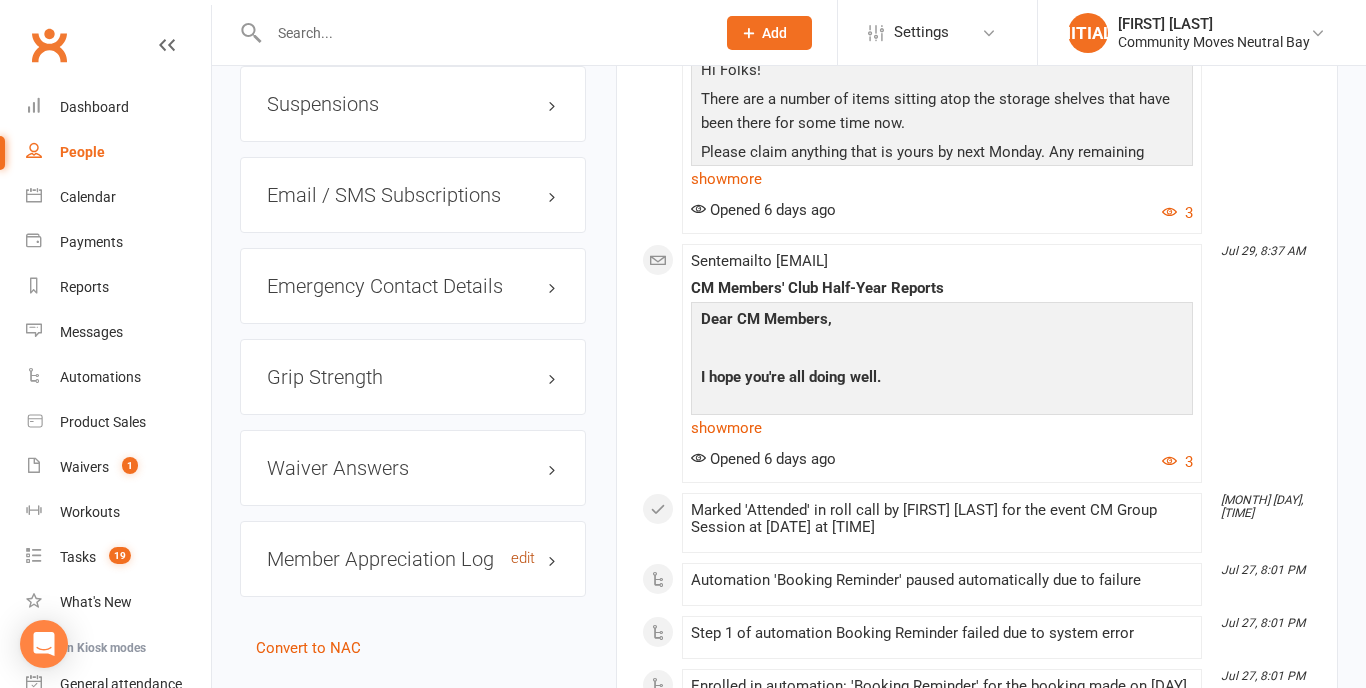 click on "edit" at bounding box center [523, 558] 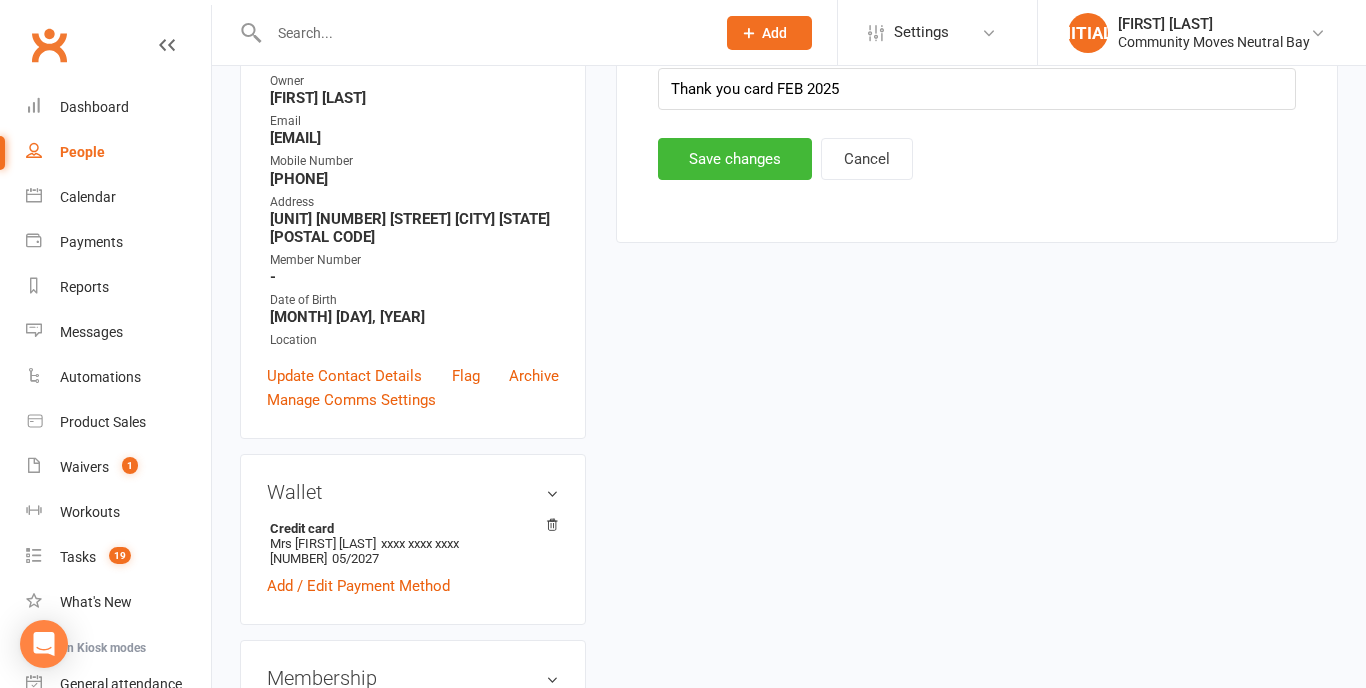 scroll, scrollTop: 194, scrollLeft: 0, axis: vertical 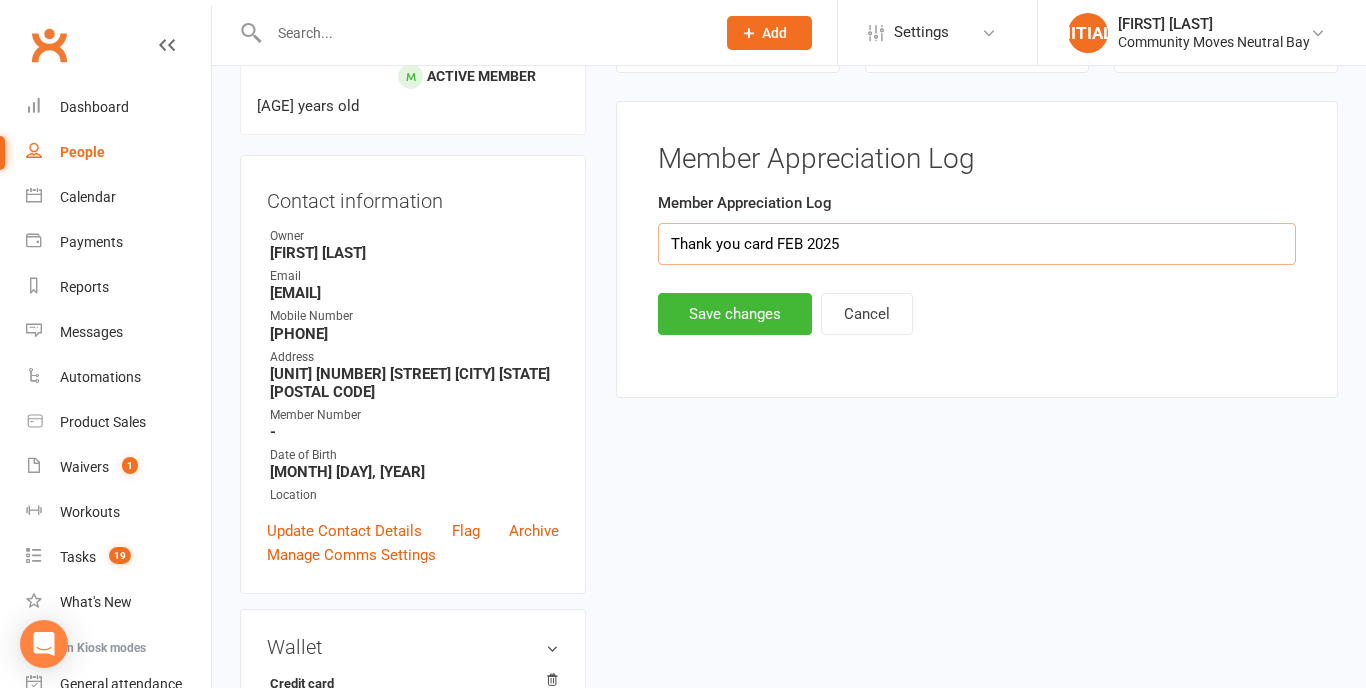 click on "Thank you card FEB 2025" at bounding box center [977, 244] 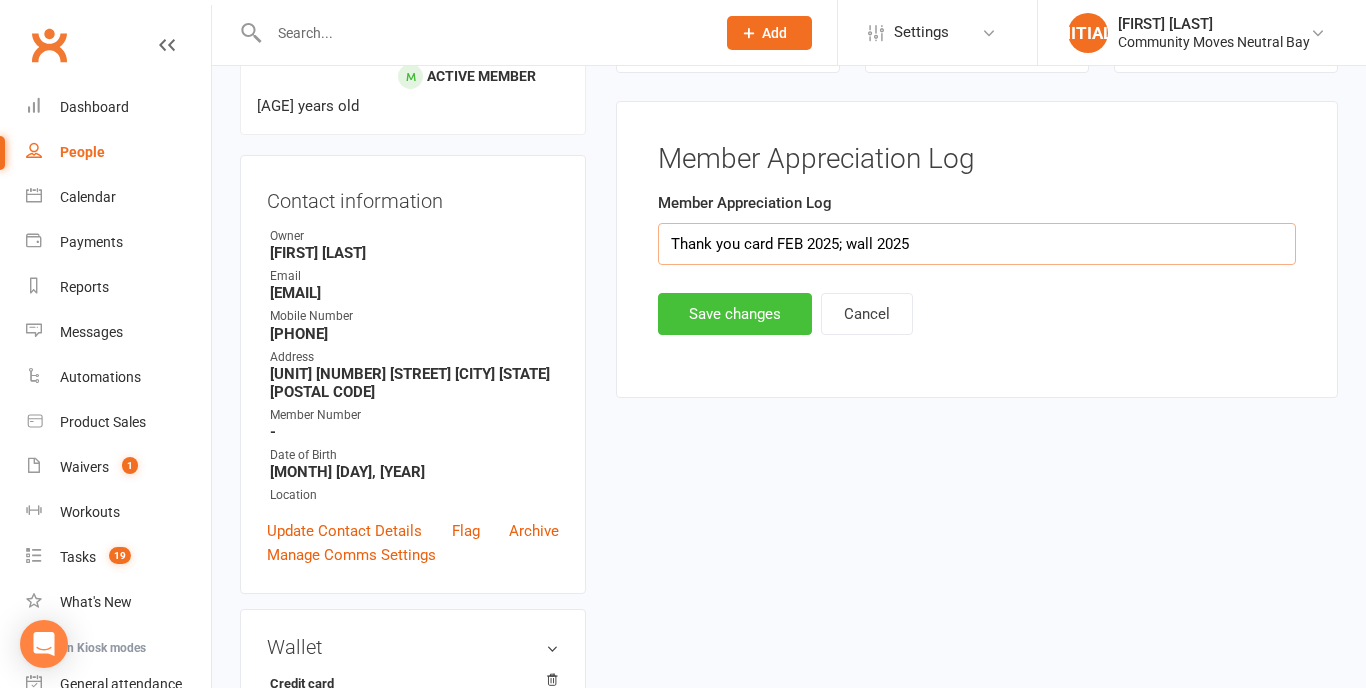 type on "Thank you card FEB 2025; wall 2025" 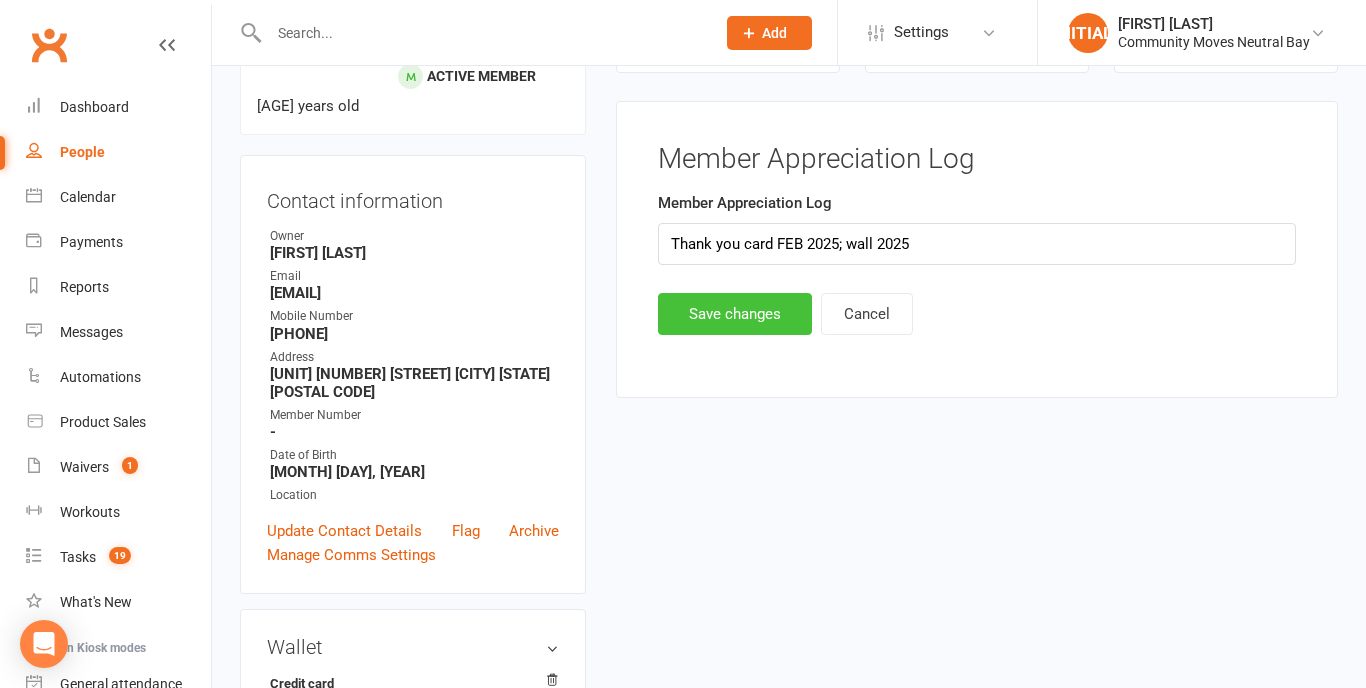 click on "Save changes" at bounding box center [735, 314] 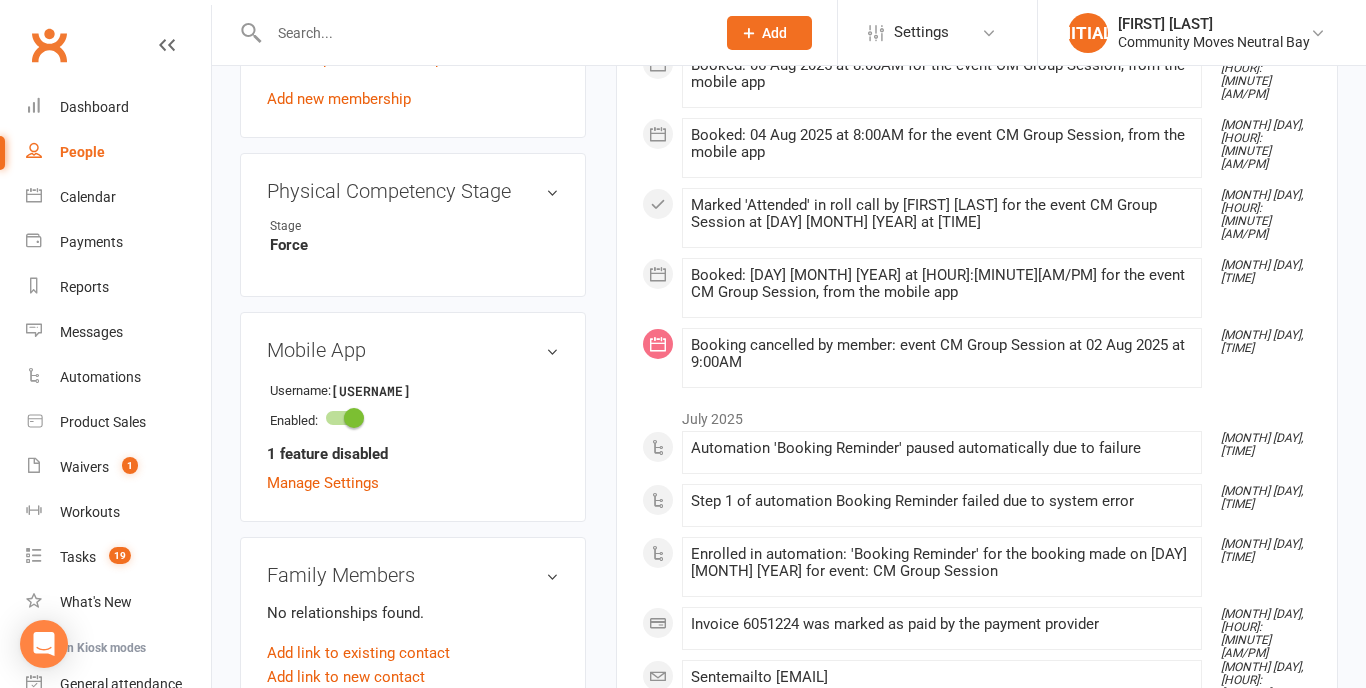 scroll, scrollTop: 1127, scrollLeft: 0, axis: vertical 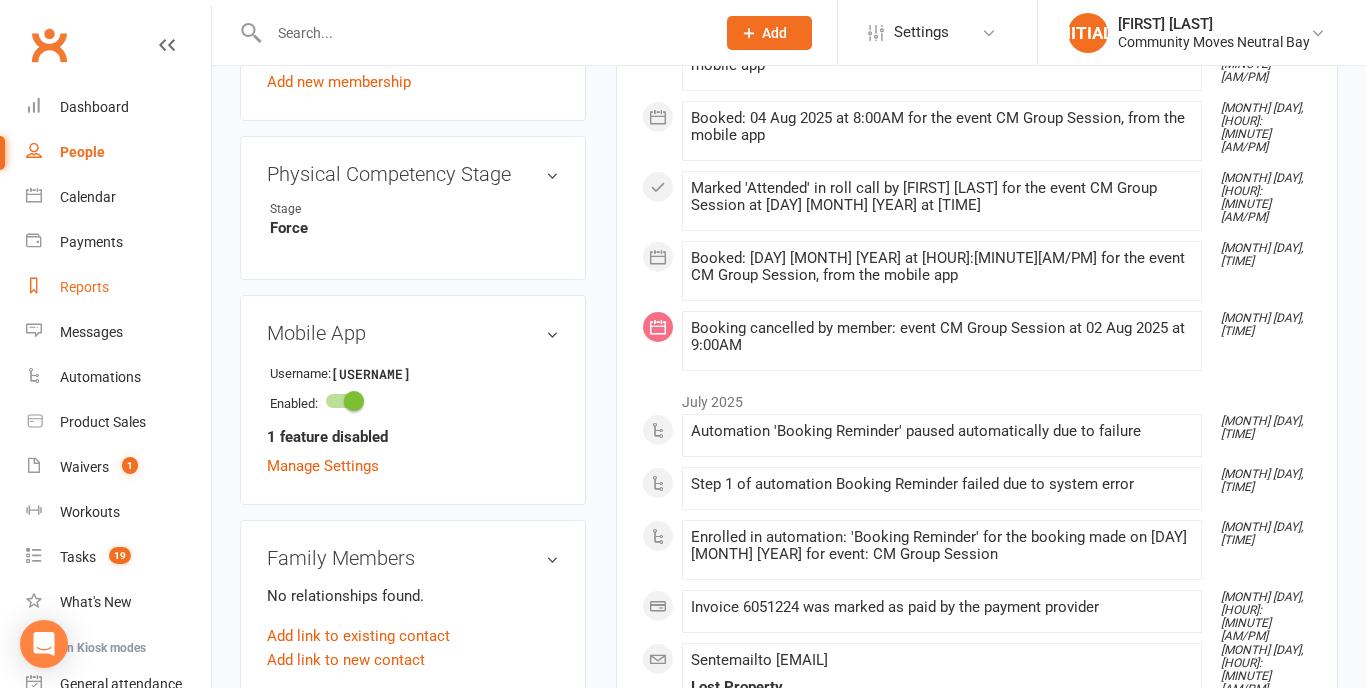 click on "Reports" at bounding box center [84, 287] 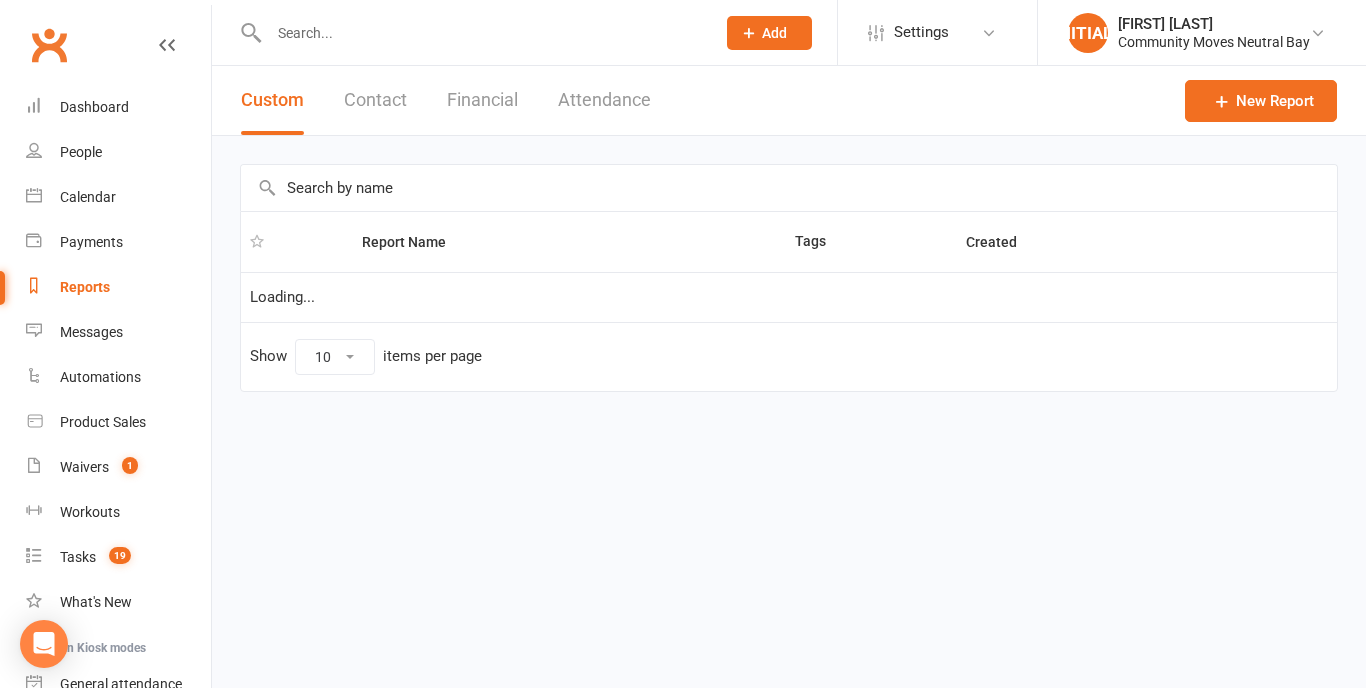 select on "25" 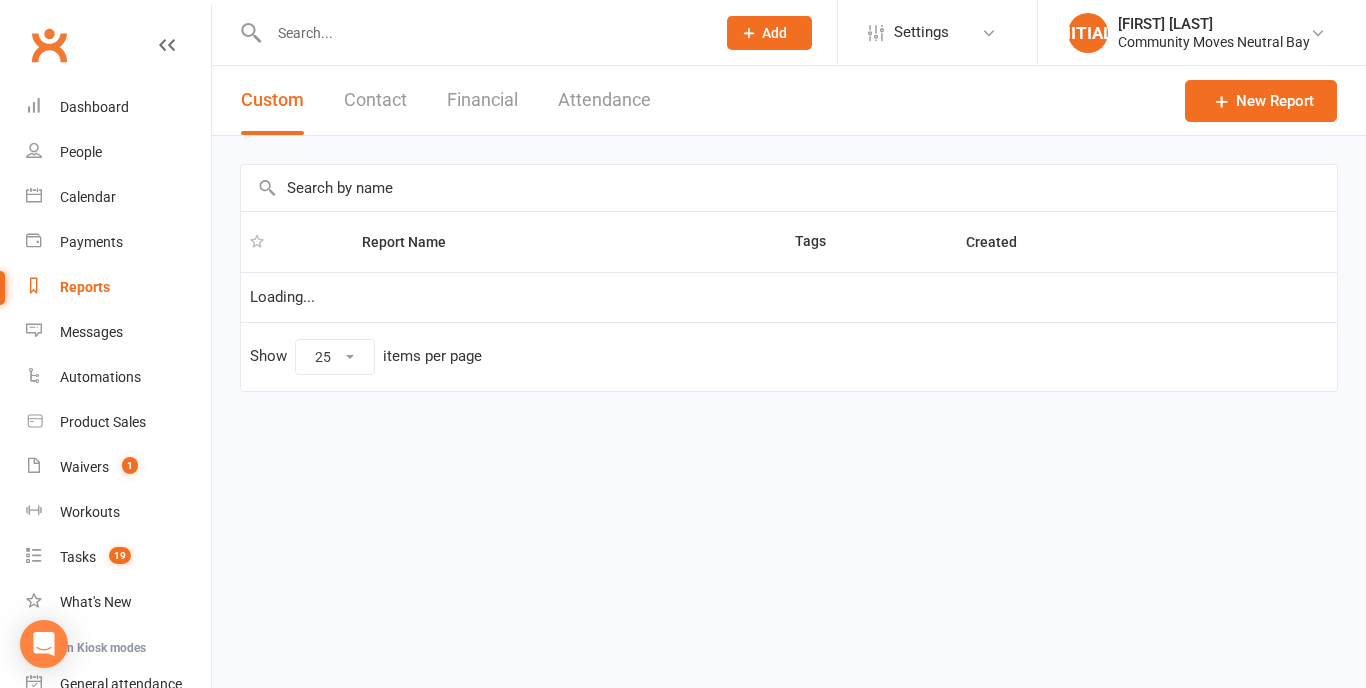 scroll, scrollTop: 0, scrollLeft: 0, axis: both 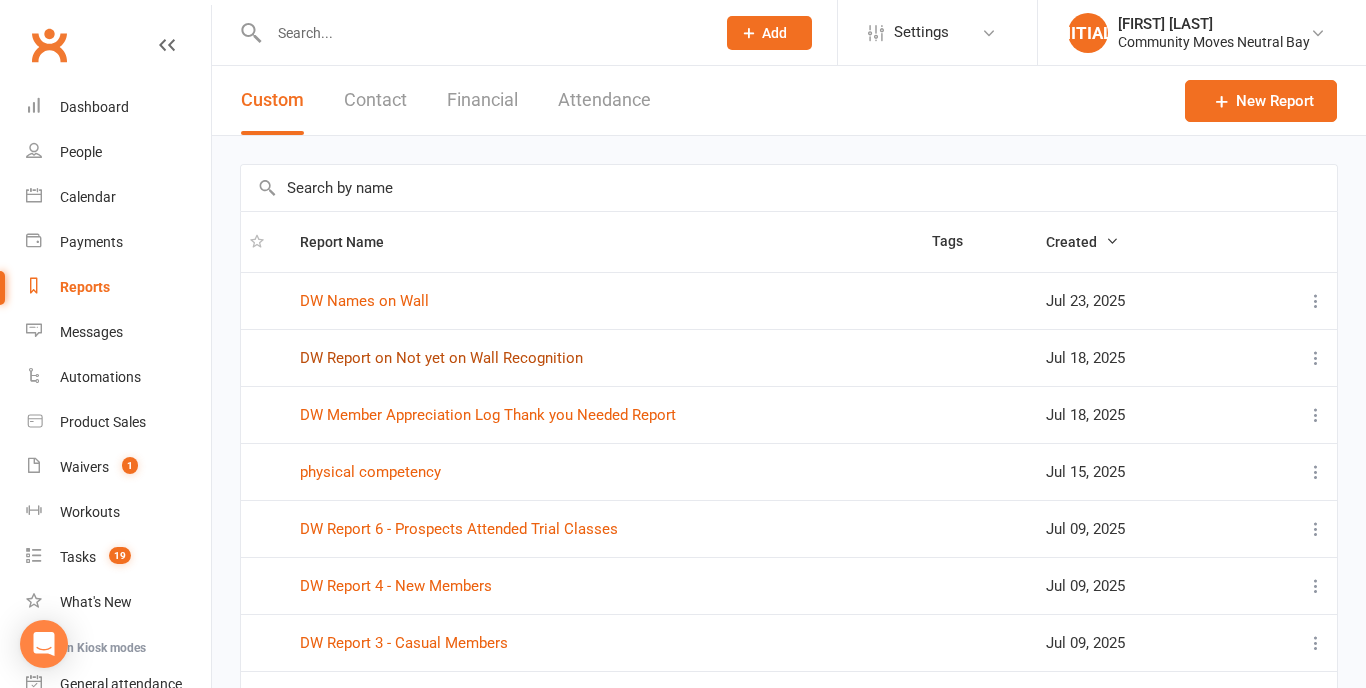 click on "DW Report on Not yet on Wall Recognition" at bounding box center [441, 358] 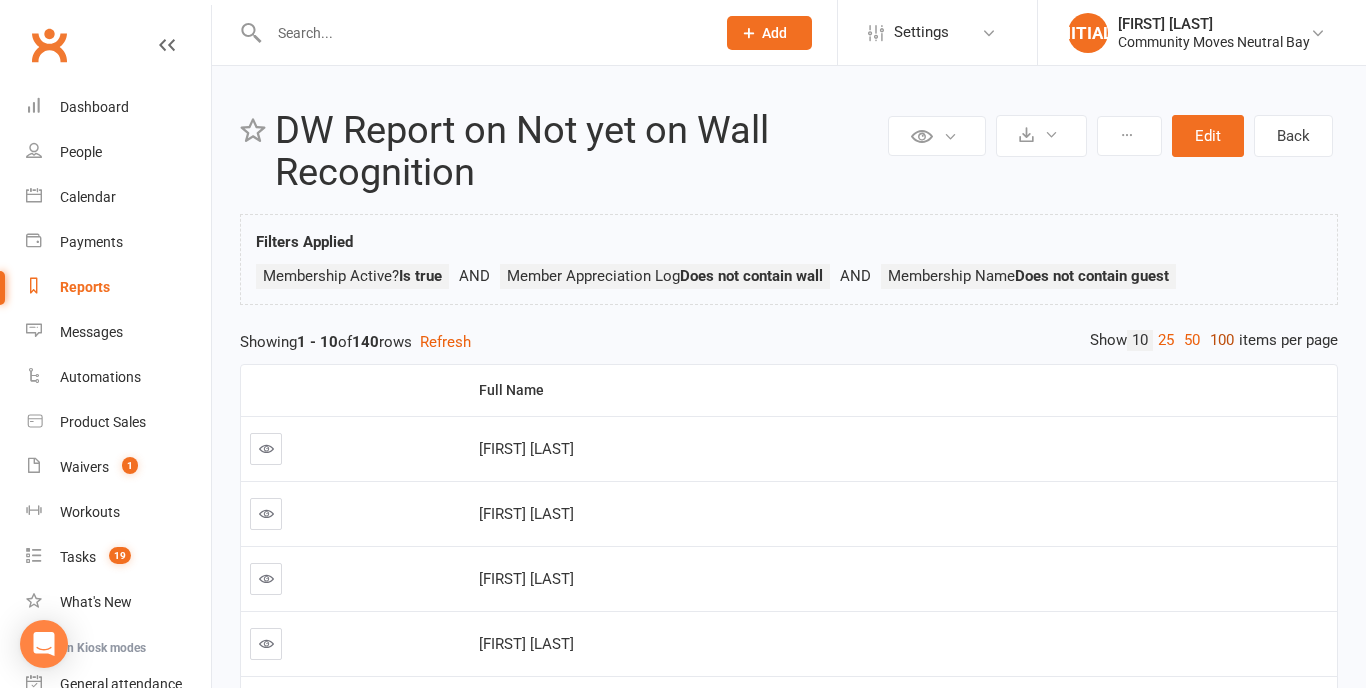 click on "100" at bounding box center (1222, 340) 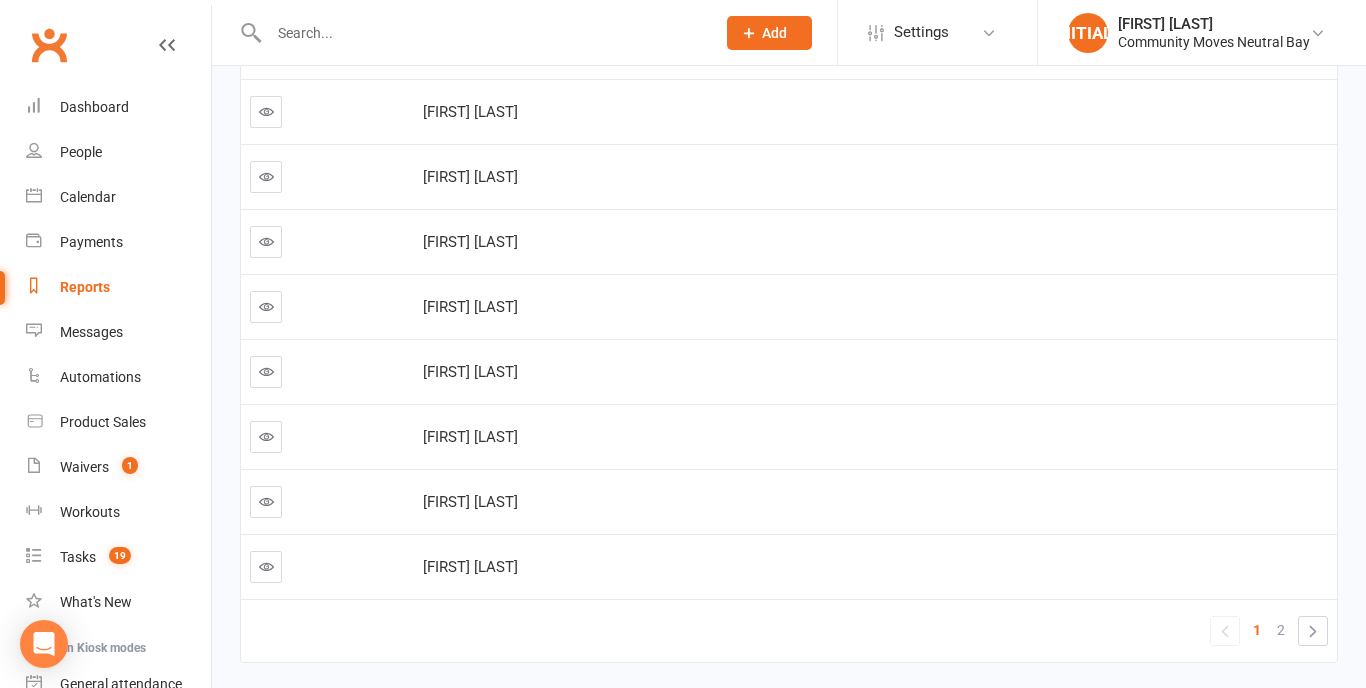 scroll, scrollTop: 6323, scrollLeft: 0, axis: vertical 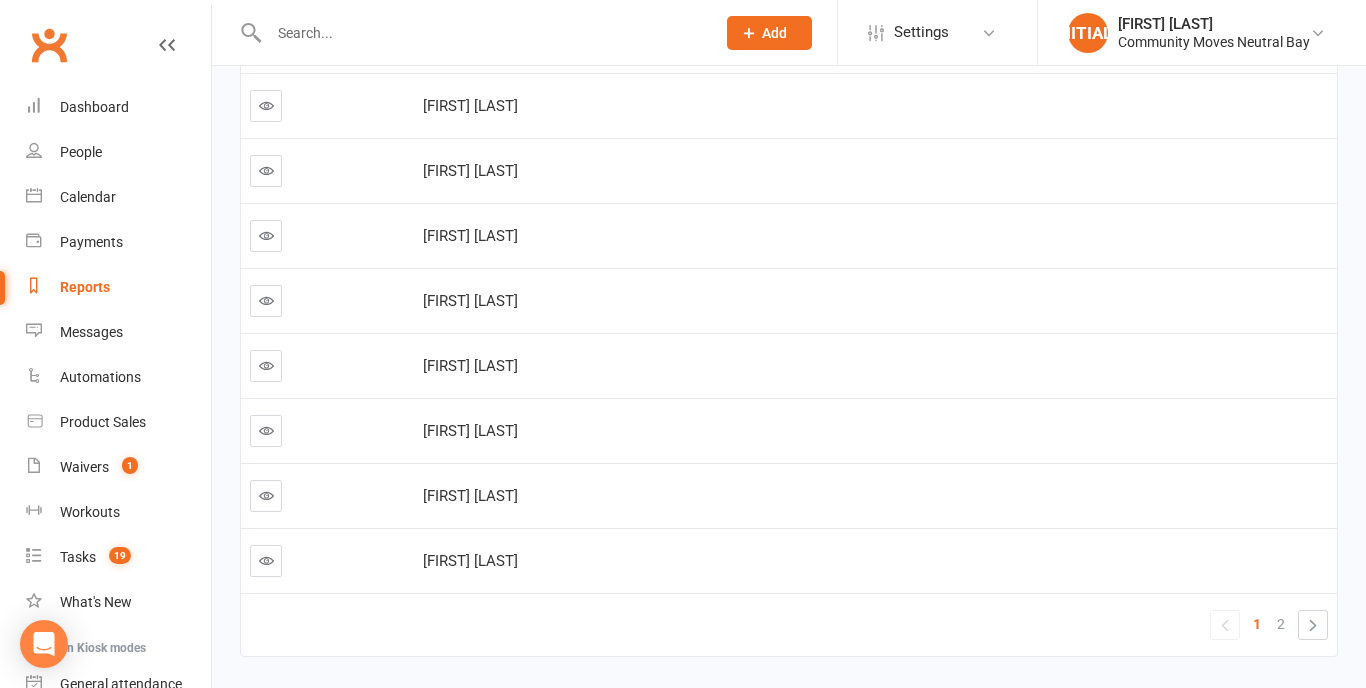 click at bounding box center (266, 495) 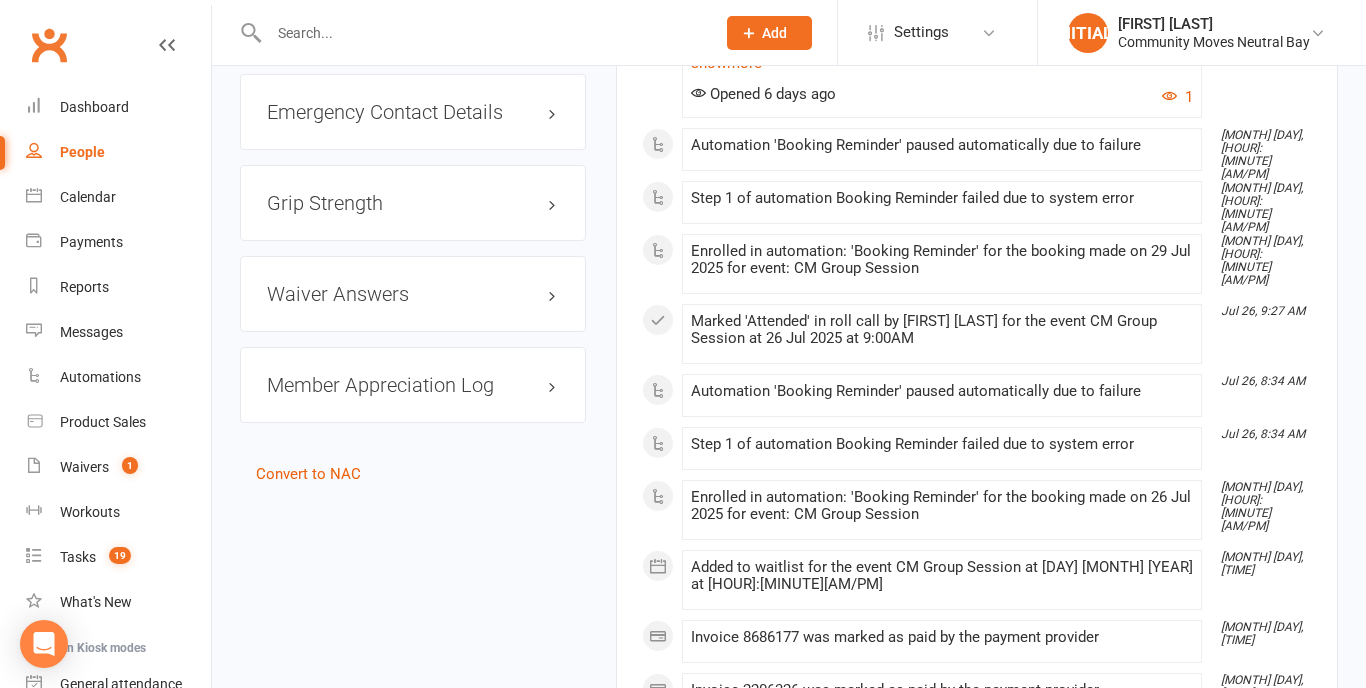scroll, scrollTop: 1918, scrollLeft: 0, axis: vertical 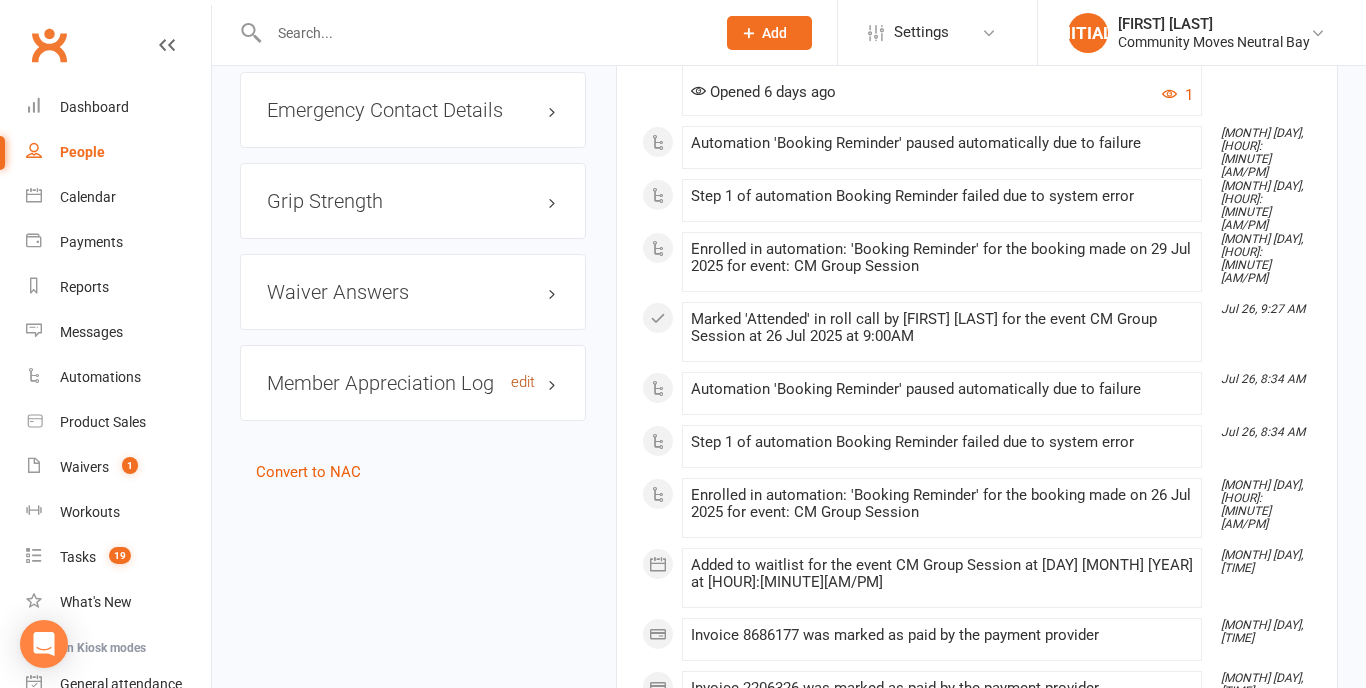 click on "edit" at bounding box center [523, 382] 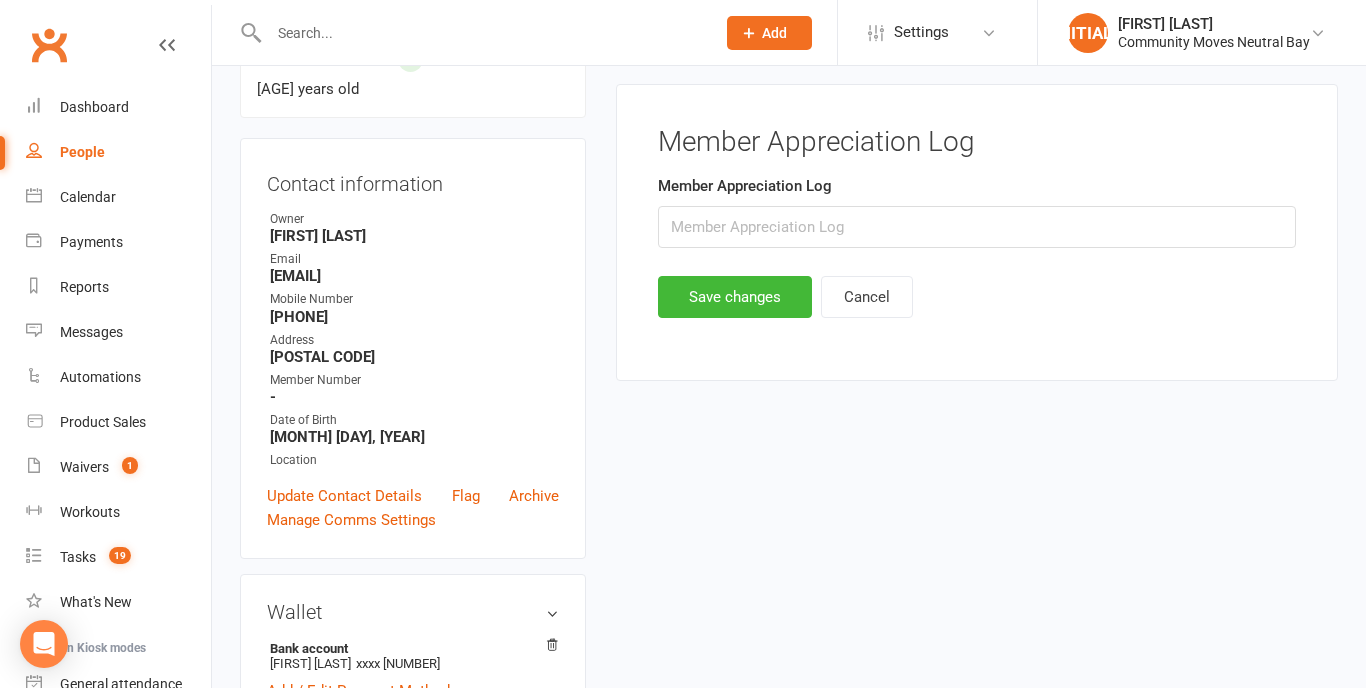 scroll, scrollTop: 194, scrollLeft: 0, axis: vertical 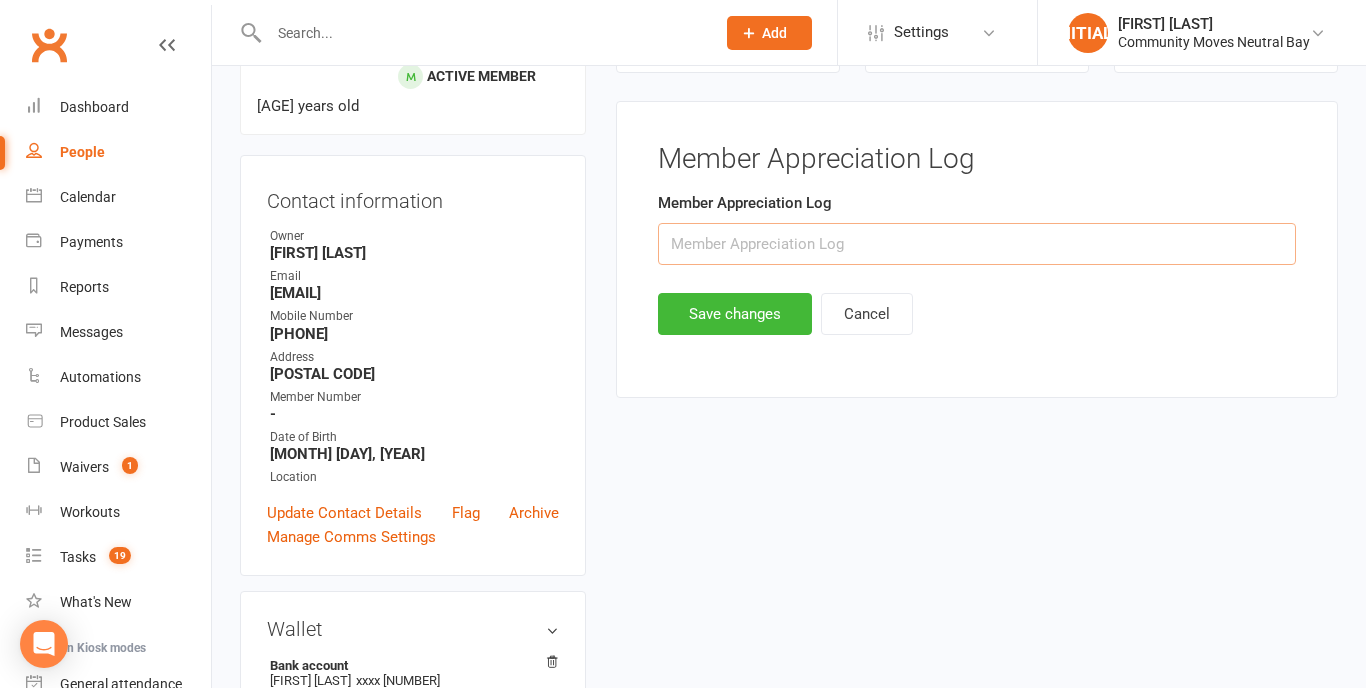 click at bounding box center (977, 244) 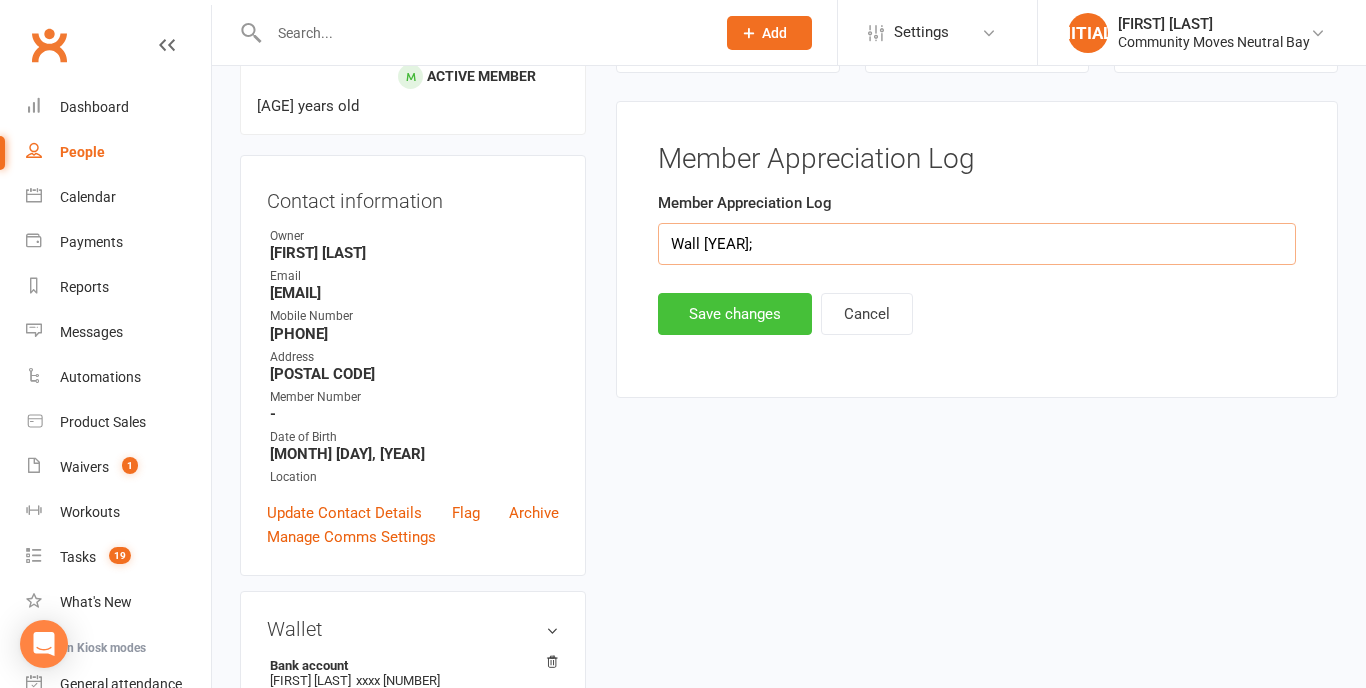 type on "Wall [YEAR];" 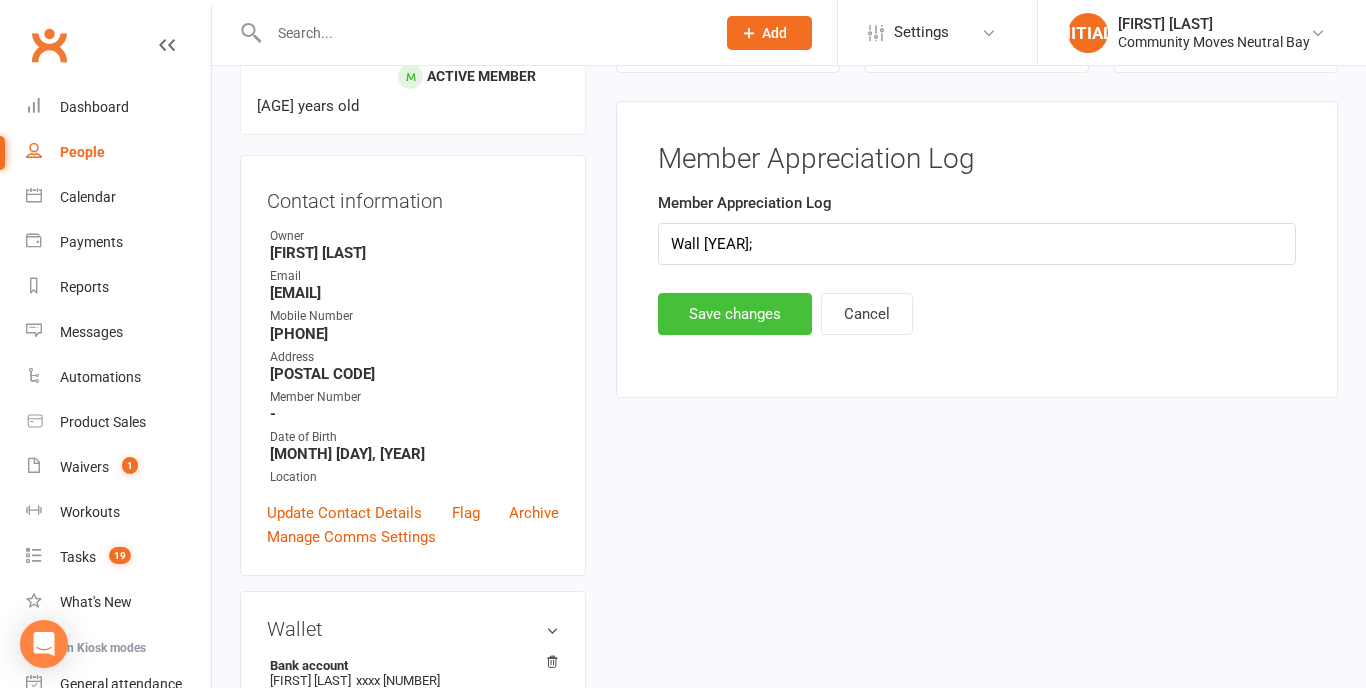click on "Save changes" at bounding box center (735, 314) 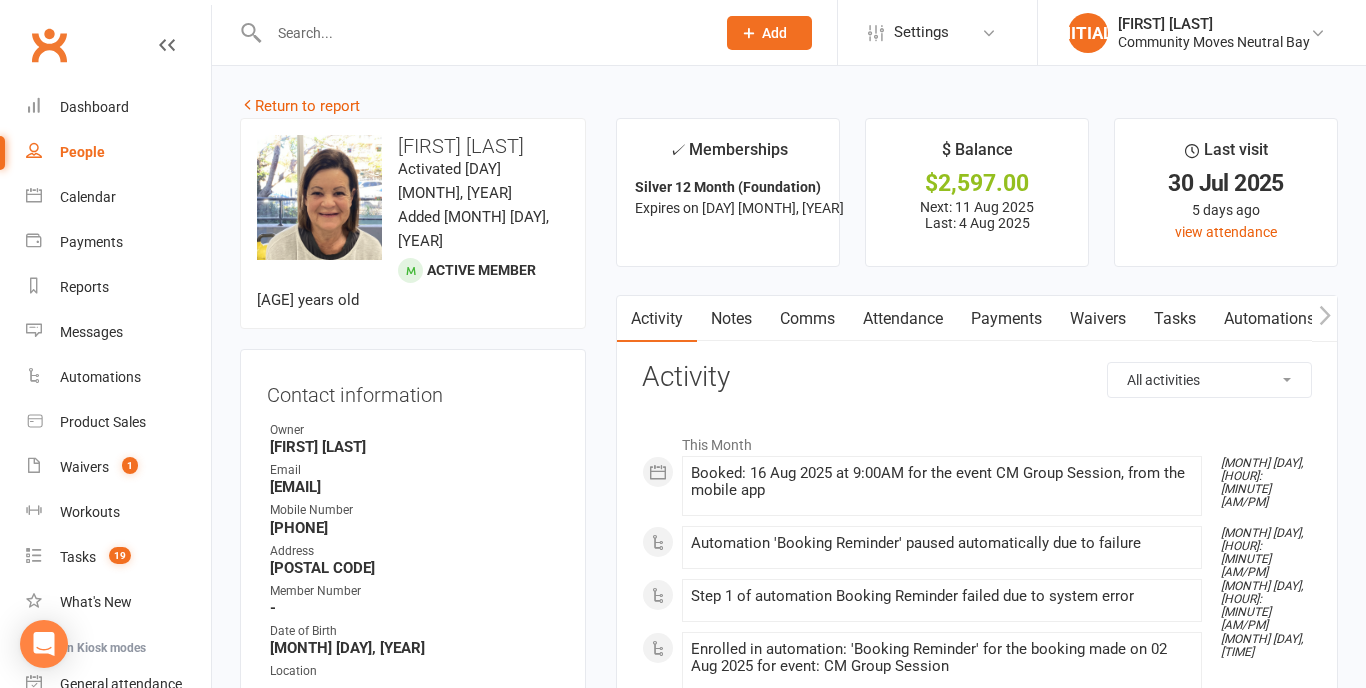 scroll, scrollTop: 0, scrollLeft: 0, axis: both 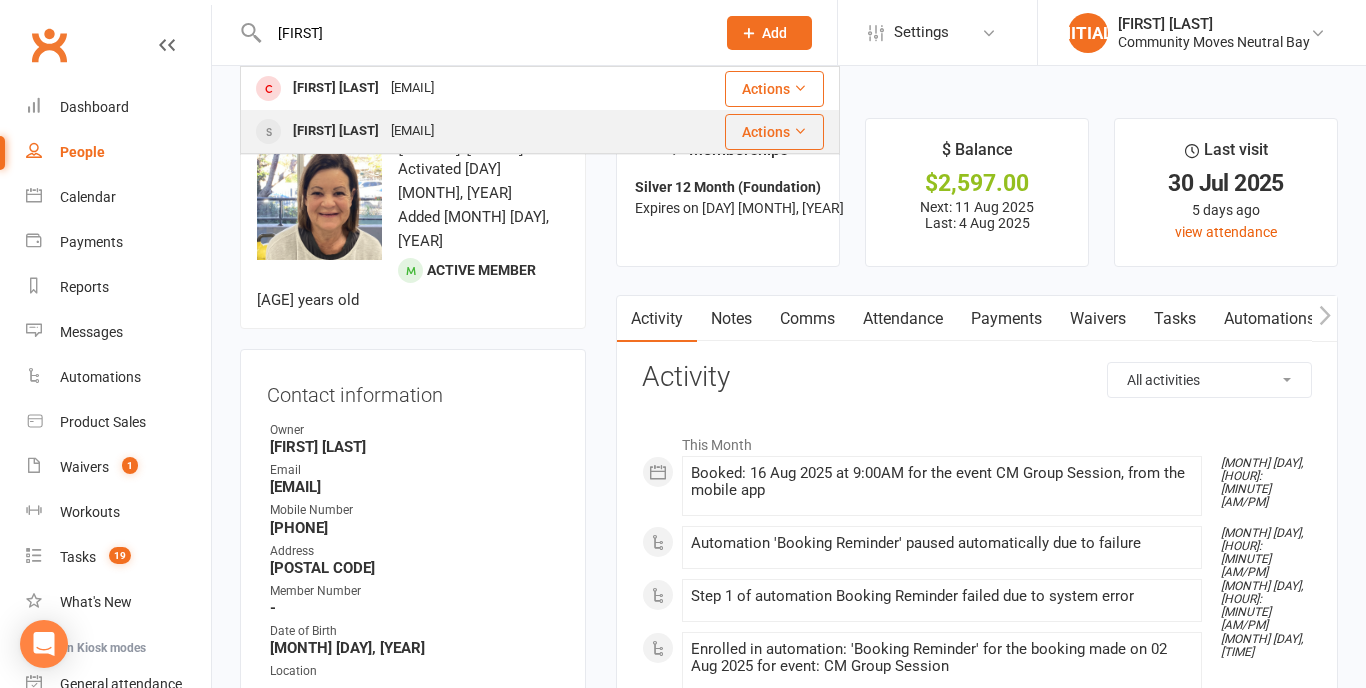 type on "[FIRST]" 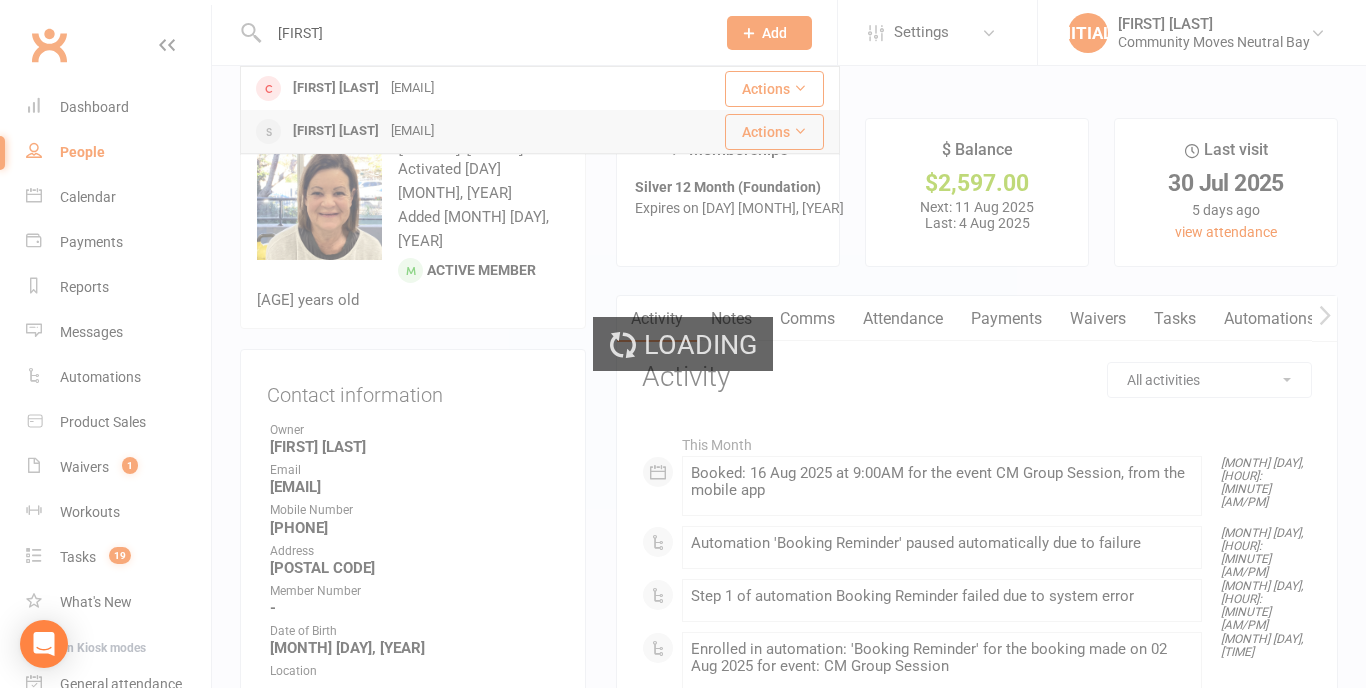 type 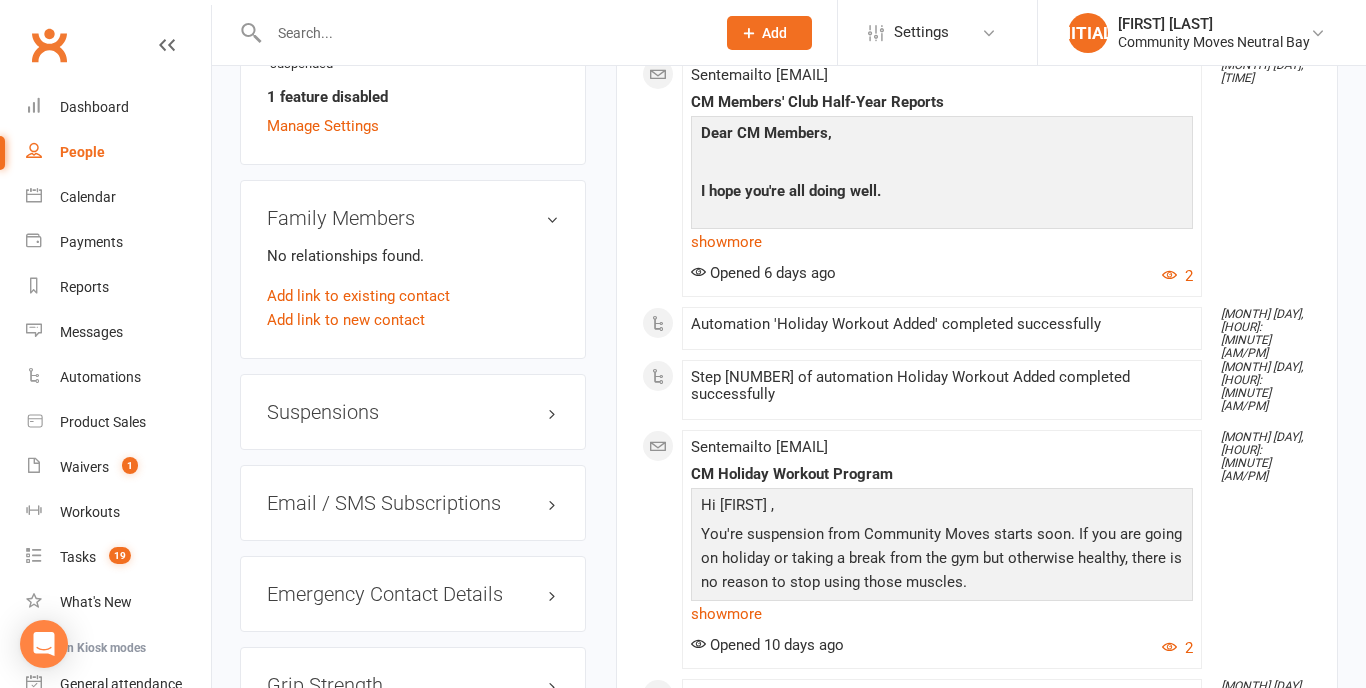 scroll, scrollTop: 1461, scrollLeft: 0, axis: vertical 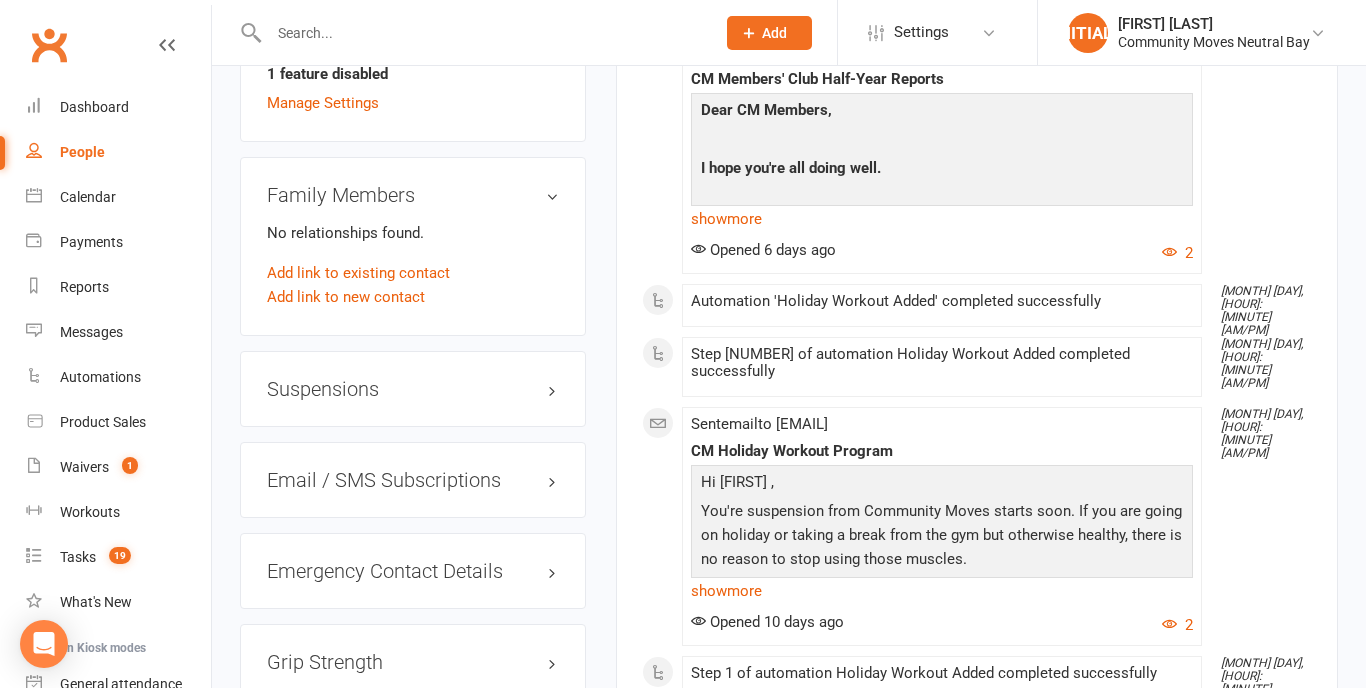 click on "Suspensions" at bounding box center (413, 389) 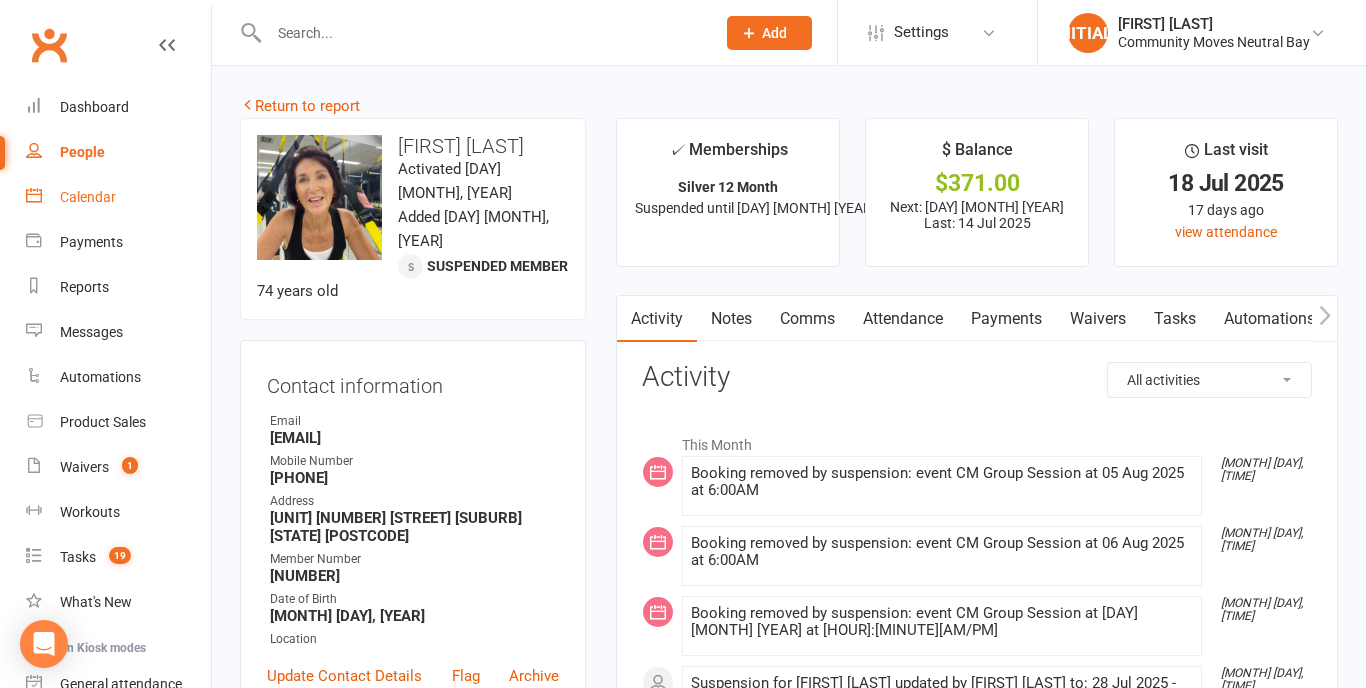 scroll, scrollTop: 0, scrollLeft: 0, axis: both 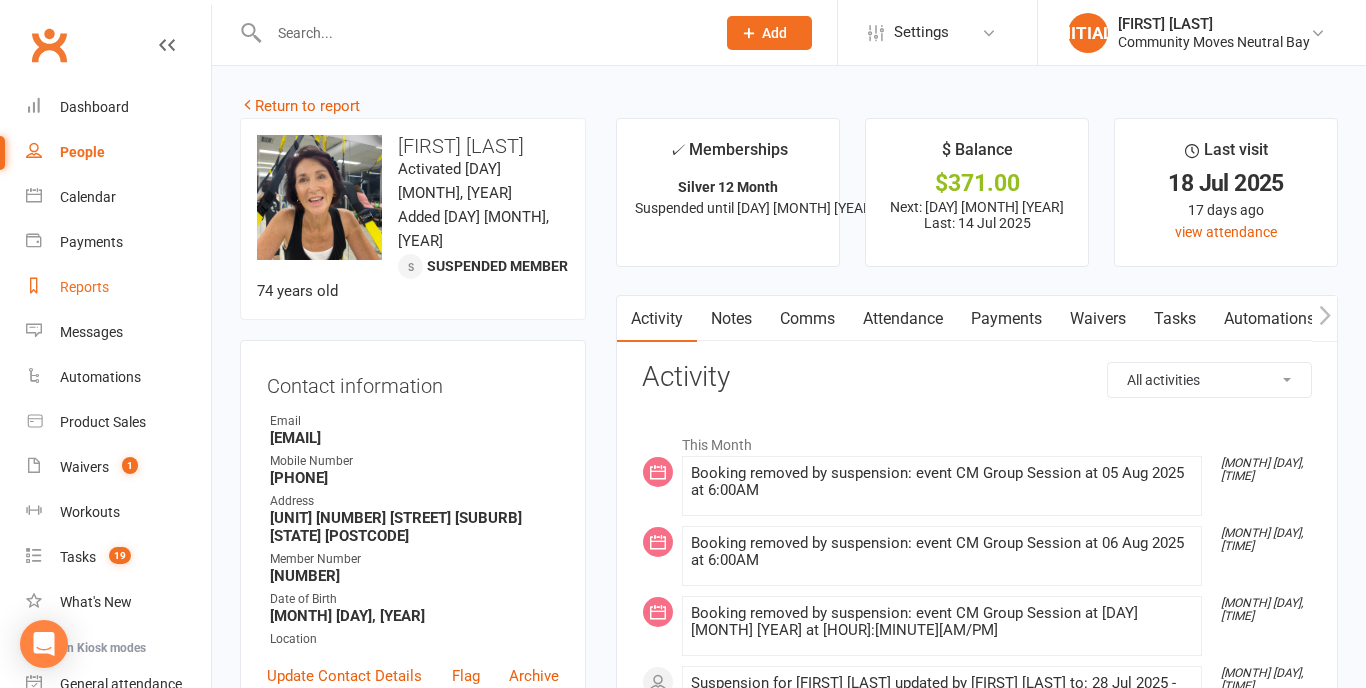 click on "Reports" at bounding box center (84, 287) 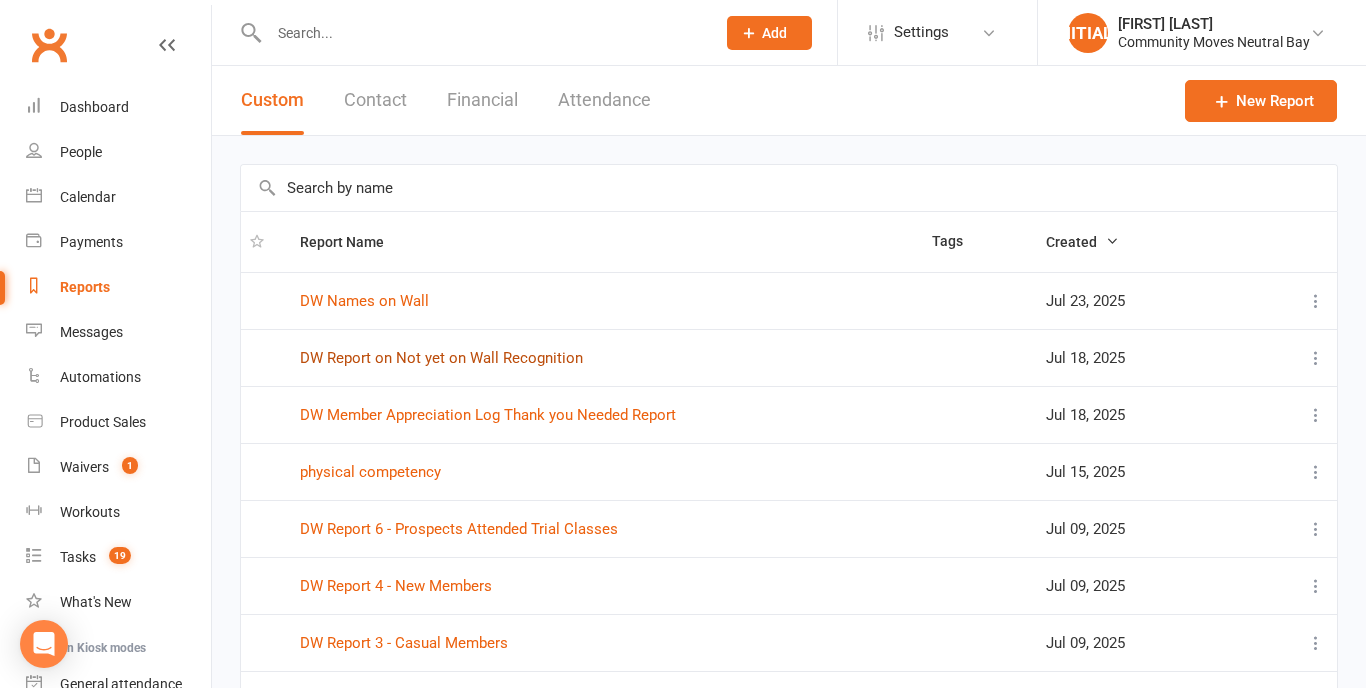 click on "DW Report on Not yet on Wall Recognition" at bounding box center [441, 358] 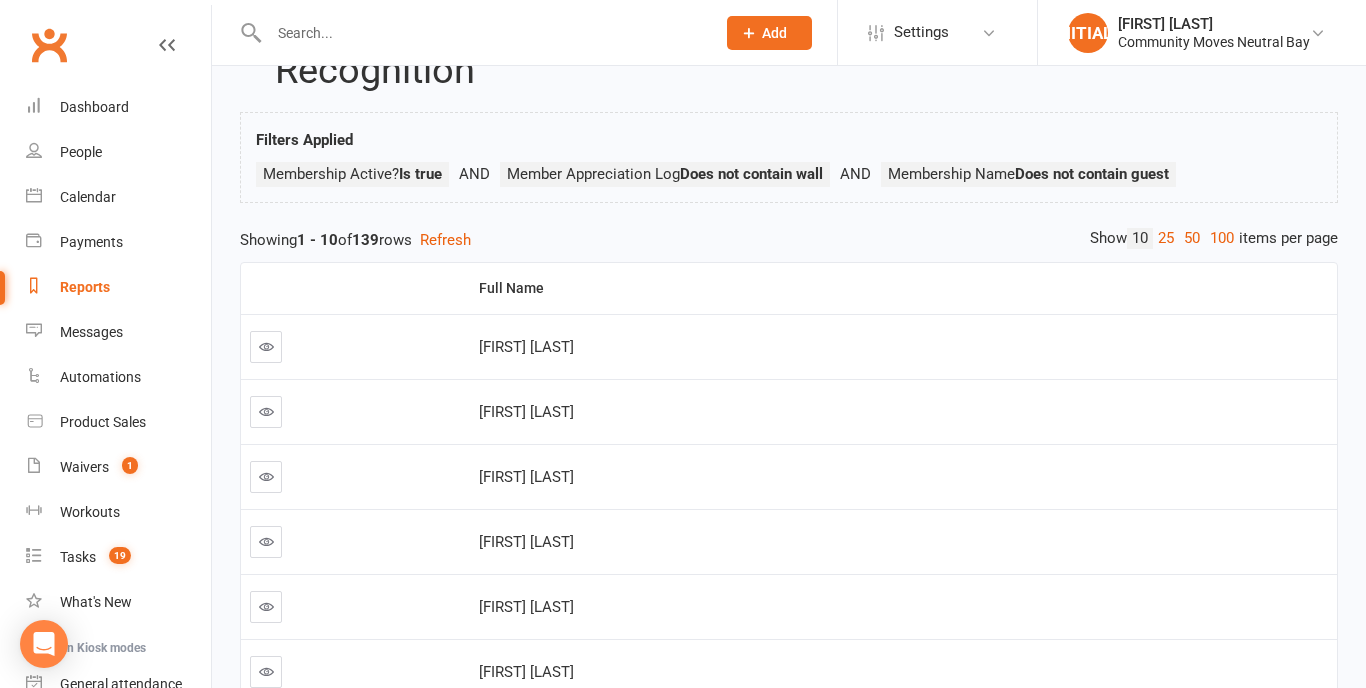 scroll, scrollTop: 104, scrollLeft: 0, axis: vertical 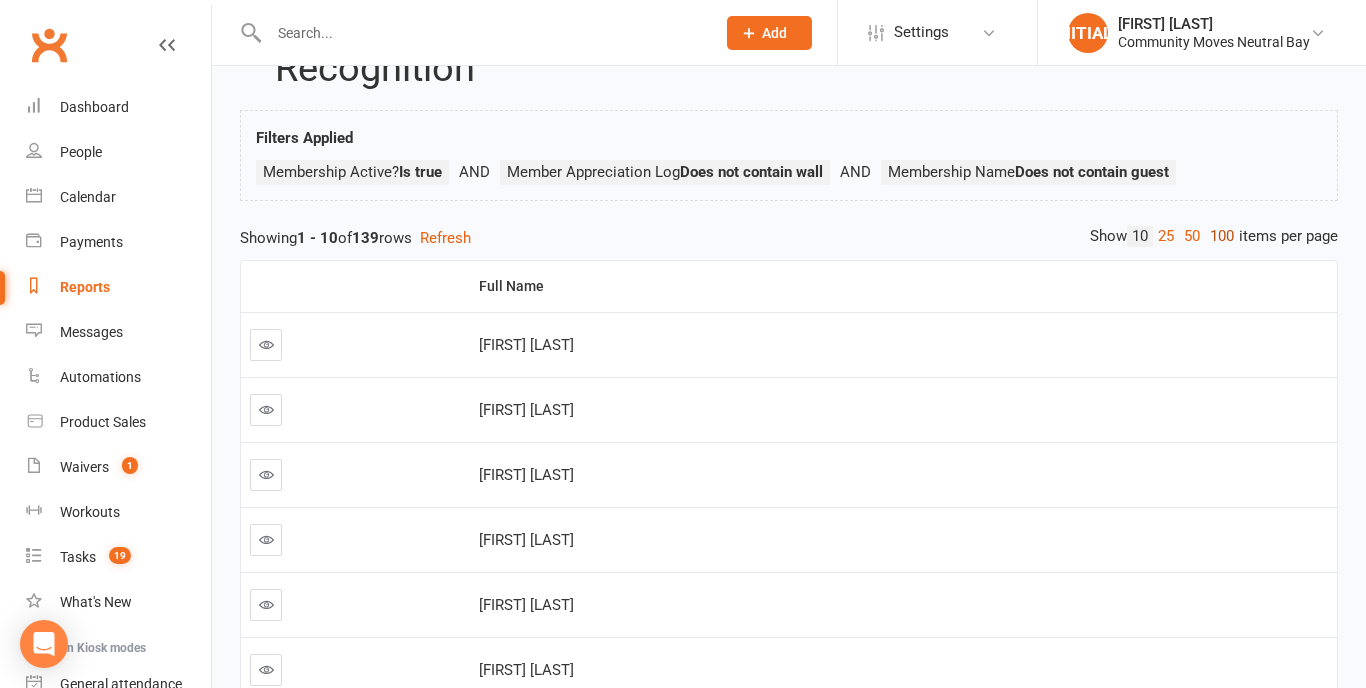 click on "100" at bounding box center (1222, 236) 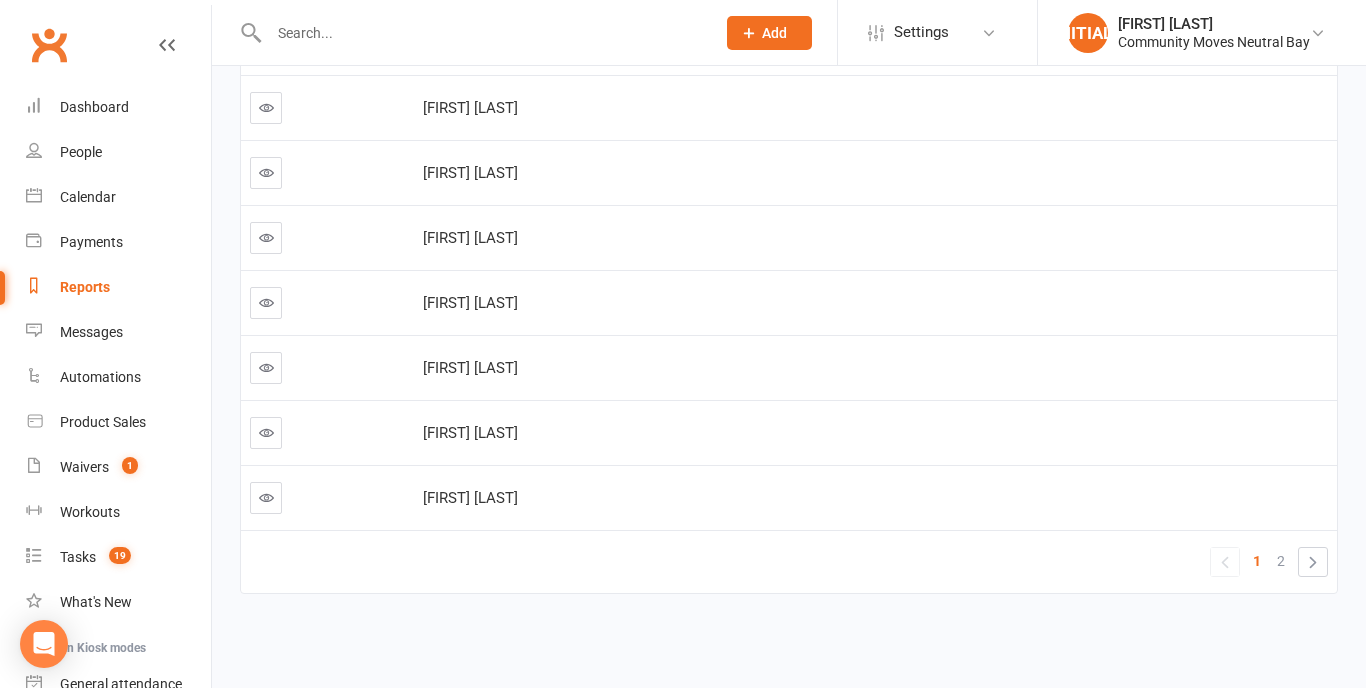 scroll, scrollTop: 6385, scrollLeft: 0, axis: vertical 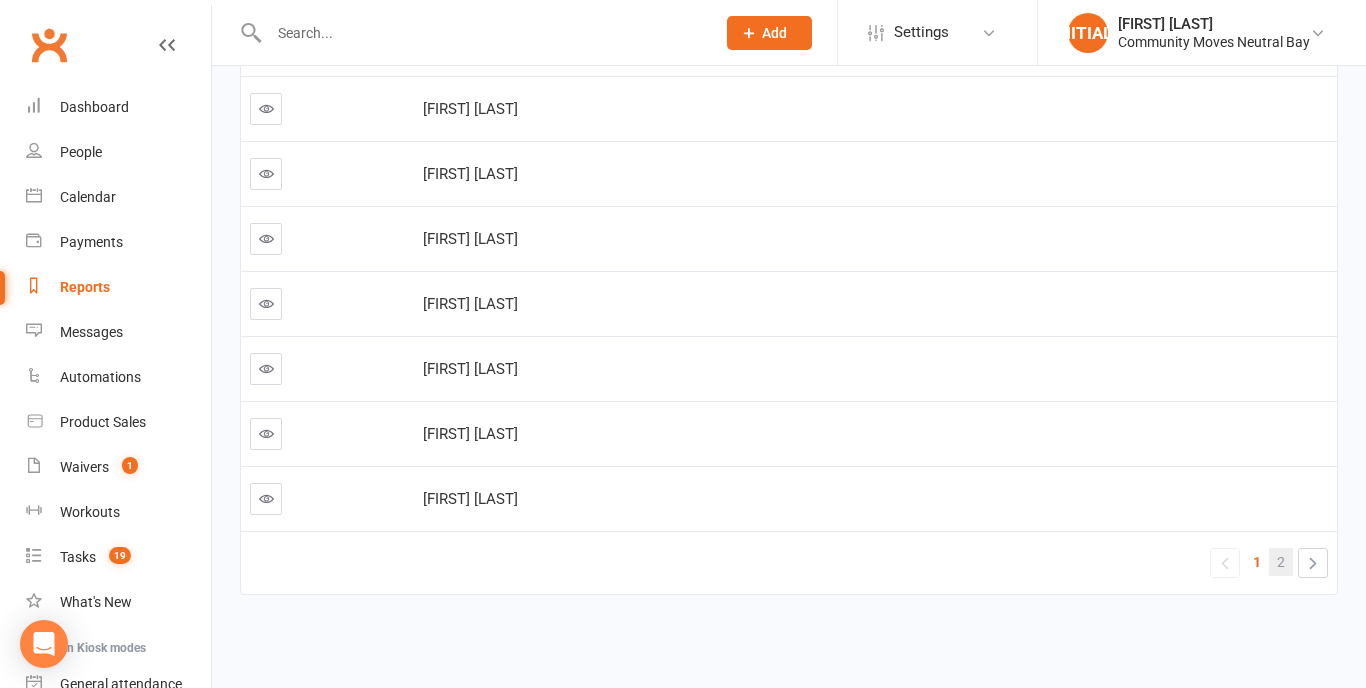 click on "2" at bounding box center [1281, 562] 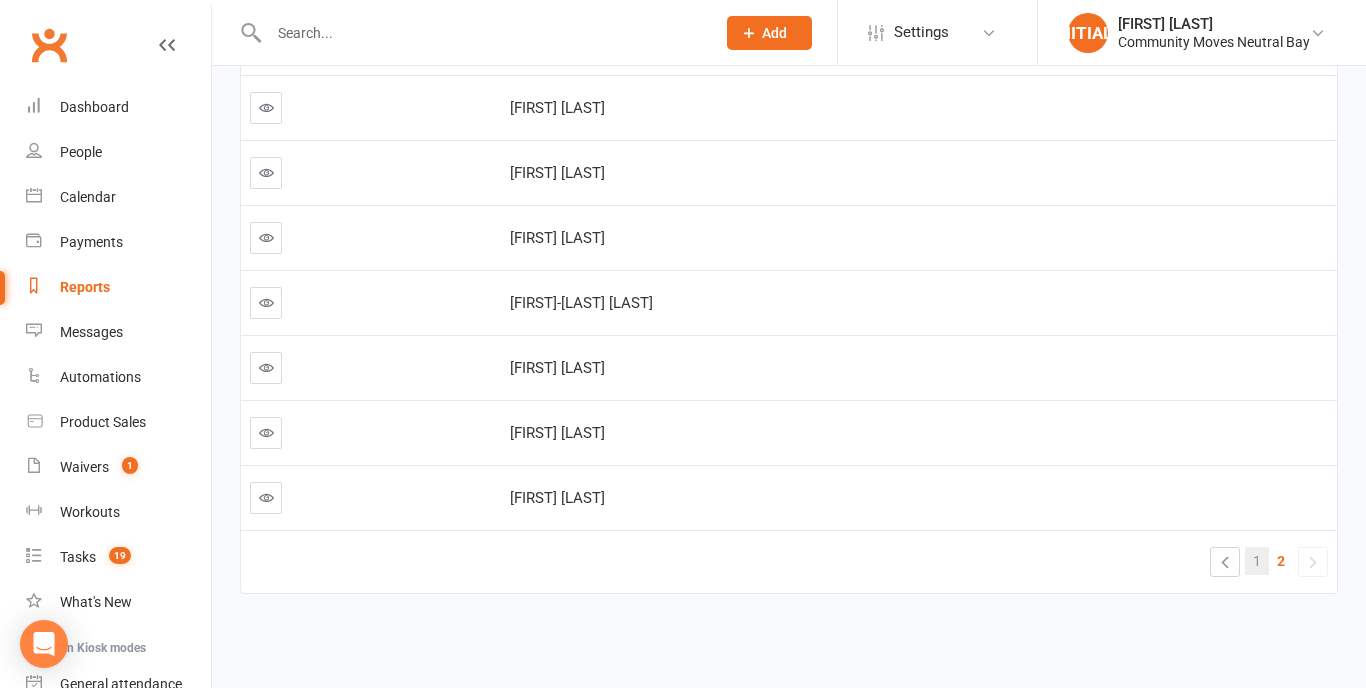 scroll, scrollTop: 2420, scrollLeft: 0, axis: vertical 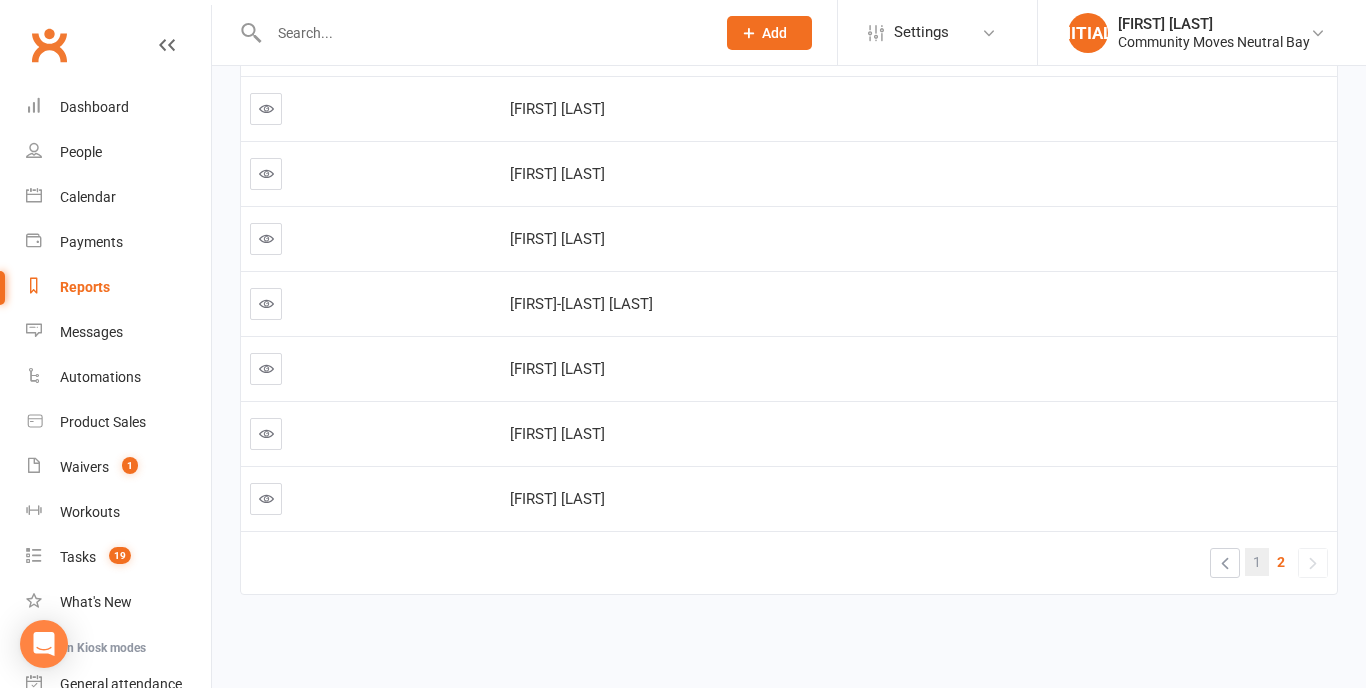 click on "1" at bounding box center [1257, 562] 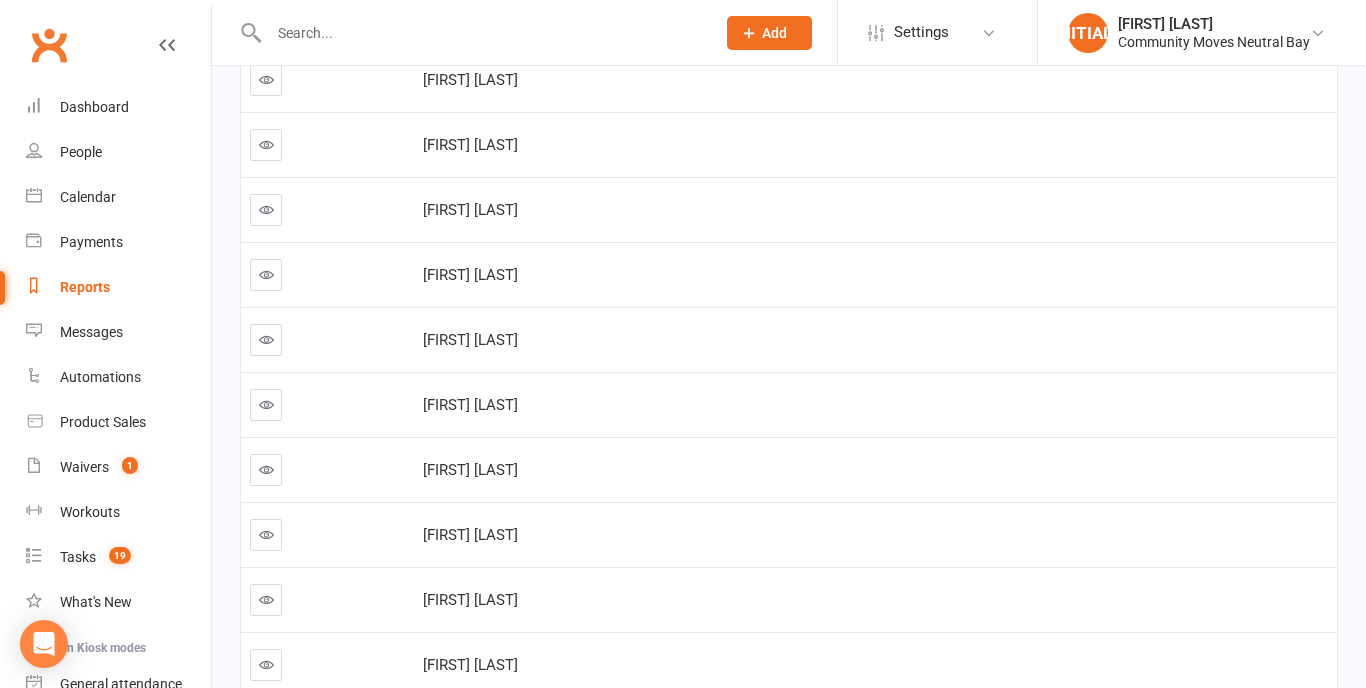 scroll, scrollTop: 1308, scrollLeft: 0, axis: vertical 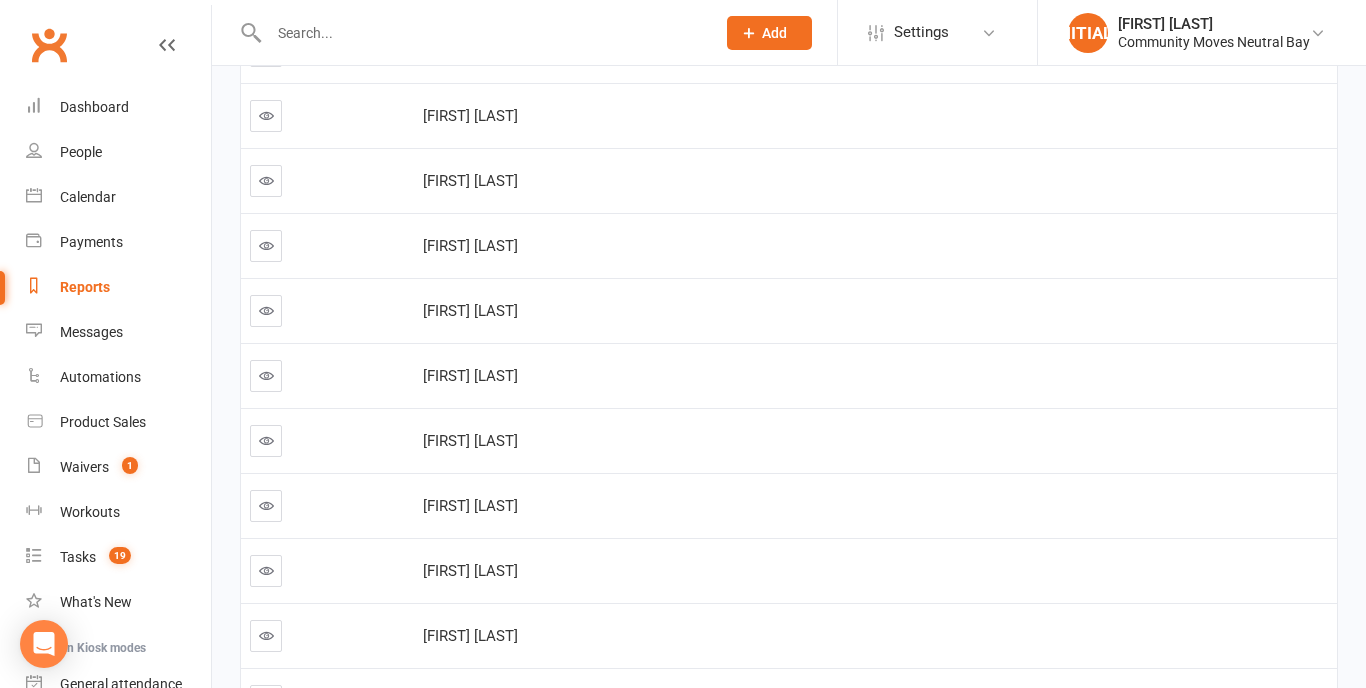 click at bounding box center [266, 440] 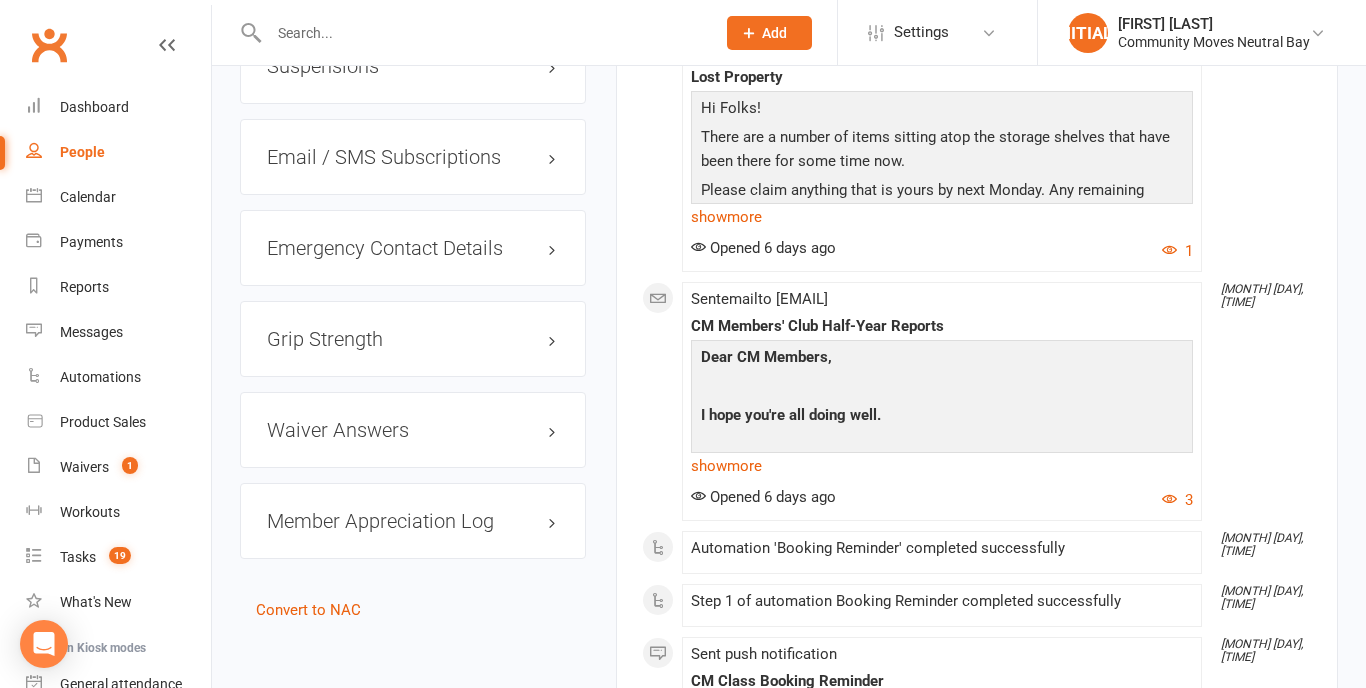 scroll, scrollTop: 1778, scrollLeft: 0, axis: vertical 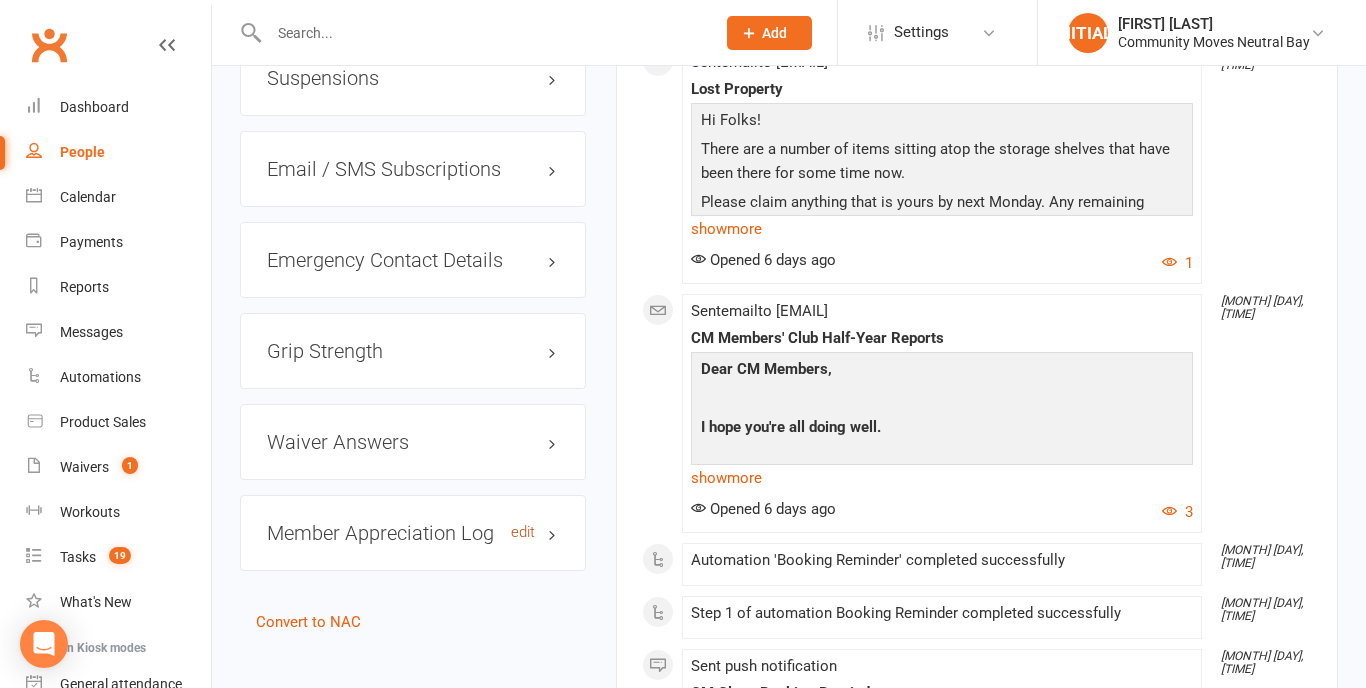 click on "edit" at bounding box center (523, 532) 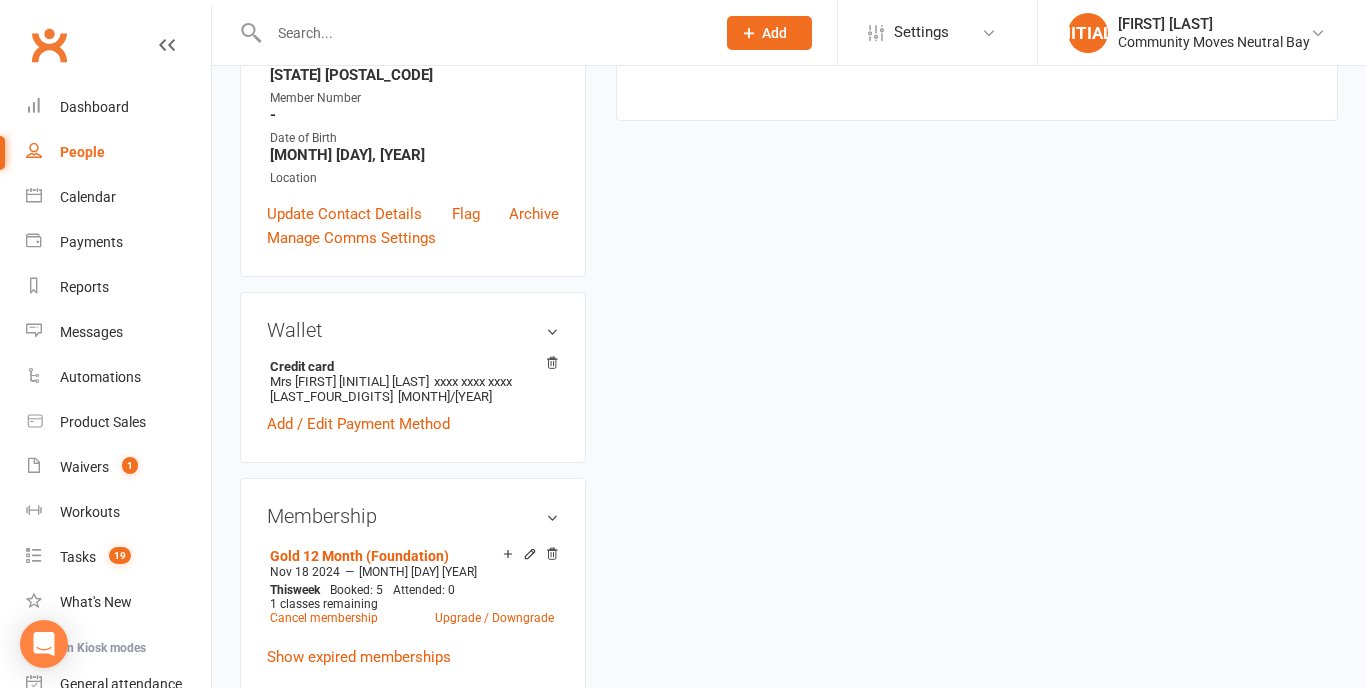 scroll, scrollTop: 194, scrollLeft: 0, axis: vertical 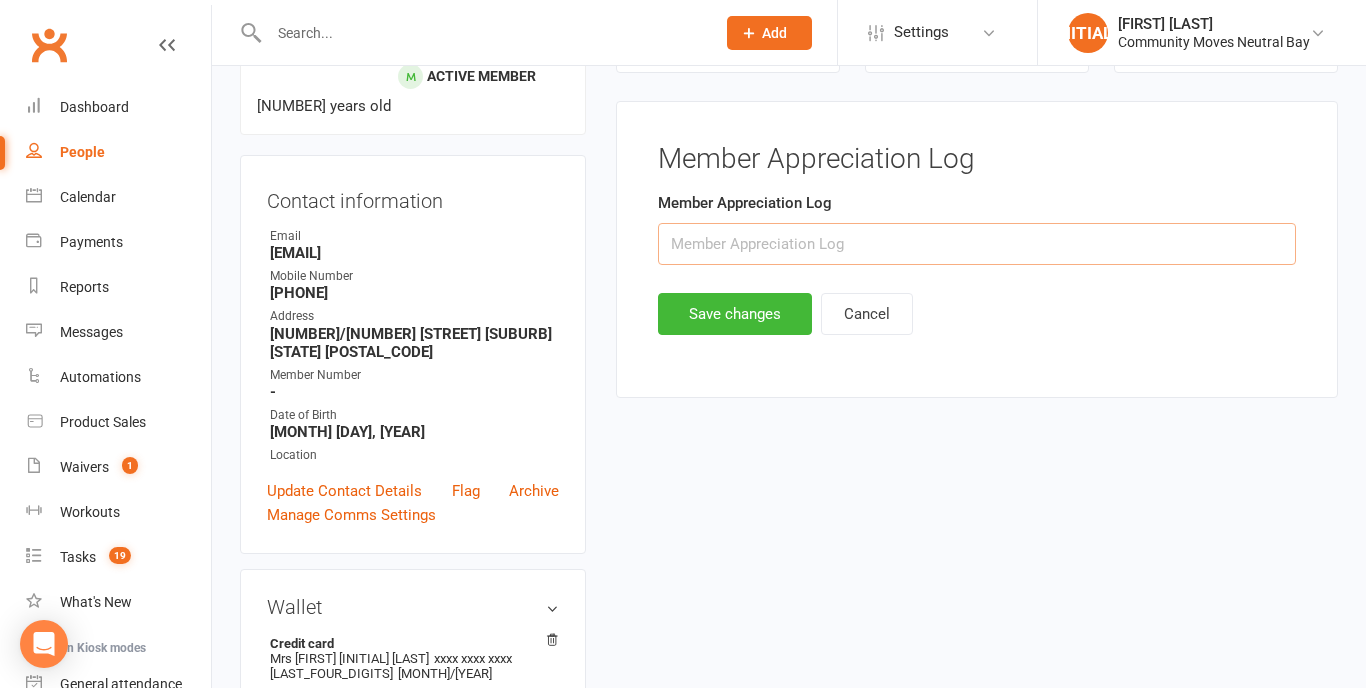 click at bounding box center (977, 244) 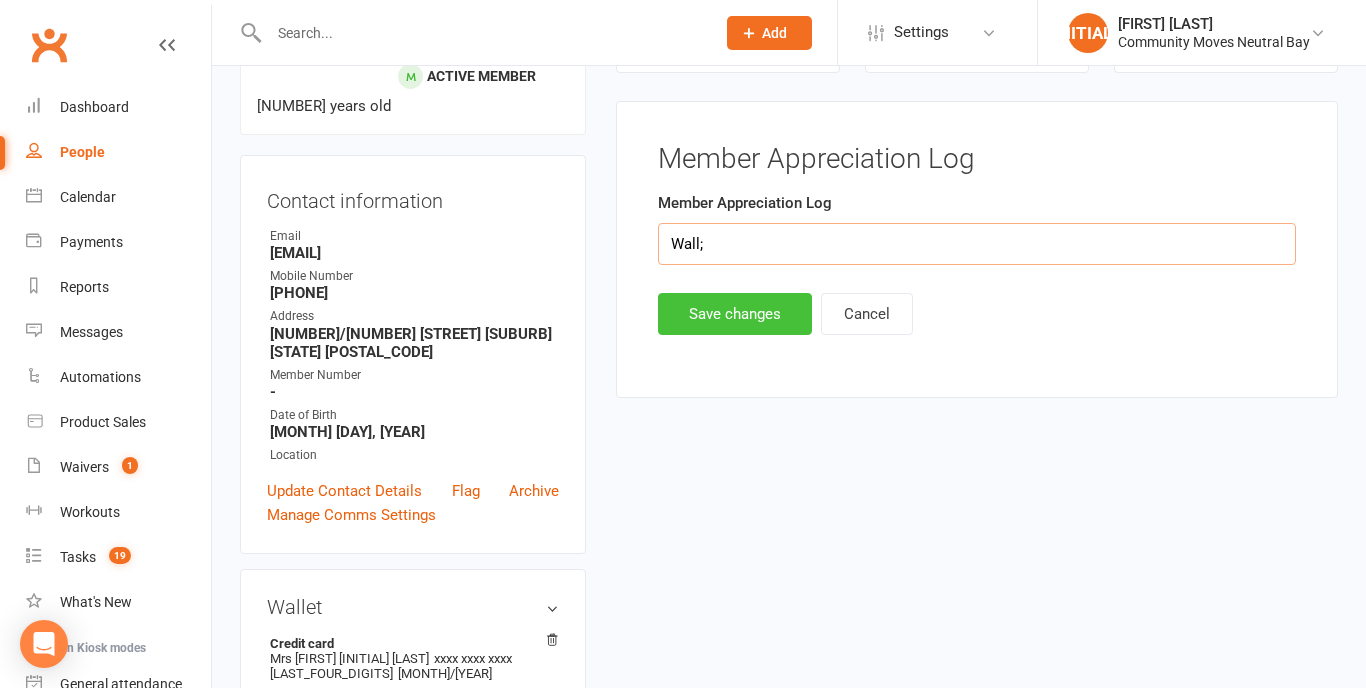 type on "Wall;" 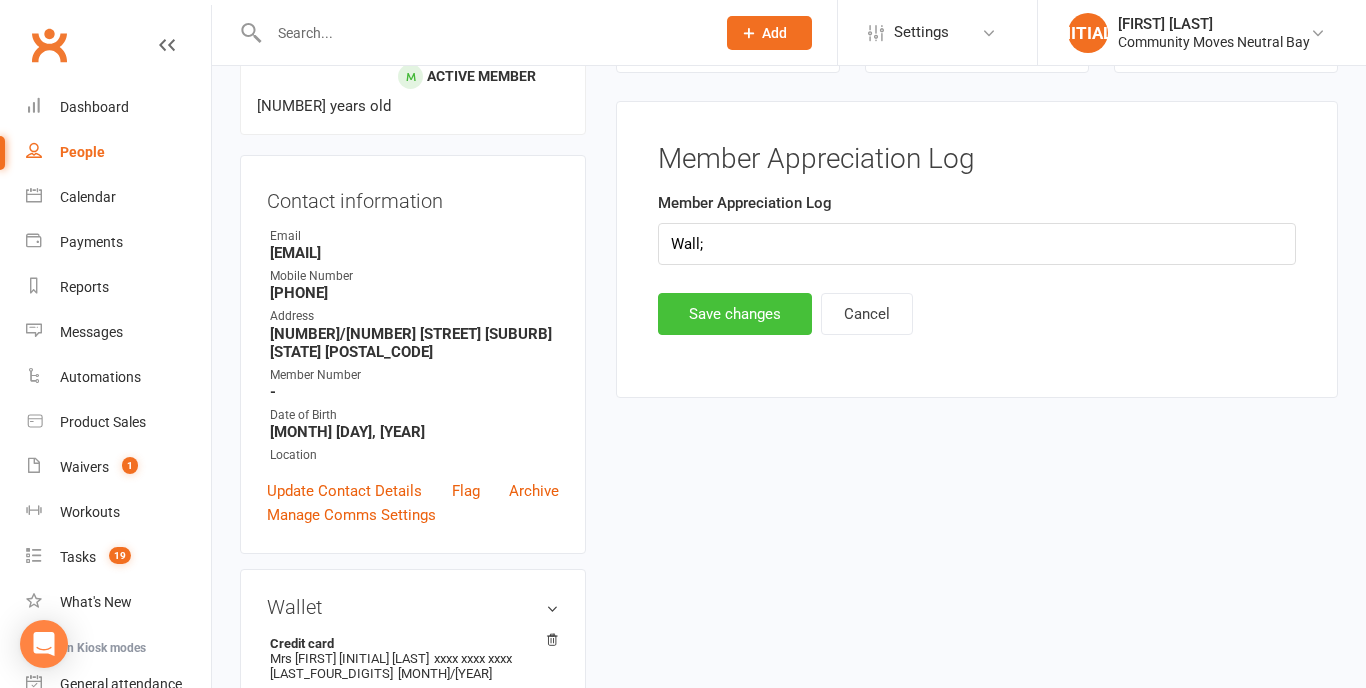 click on "Save changes" at bounding box center [735, 314] 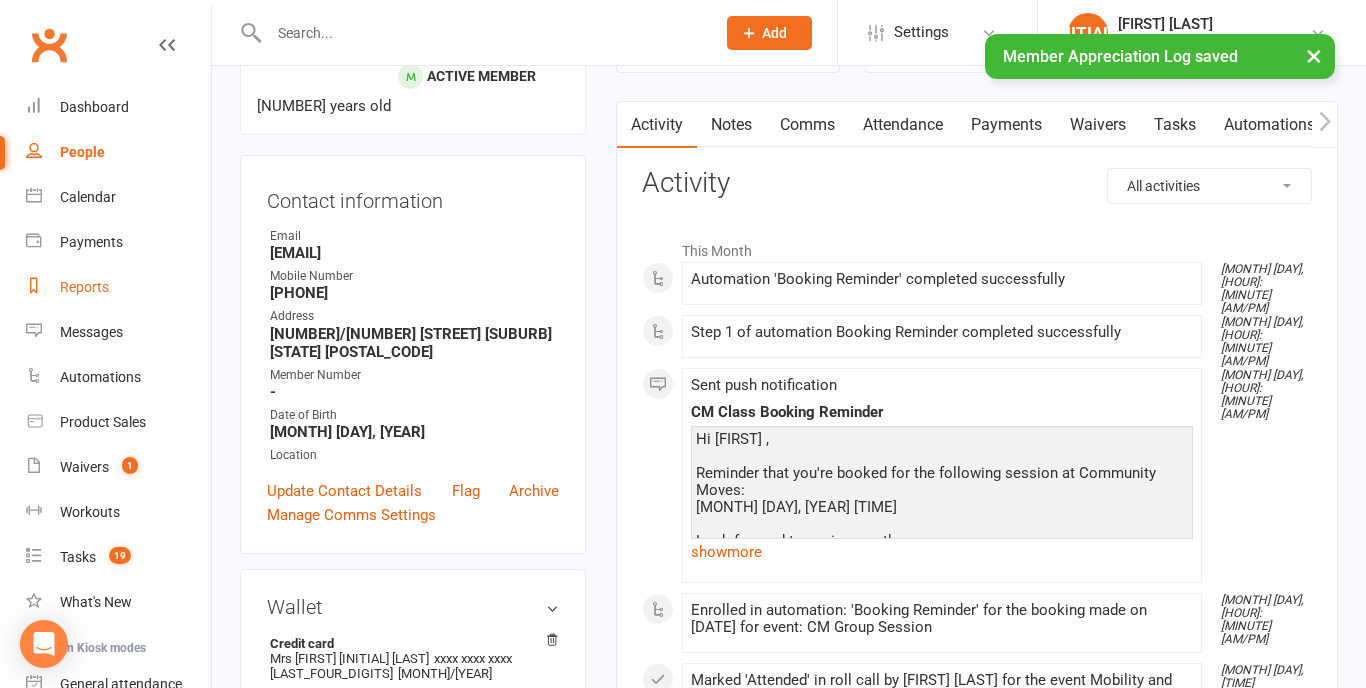 click on "Reports" at bounding box center [84, 287] 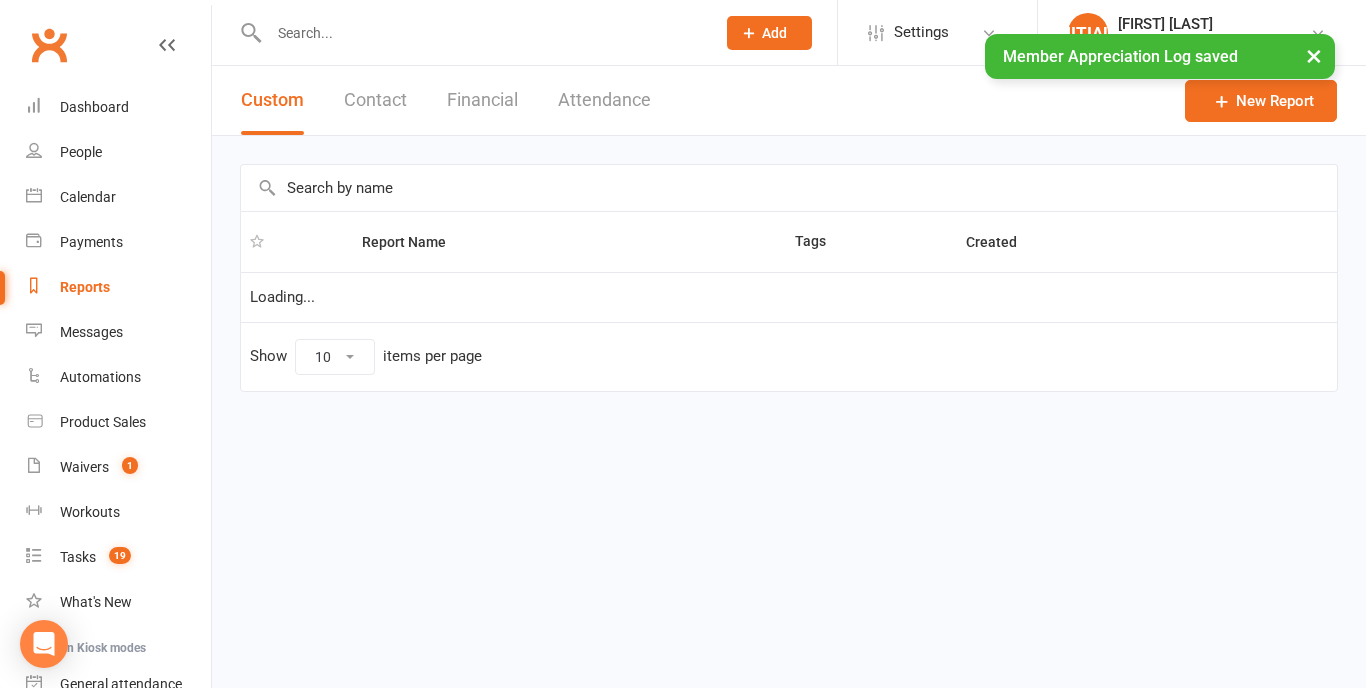 select on "25" 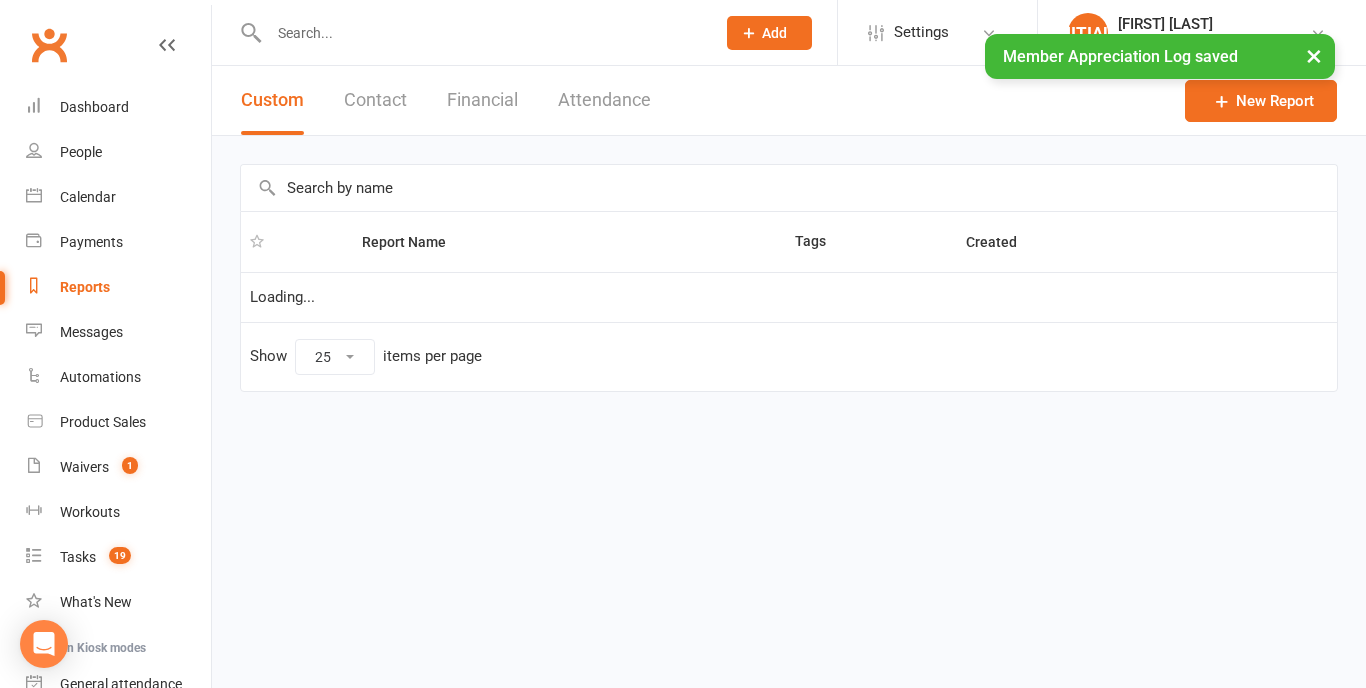 scroll, scrollTop: 0, scrollLeft: 0, axis: both 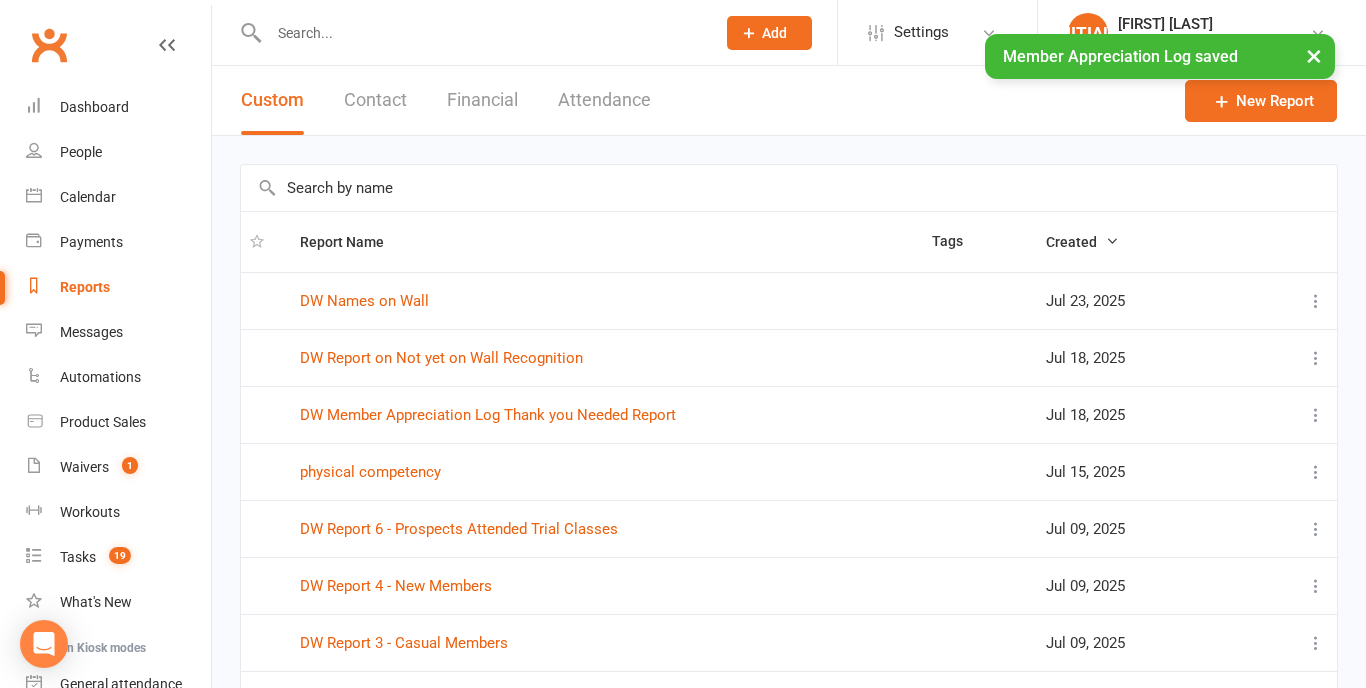 click on "DW Report on Not yet on Wall Recognition" at bounding box center [607, 357] 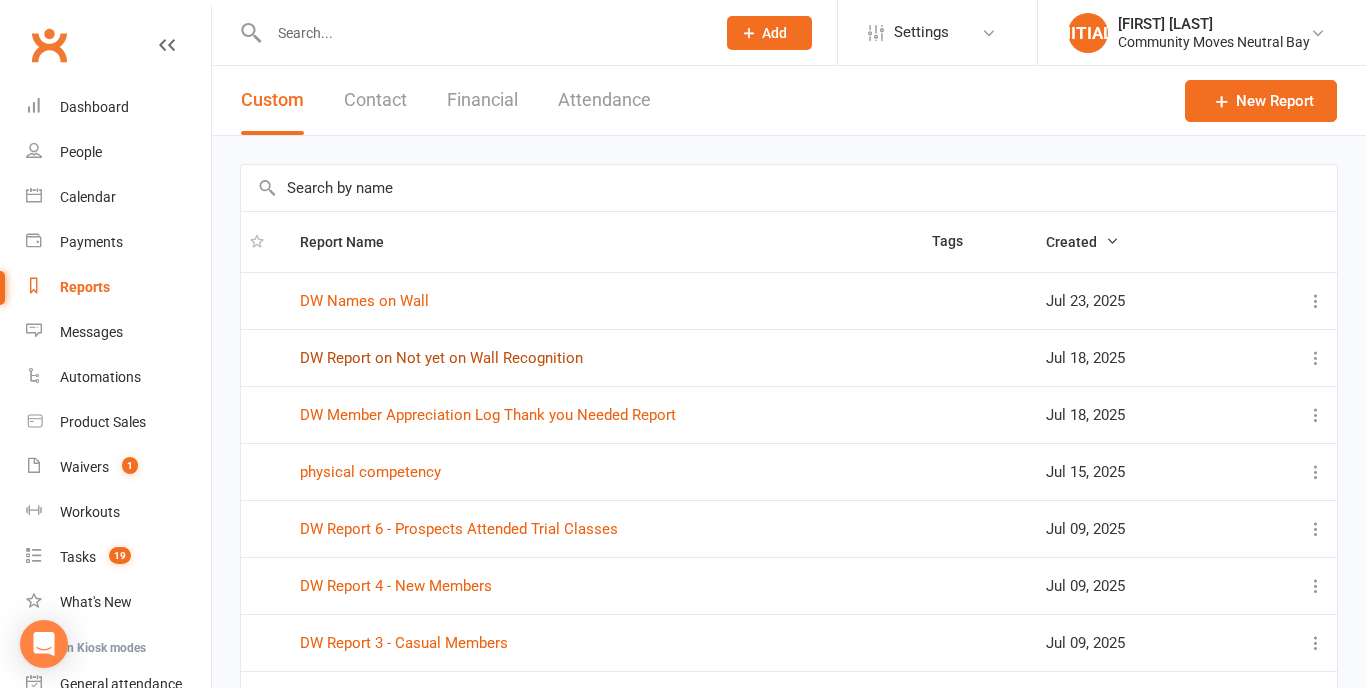 click on "DW Report on Not yet on Wall Recognition" at bounding box center [441, 358] 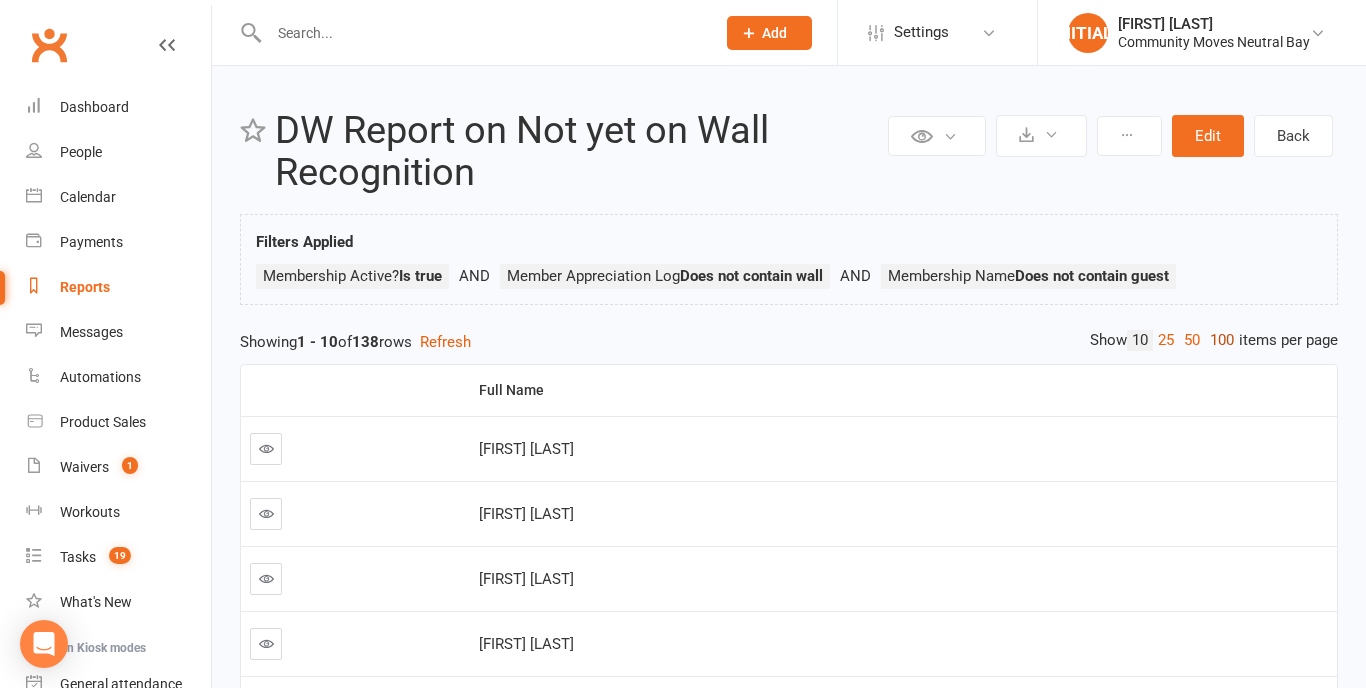 scroll, scrollTop: 0, scrollLeft: 0, axis: both 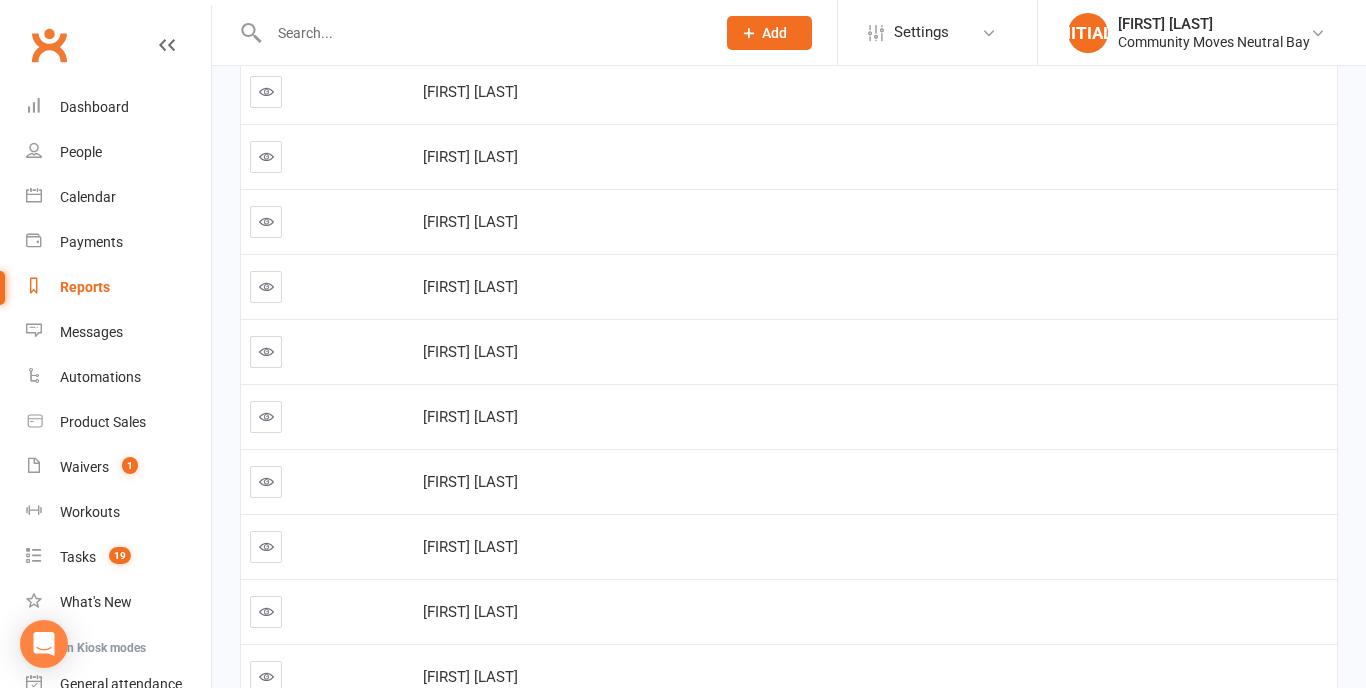 click at bounding box center (266, 416) 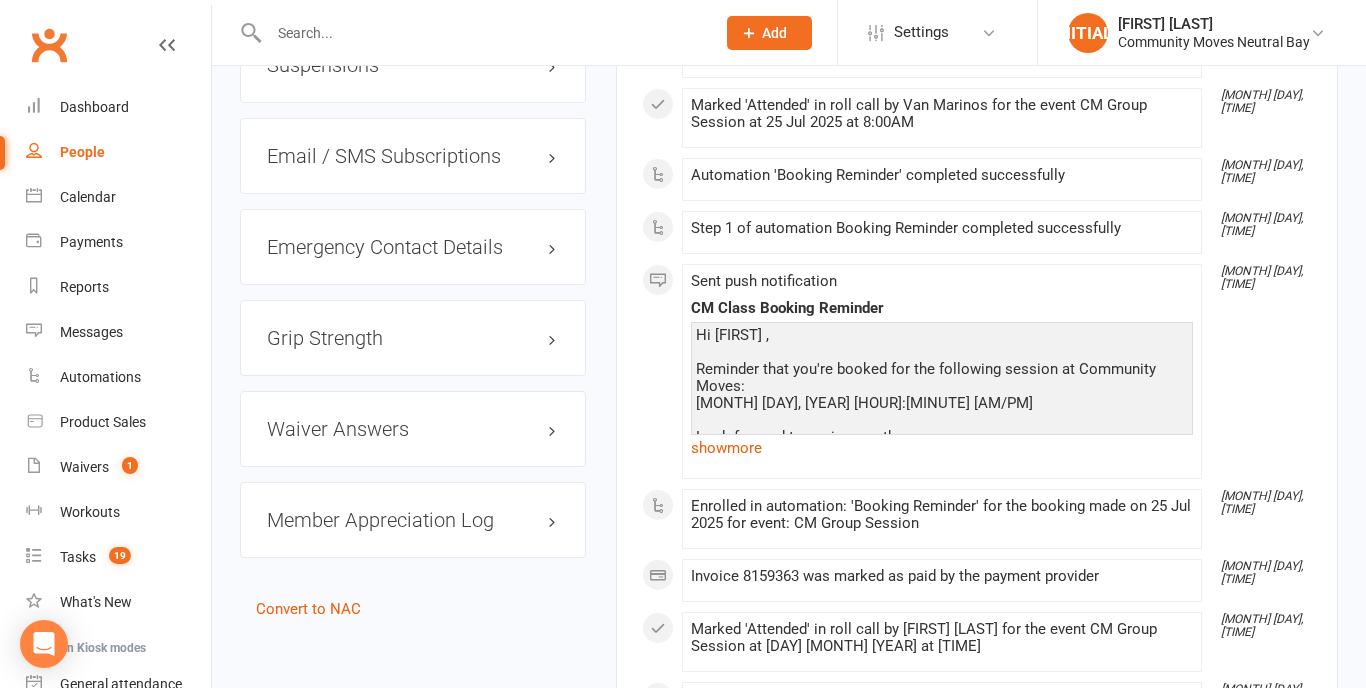 scroll, scrollTop: 1775, scrollLeft: 0, axis: vertical 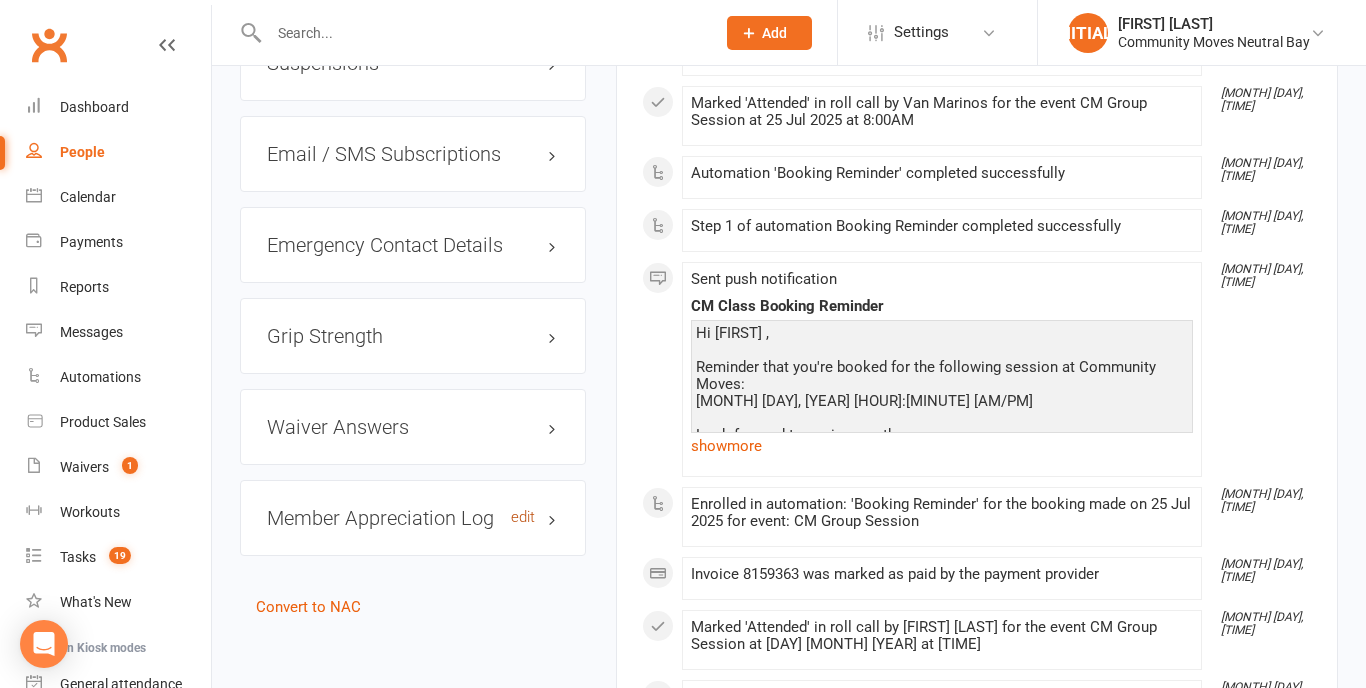 click on "edit" at bounding box center (523, 517) 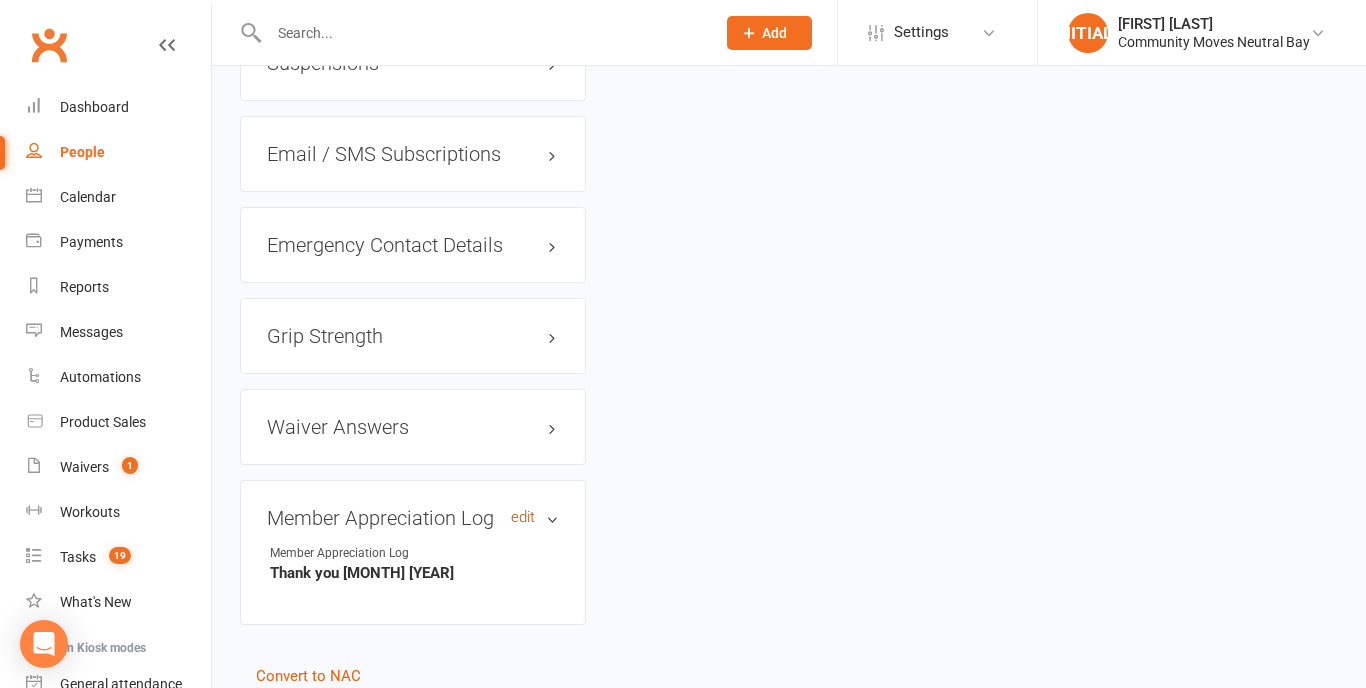 scroll, scrollTop: 194, scrollLeft: 0, axis: vertical 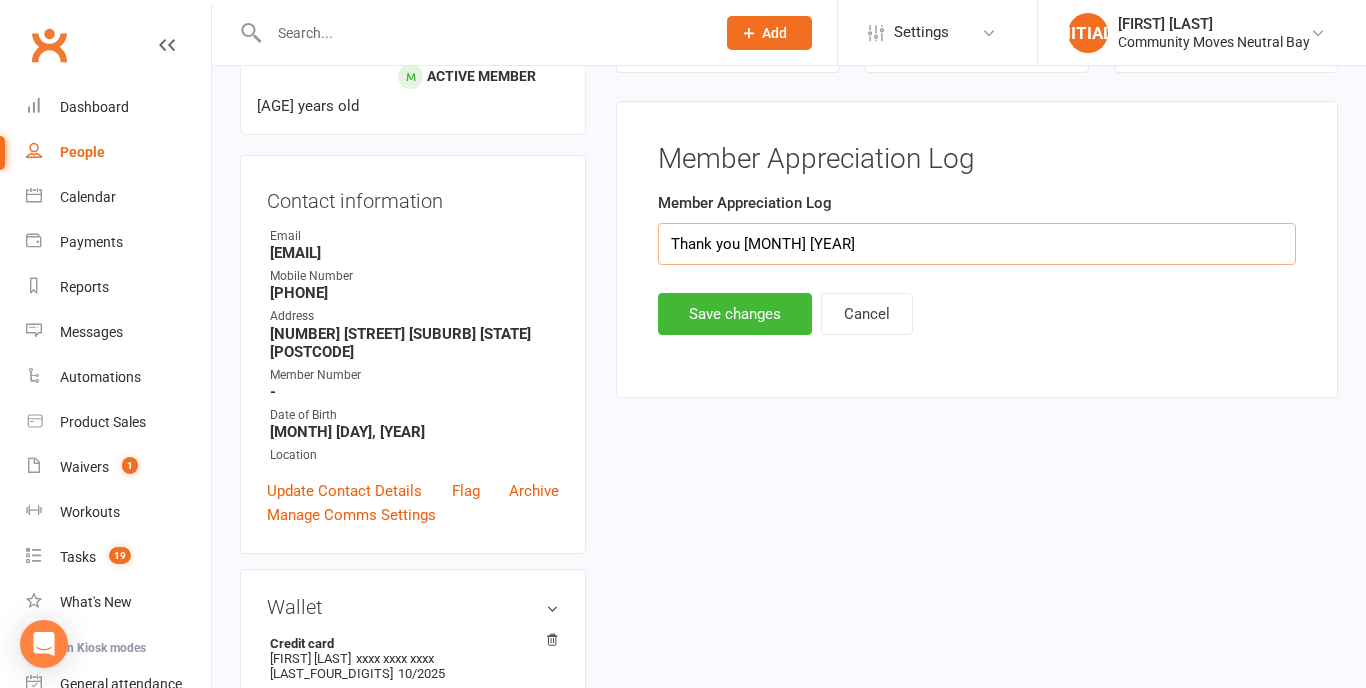 click on "Thank you [MONTH] [YEAR]" at bounding box center [977, 244] 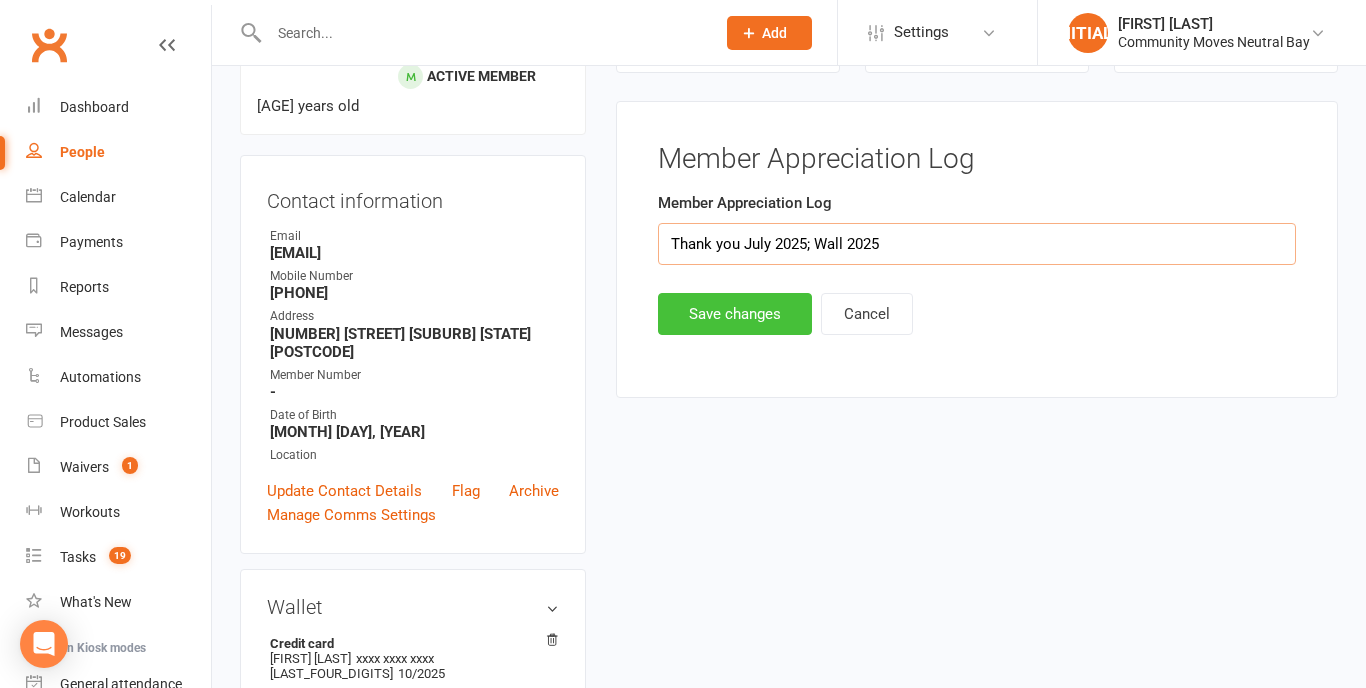 type on "Thank you July 2025; Wall 2025" 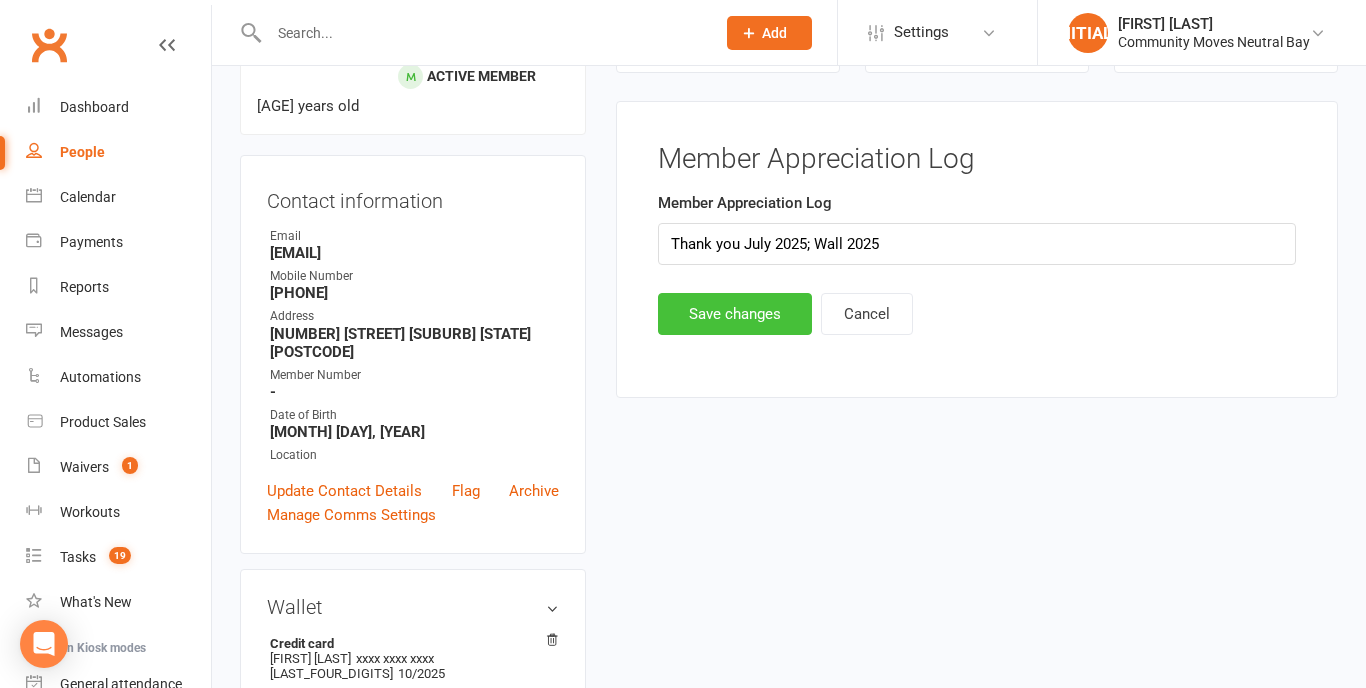click on "Save changes" at bounding box center [735, 314] 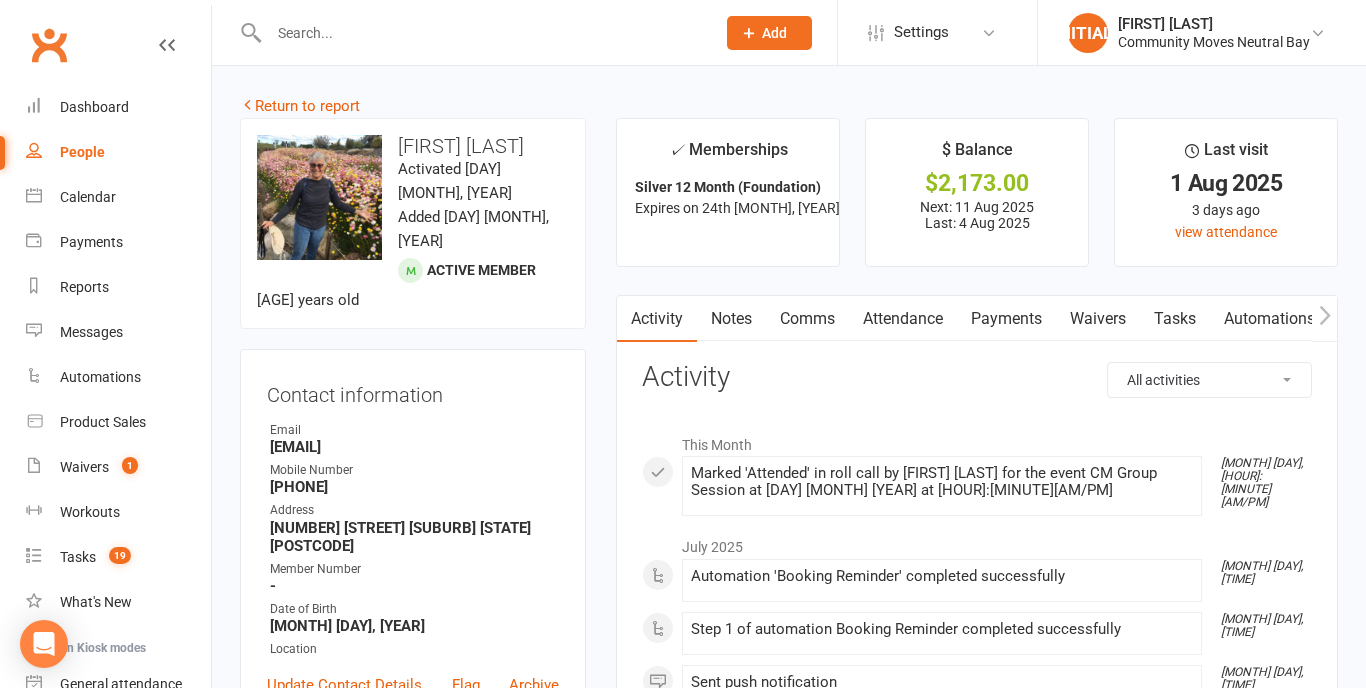 scroll, scrollTop: 0, scrollLeft: 0, axis: both 